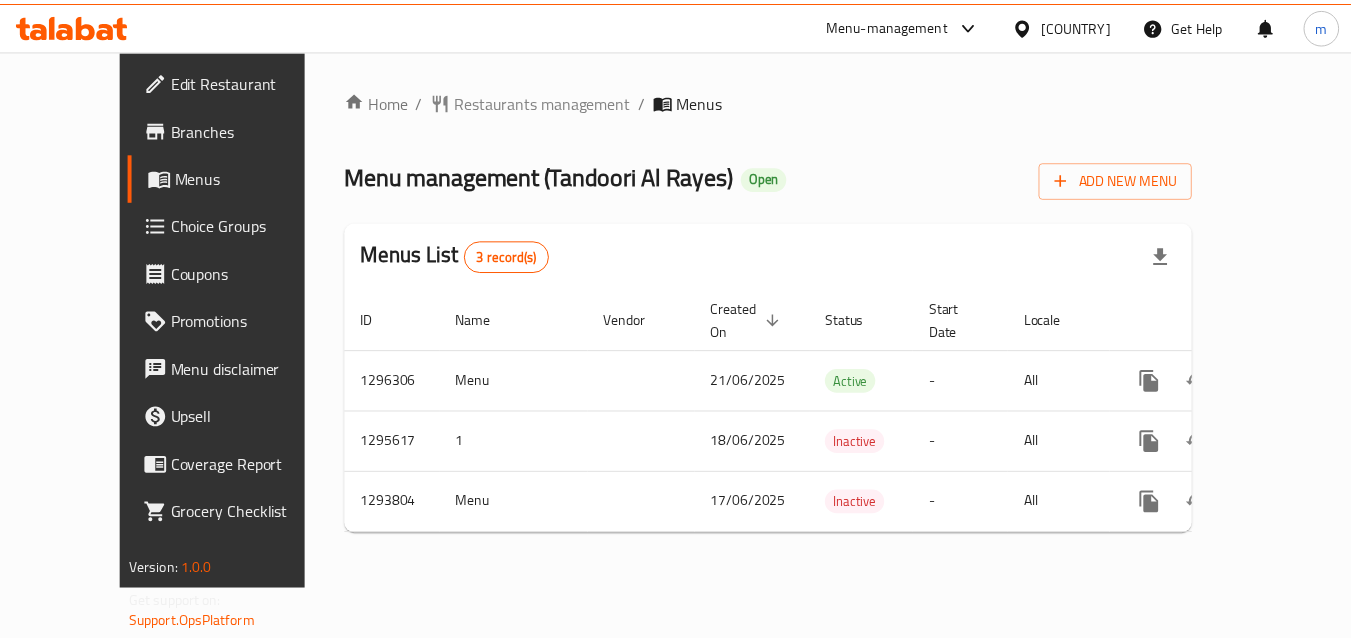 scroll, scrollTop: 0, scrollLeft: 0, axis: both 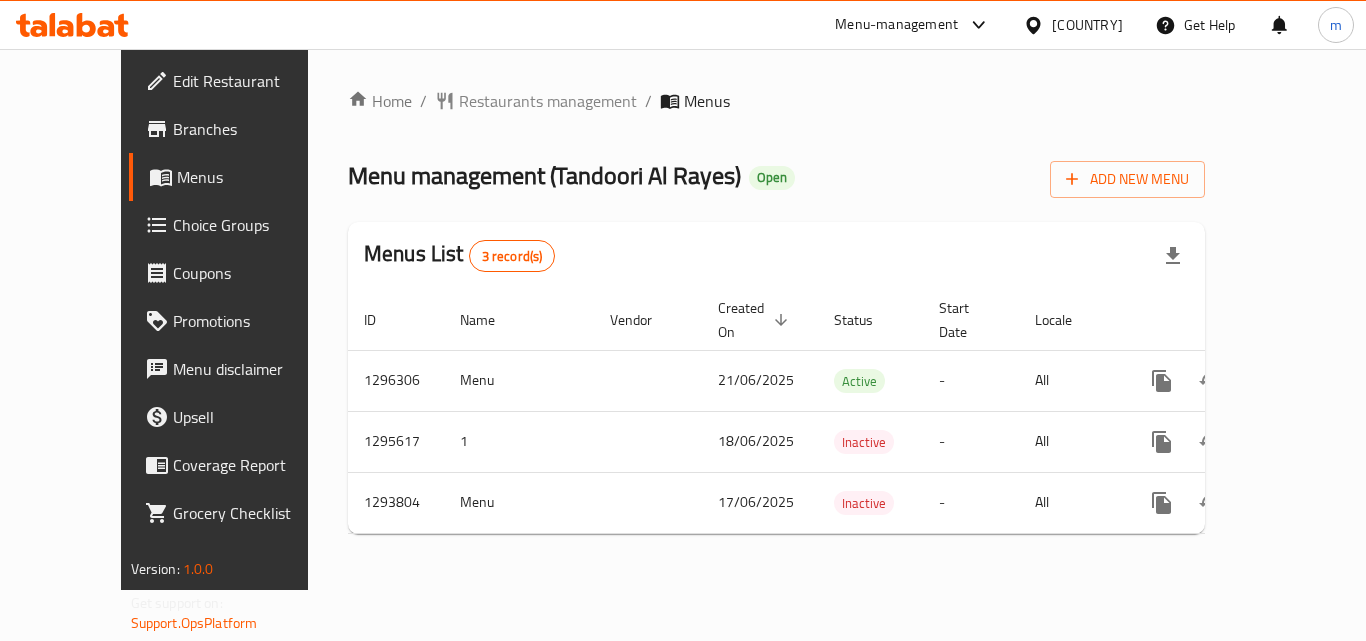 click on "Restaurants management" at bounding box center (548, 101) 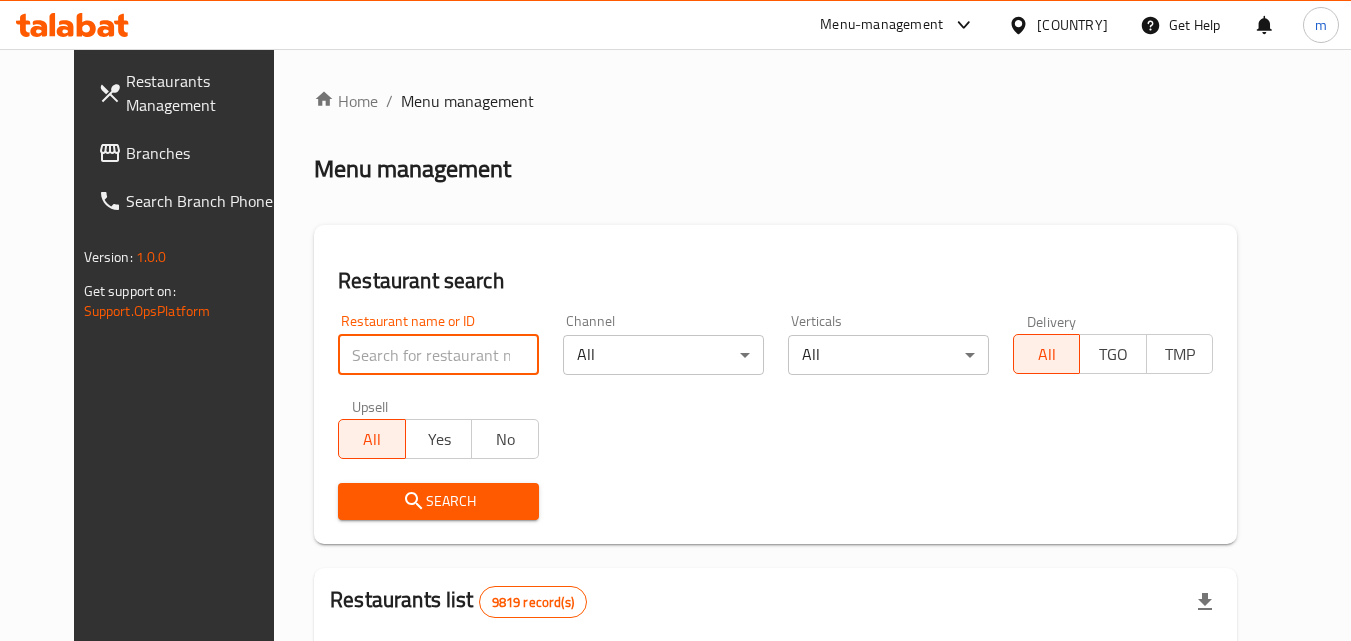 click at bounding box center (438, 355) 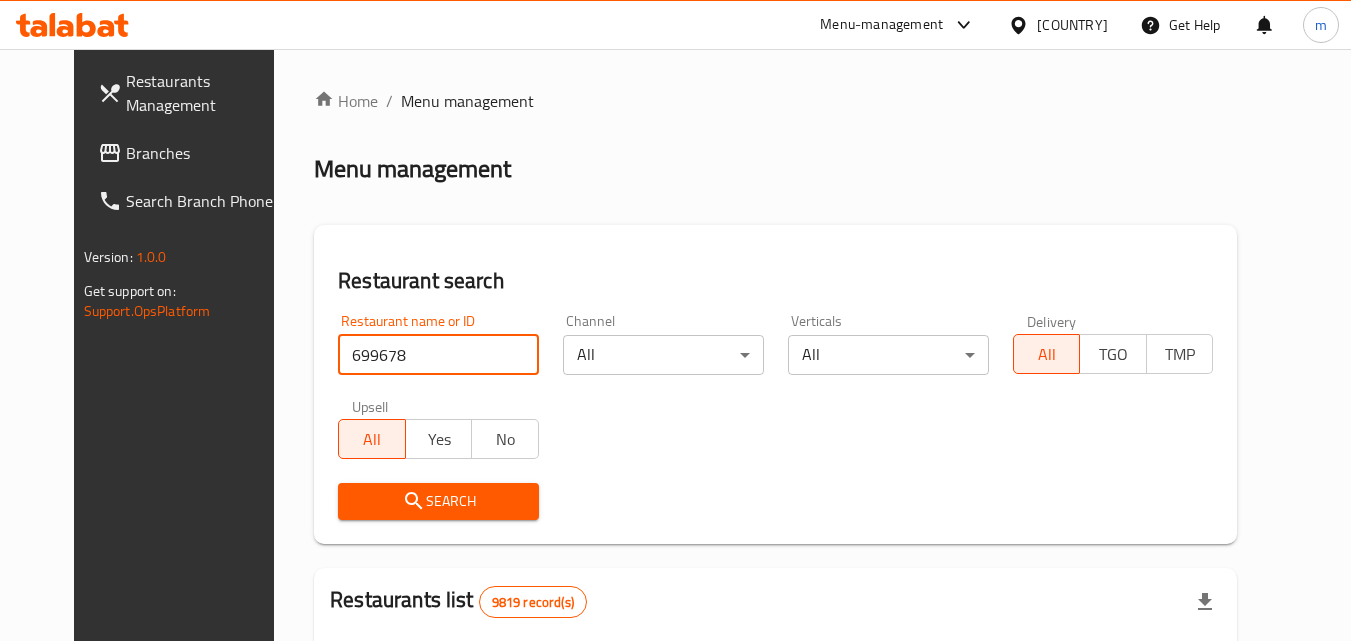 type on "699678" 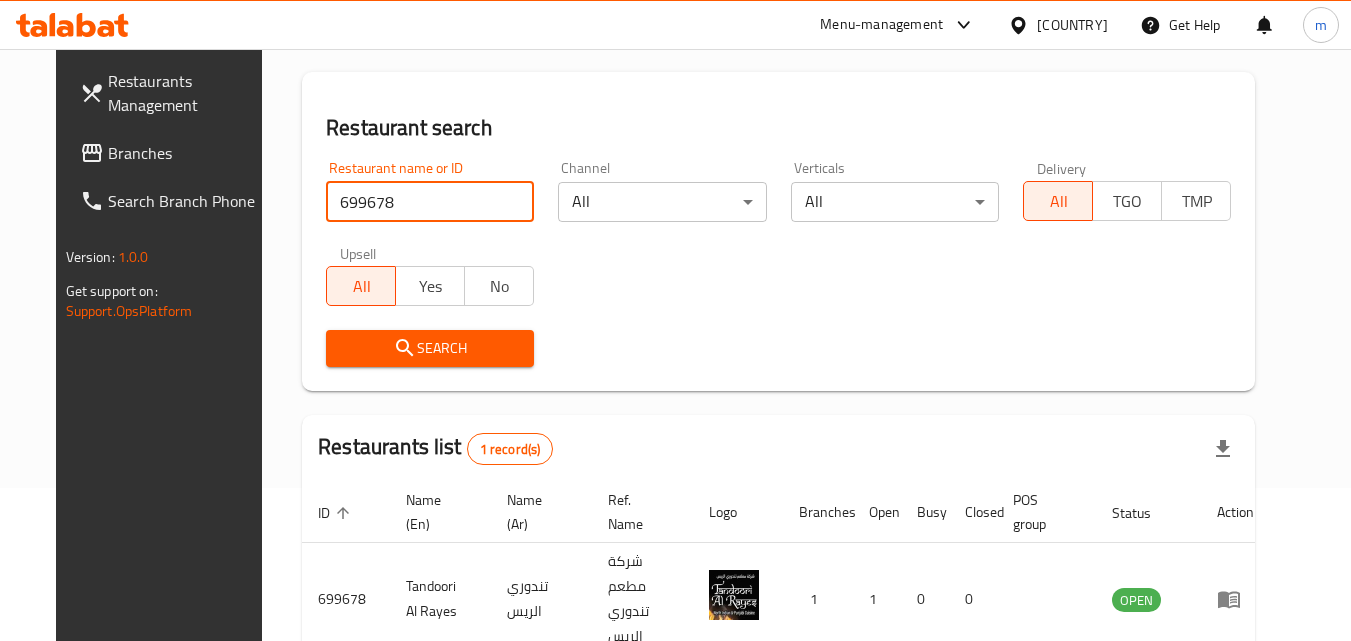 scroll, scrollTop: 200, scrollLeft: 0, axis: vertical 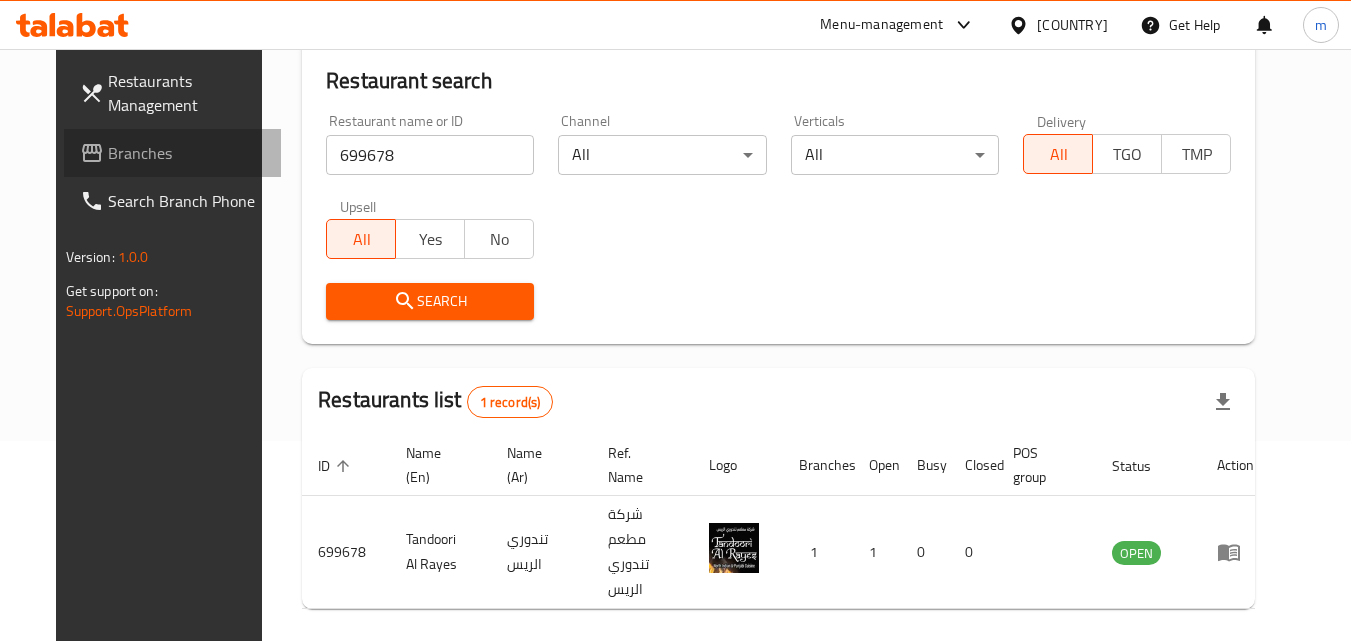 click on "Branches" at bounding box center (187, 153) 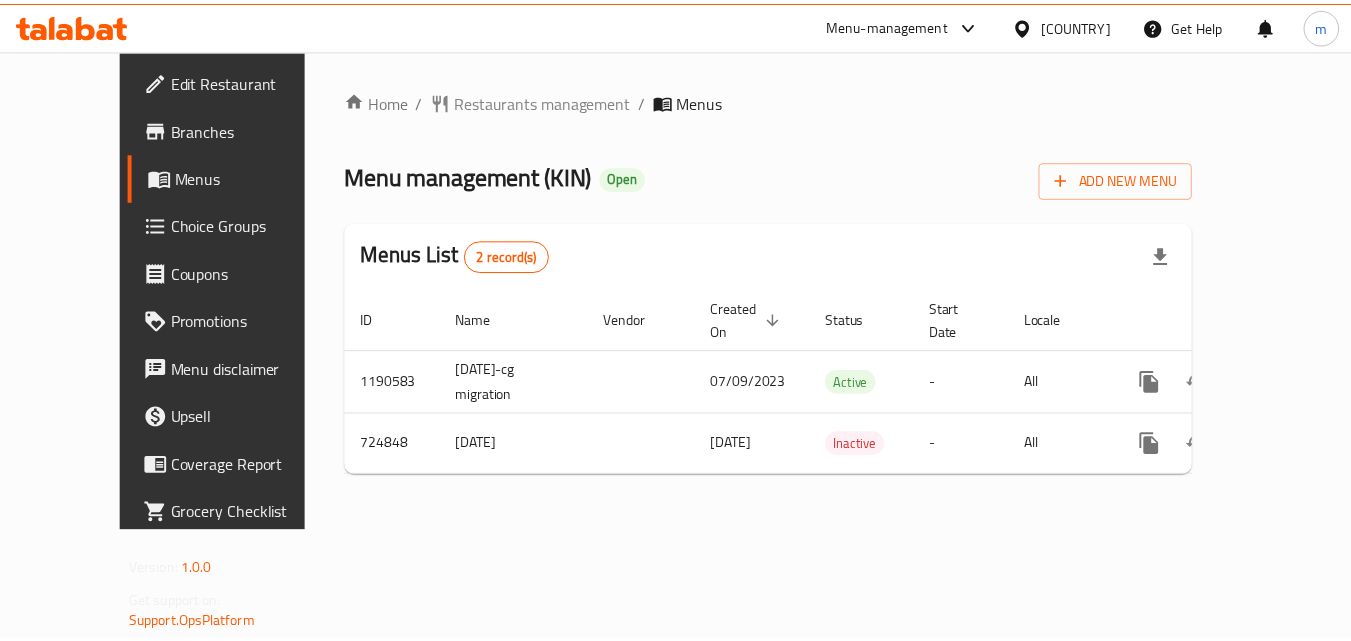 scroll, scrollTop: 0, scrollLeft: 0, axis: both 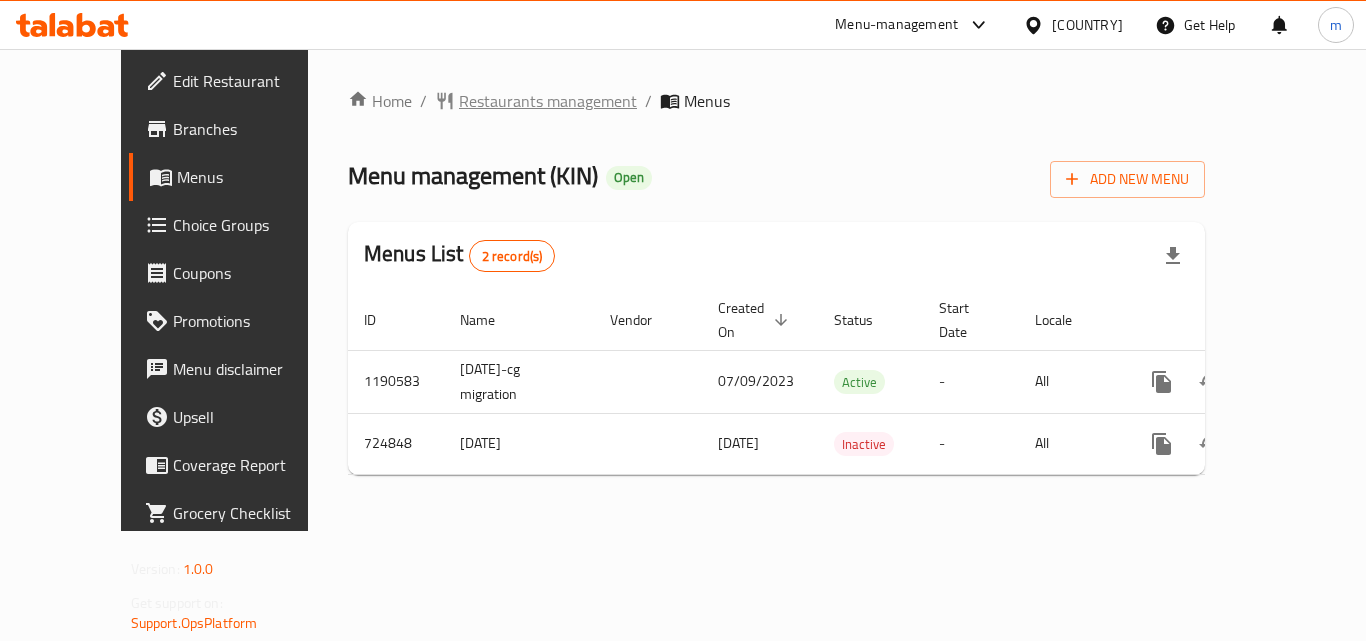 click on "Restaurants management" at bounding box center [548, 101] 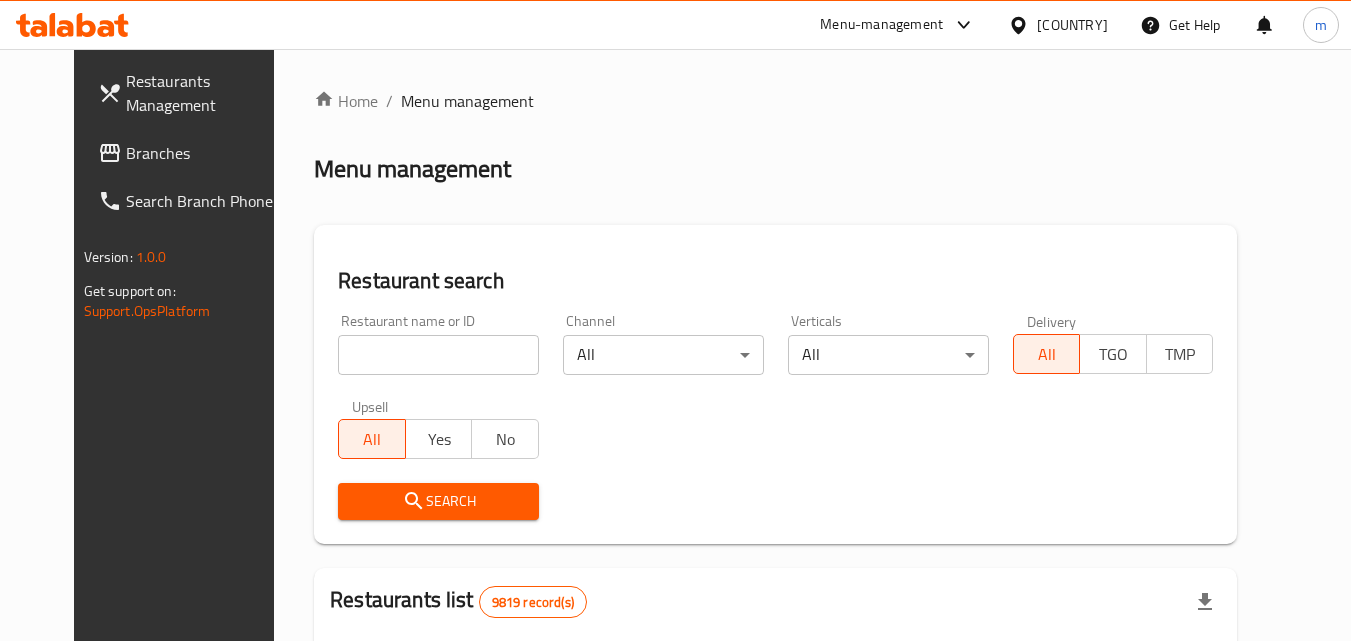 click at bounding box center (438, 355) 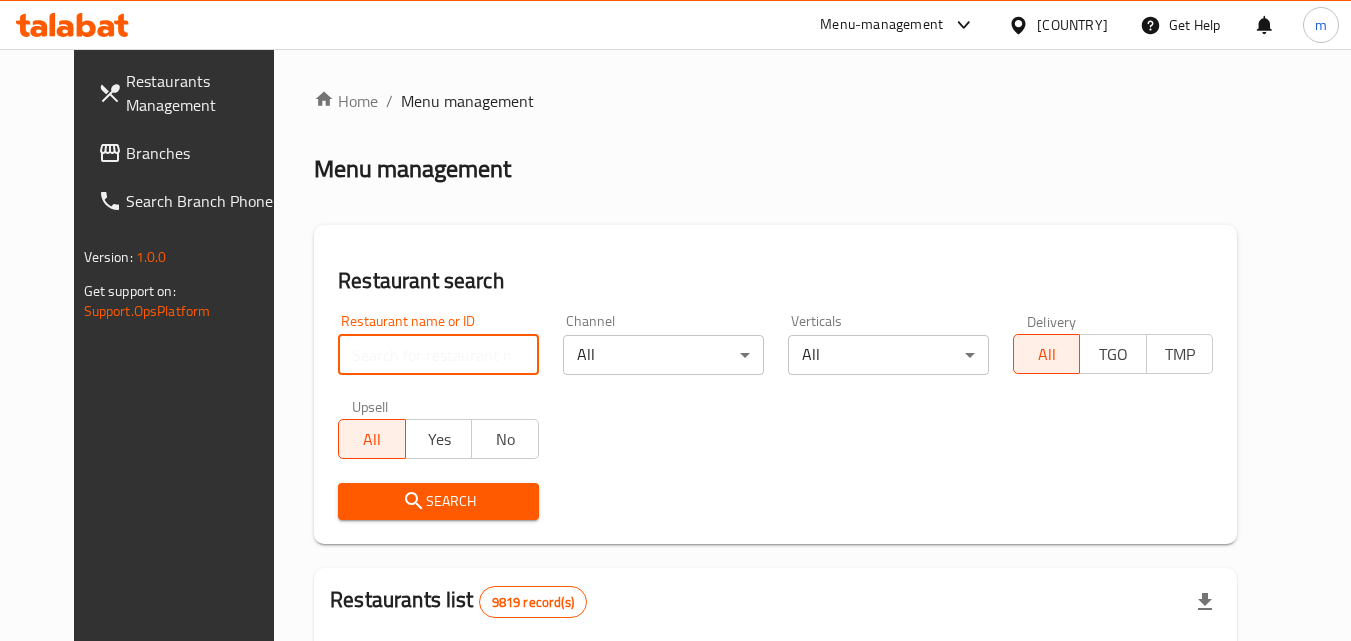 paste on "646064" 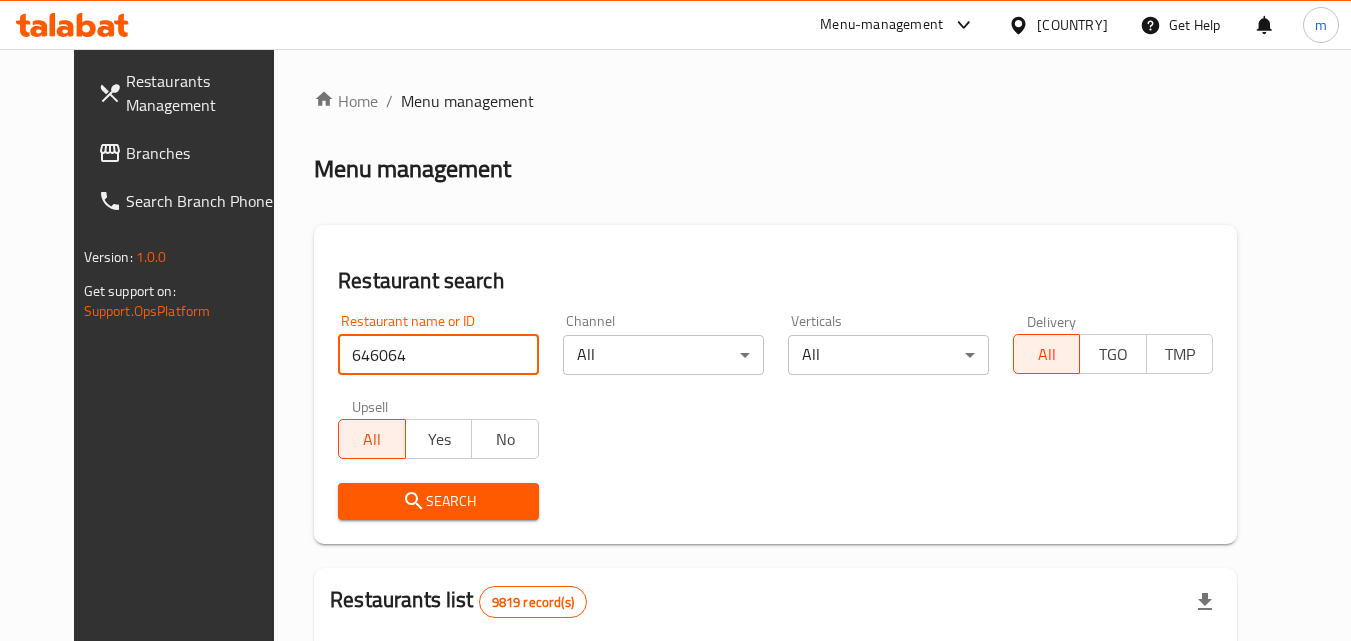 type on "646064" 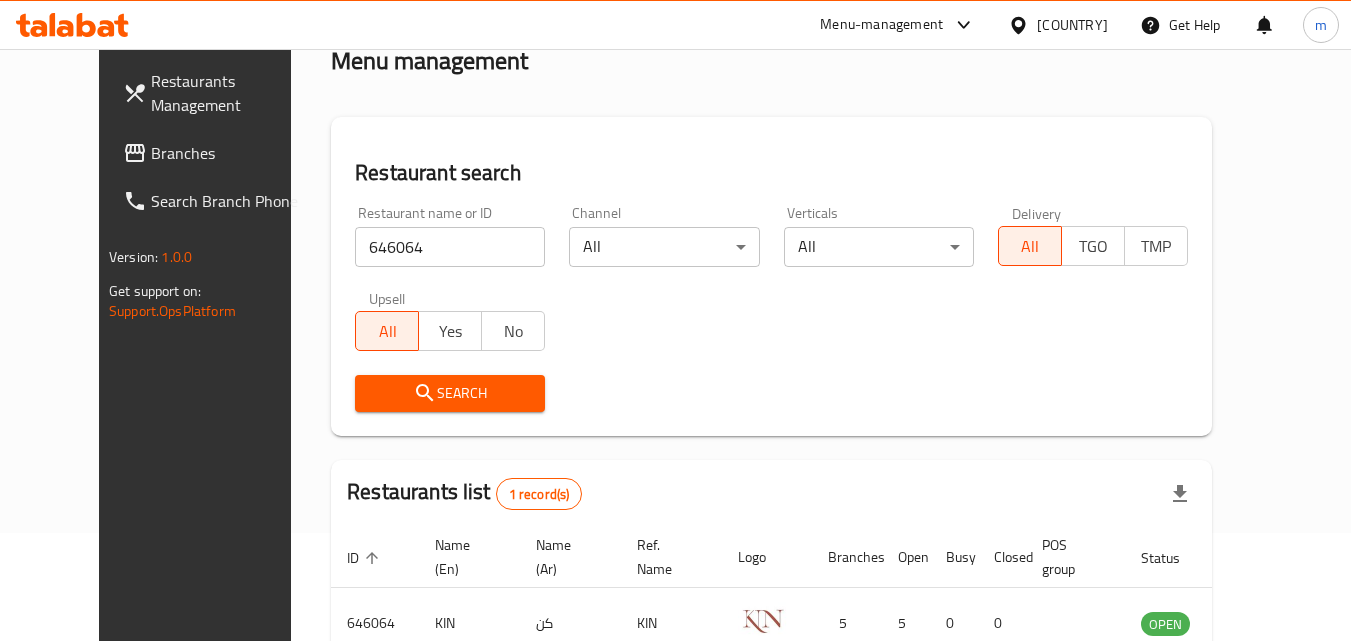 scroll, scrollTop: 234, scrollLeft: 0, axis: vertical 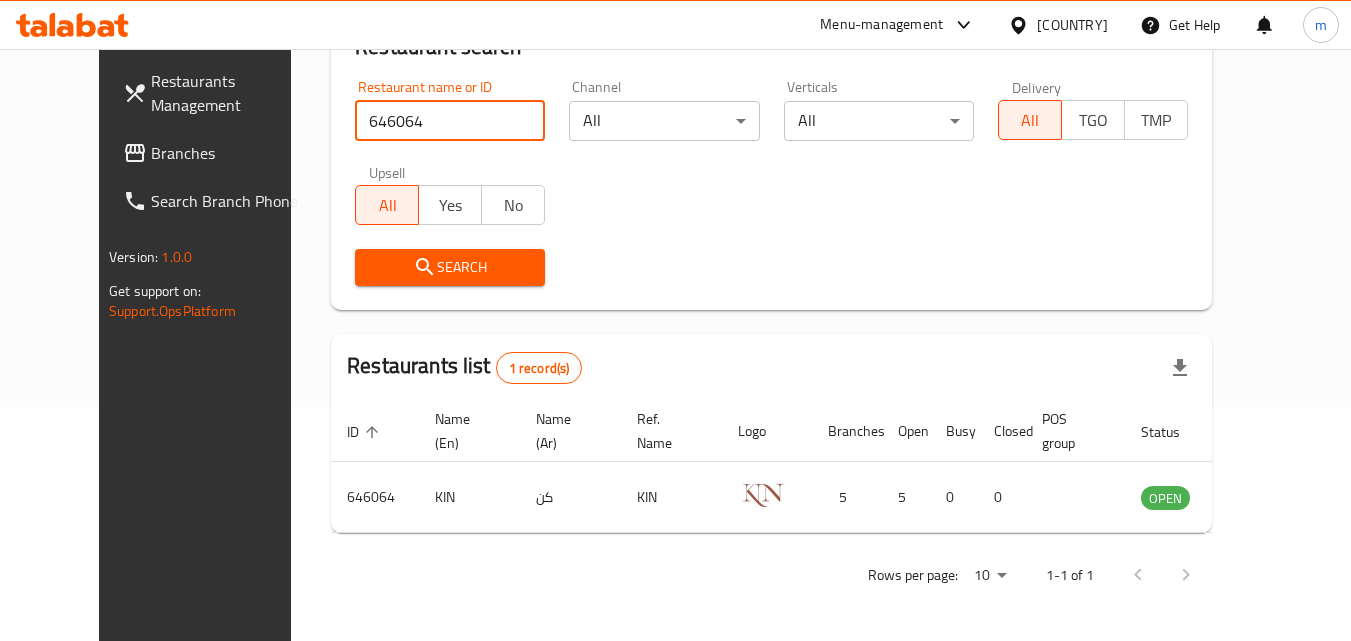 click on "[COUNTRY]" at bounding box center [1072, 25] 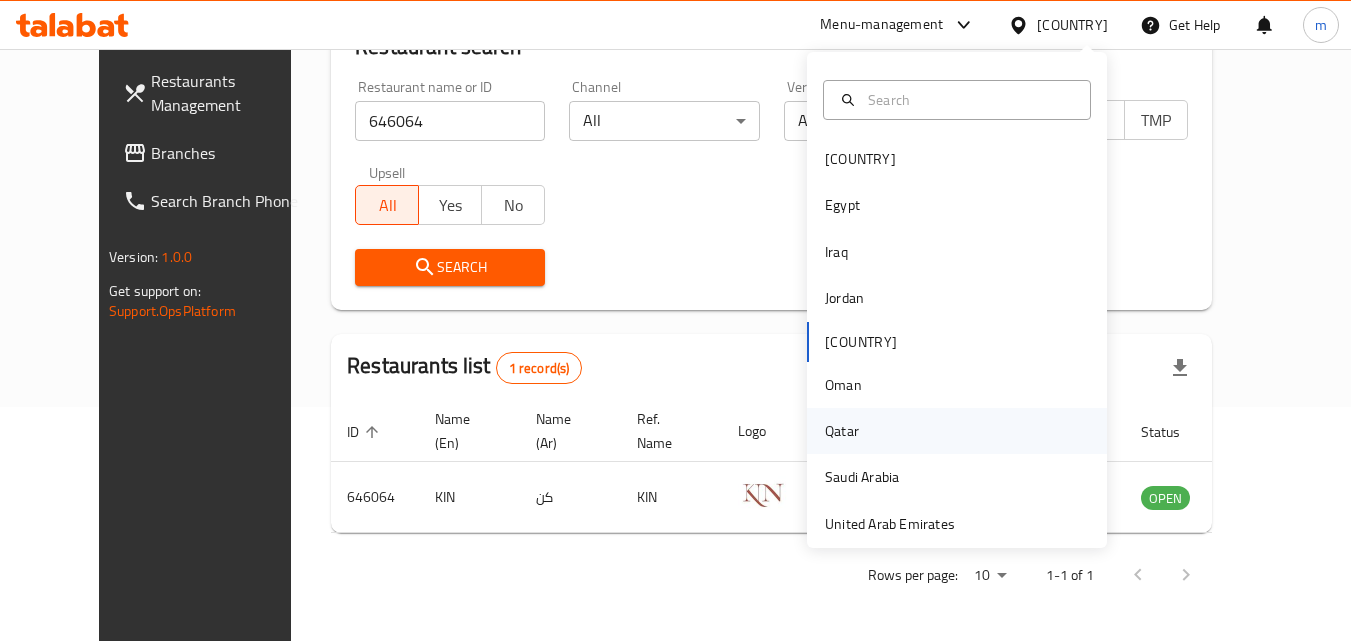 click on "Qatar" at bounding box center [842, 431] 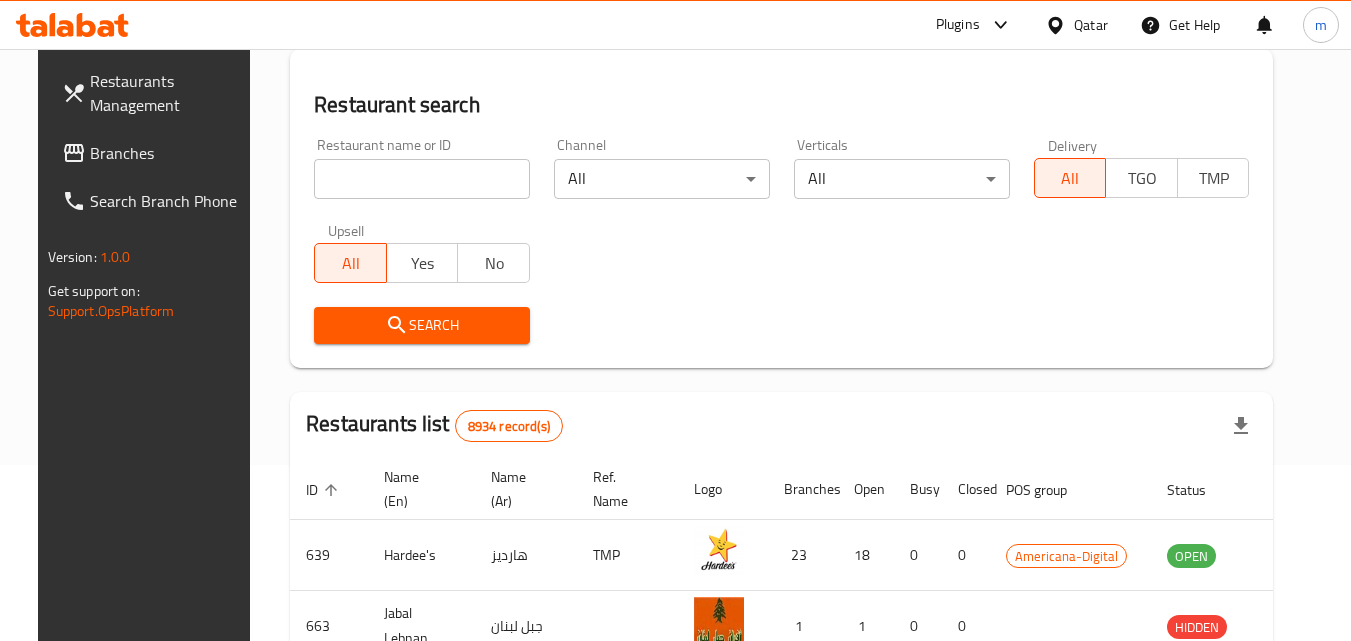 scroll, scrollTop: 234, scrollLeft: 0, axis: vertical 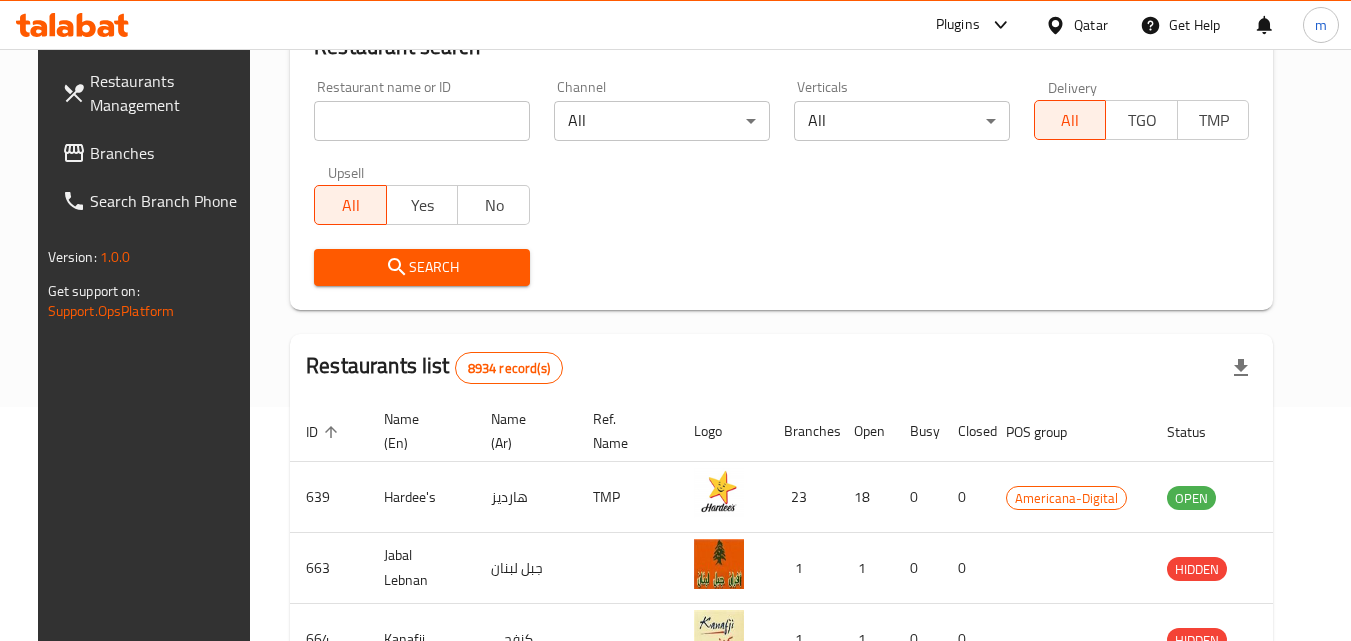 click on "Branches" at bounding box center (169, 153) 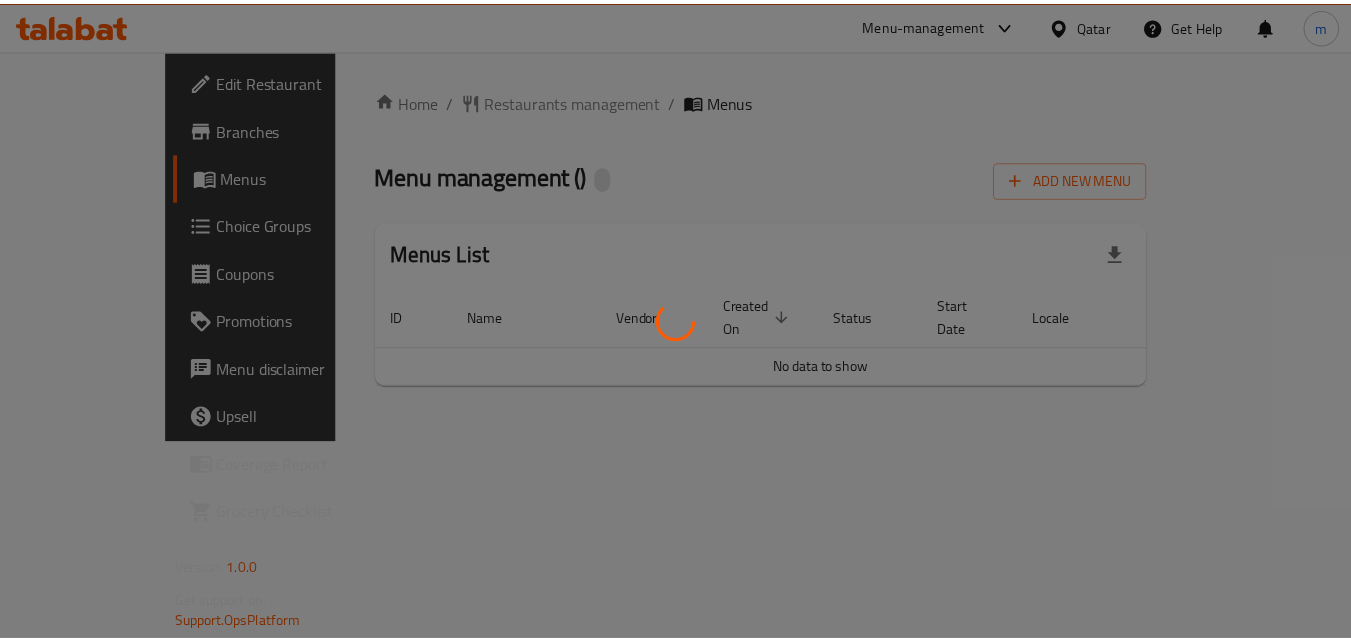 scroll, scrollTop: 0, scrollLeft: 0, axis: both 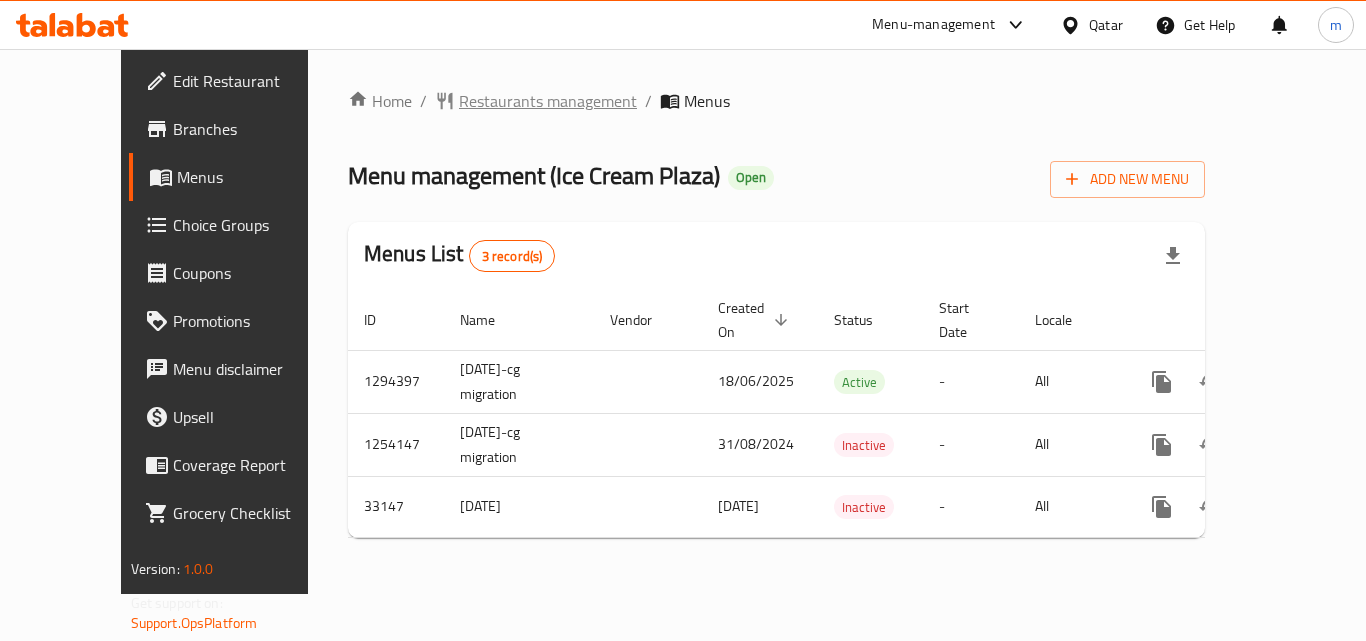 click on "Restaurants management" at bounding box center [548, 101] 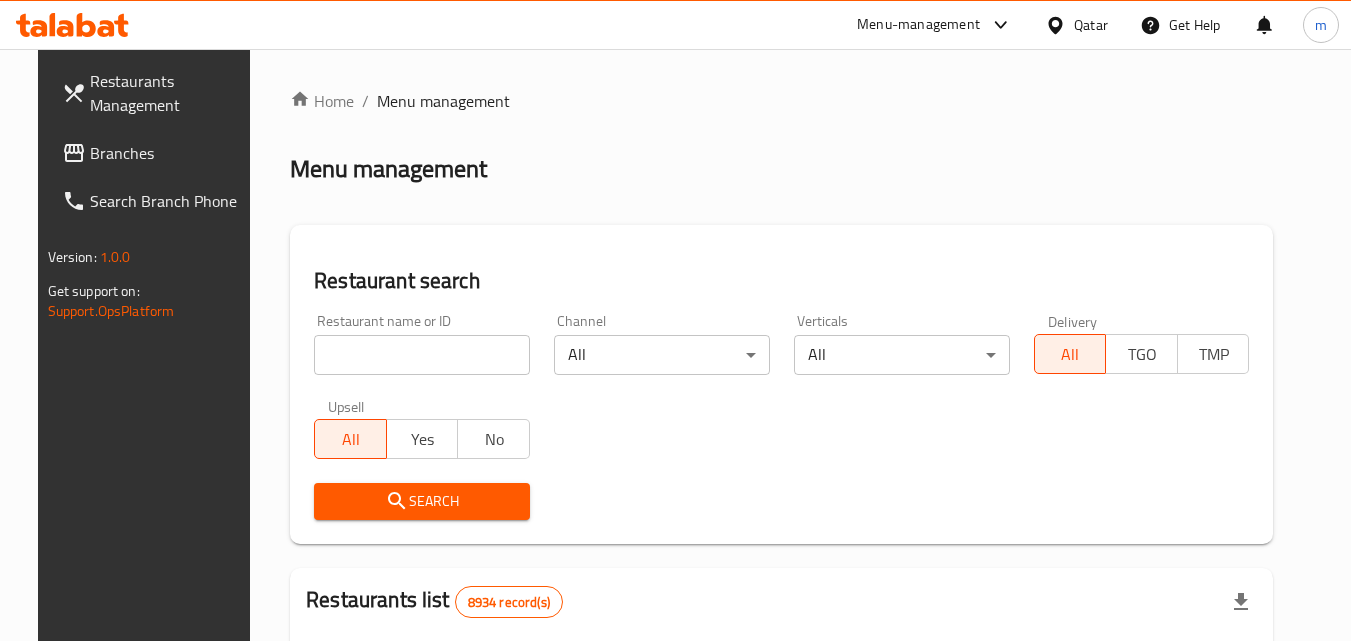 click at bounding box center [422, 355] 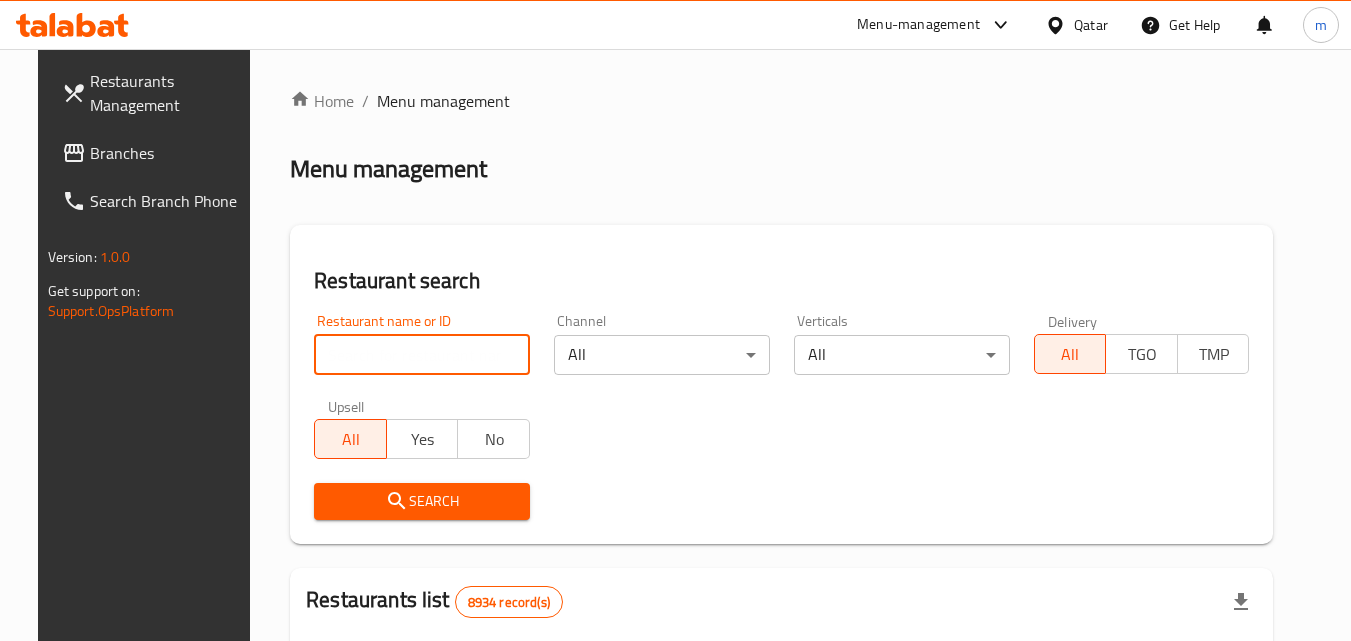 paste on "17015" 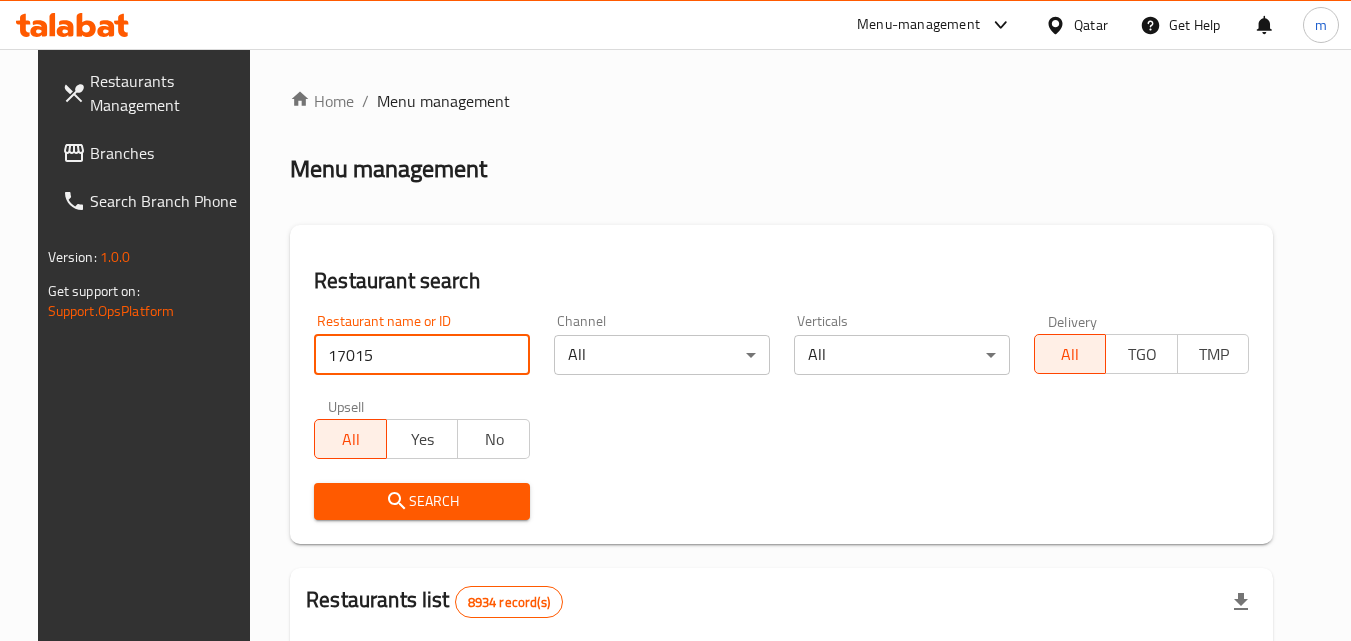 type on "17015" 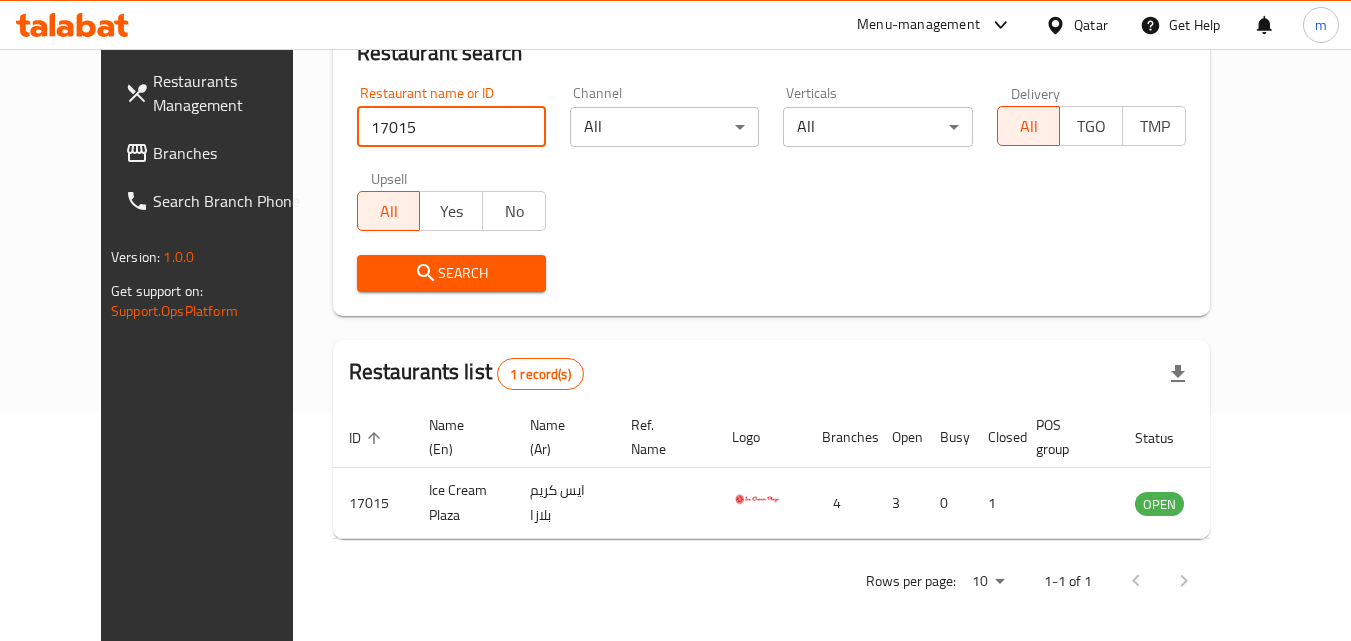 scroll, scrollTop: 234, scrollLeft: 0, axis: vertical 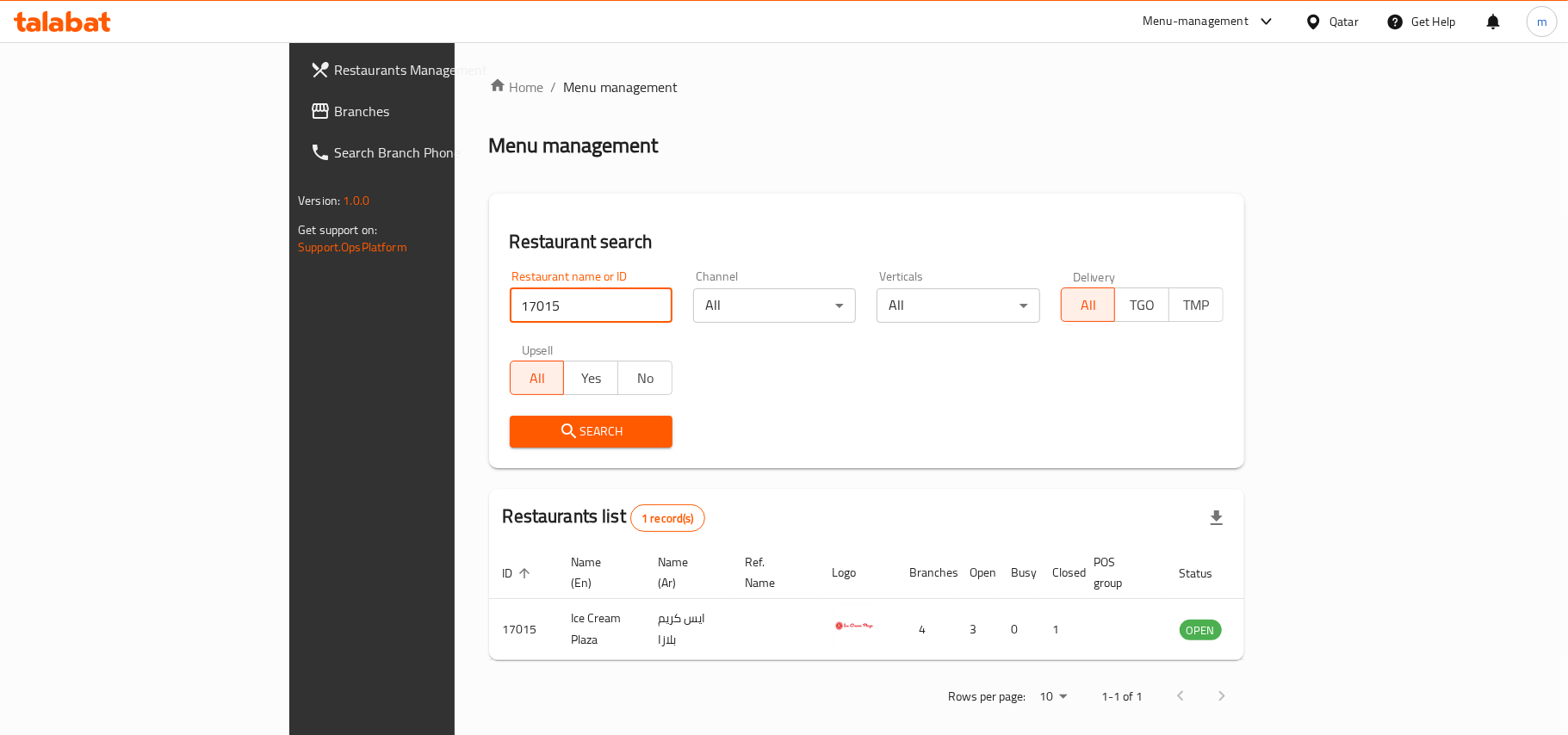 drag, startPoint x: 1344, startPoint y: 18, endPoint x: 1329, endPoint y: 28, distance: 18.027756 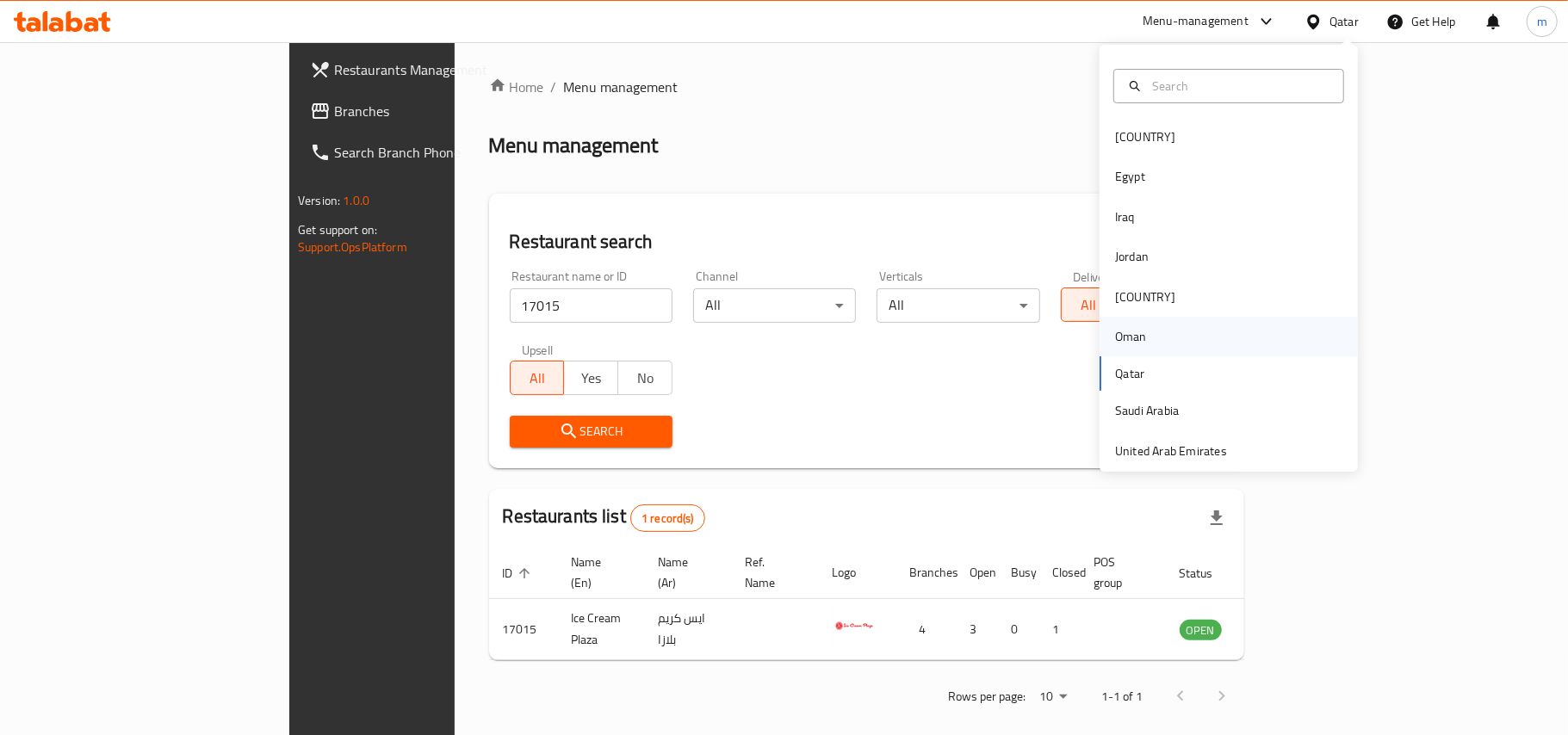 click on "Oman" at bounding box center [1131, 337] 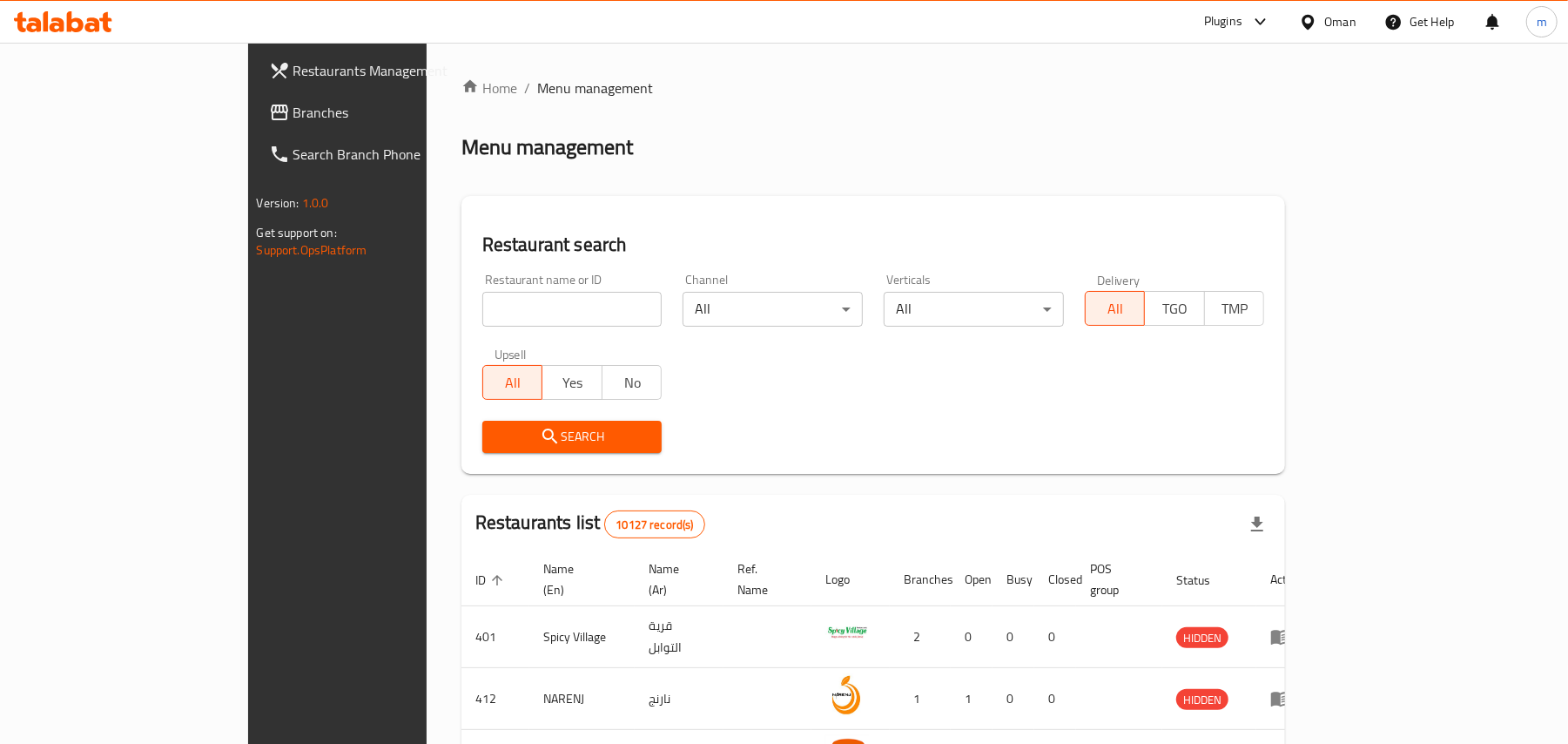 click on "Branches" at bounding box center [394, 112] 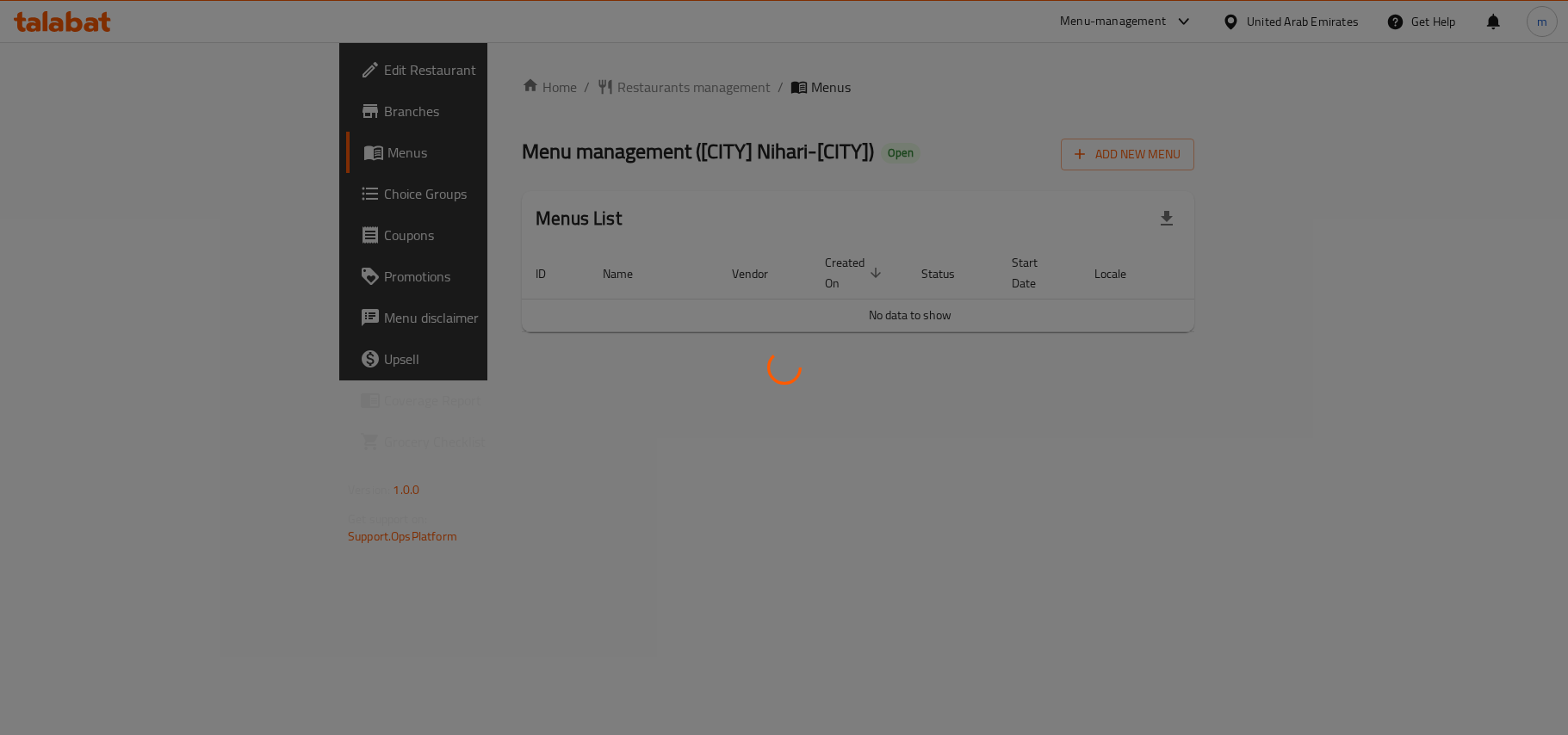 scroll, scrollTop: 0, scrollLeft: 0, axis: both 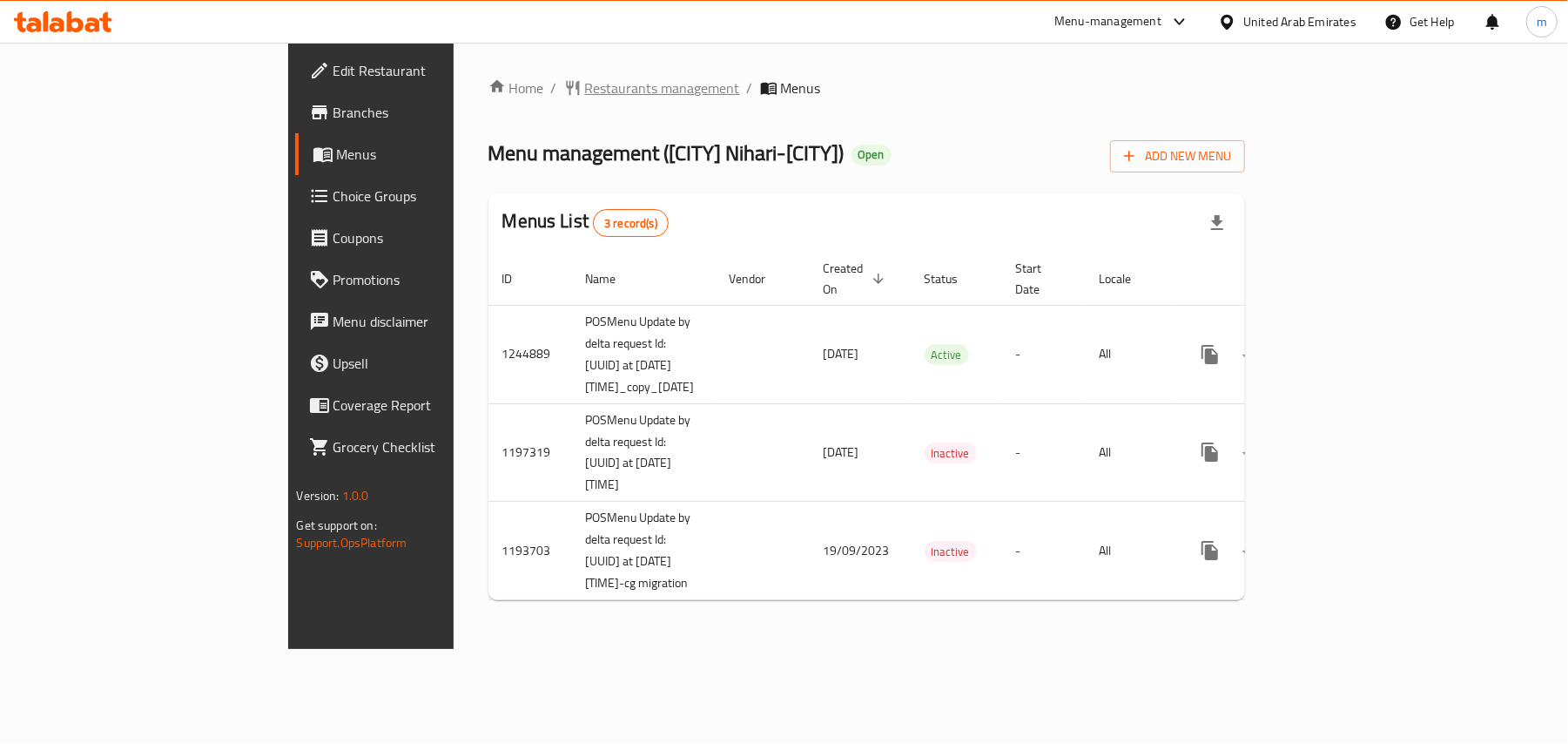 click on "Restaurants management" at bounding box center [663, 88] 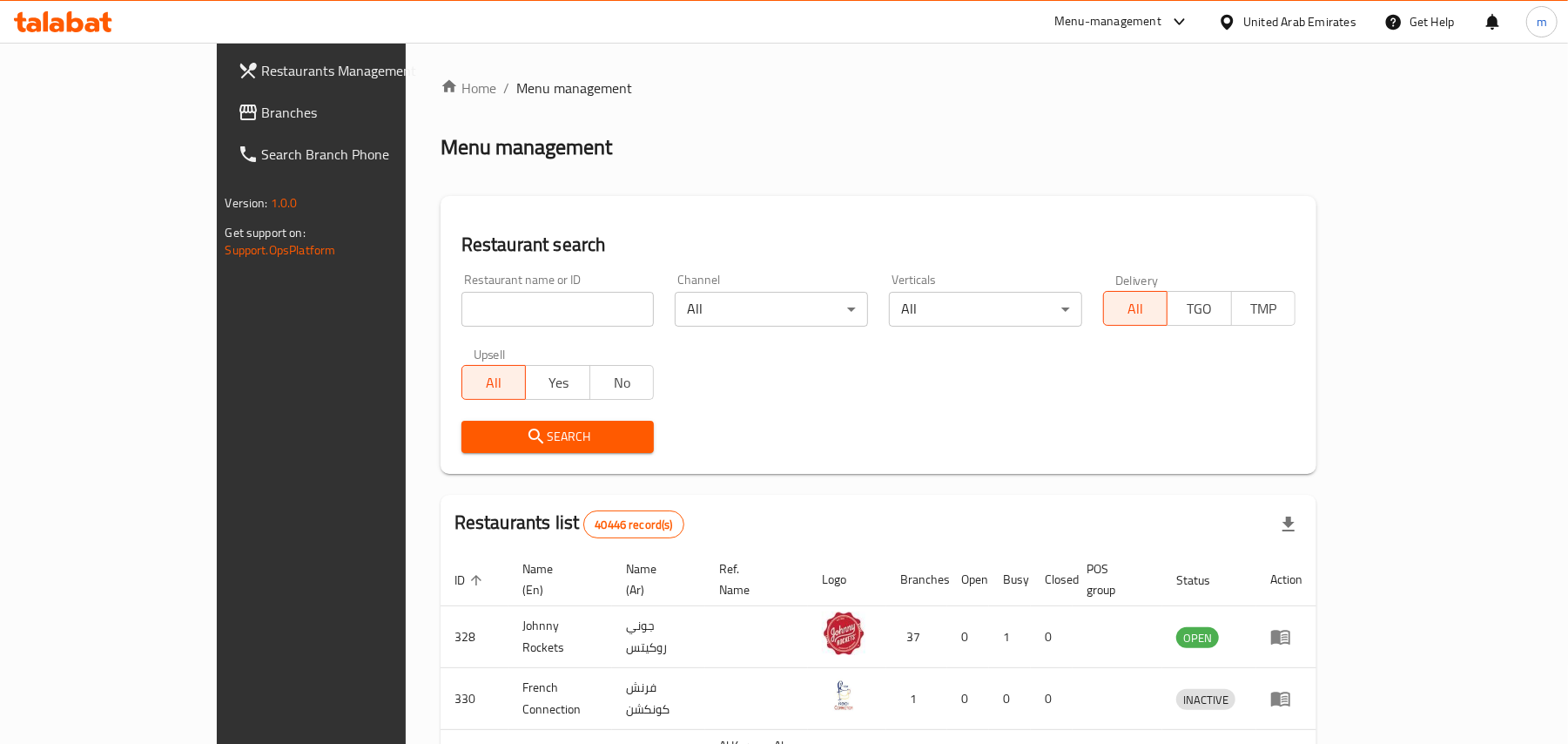 click at bounding box center (558, 309) 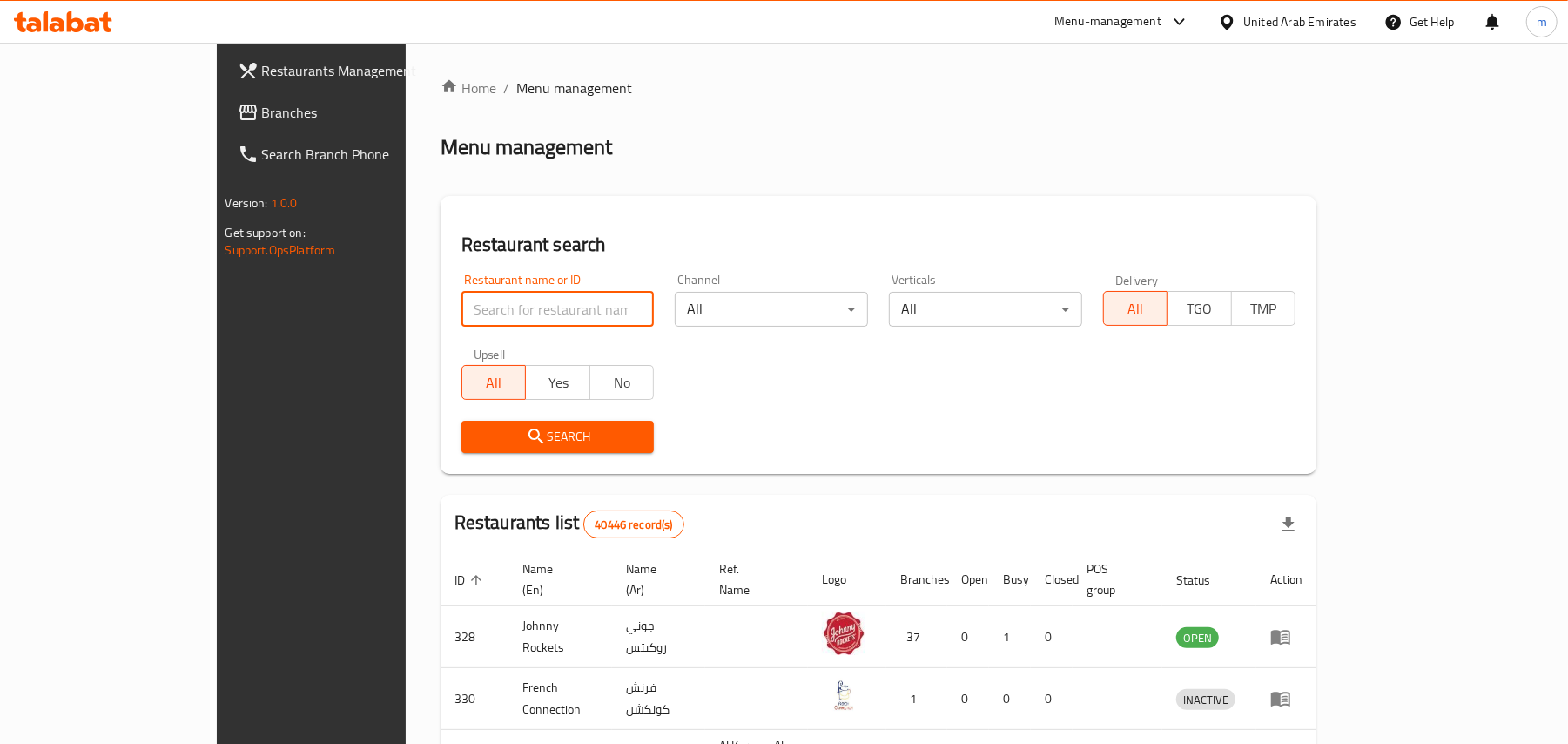 paste on "12525" 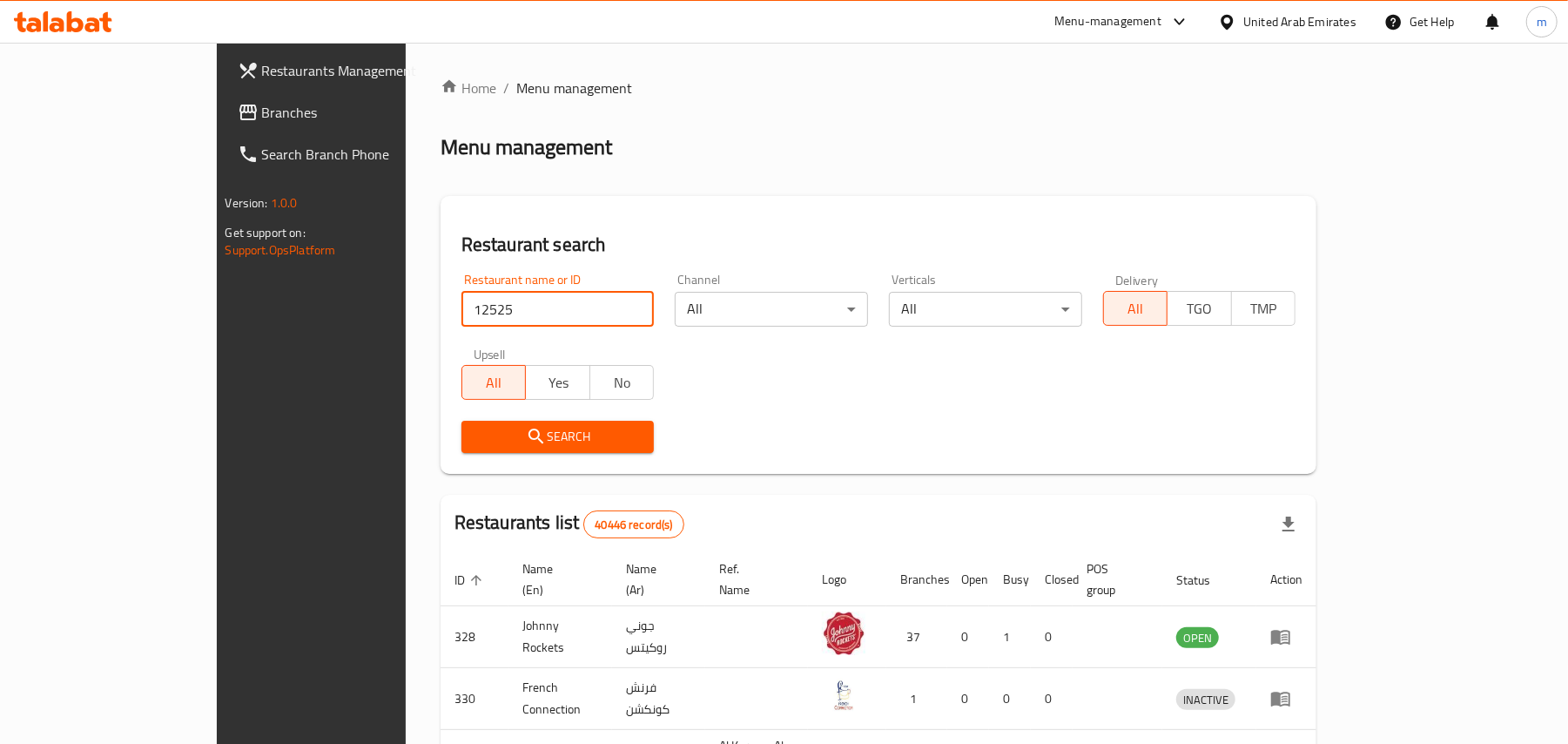type on "12525" 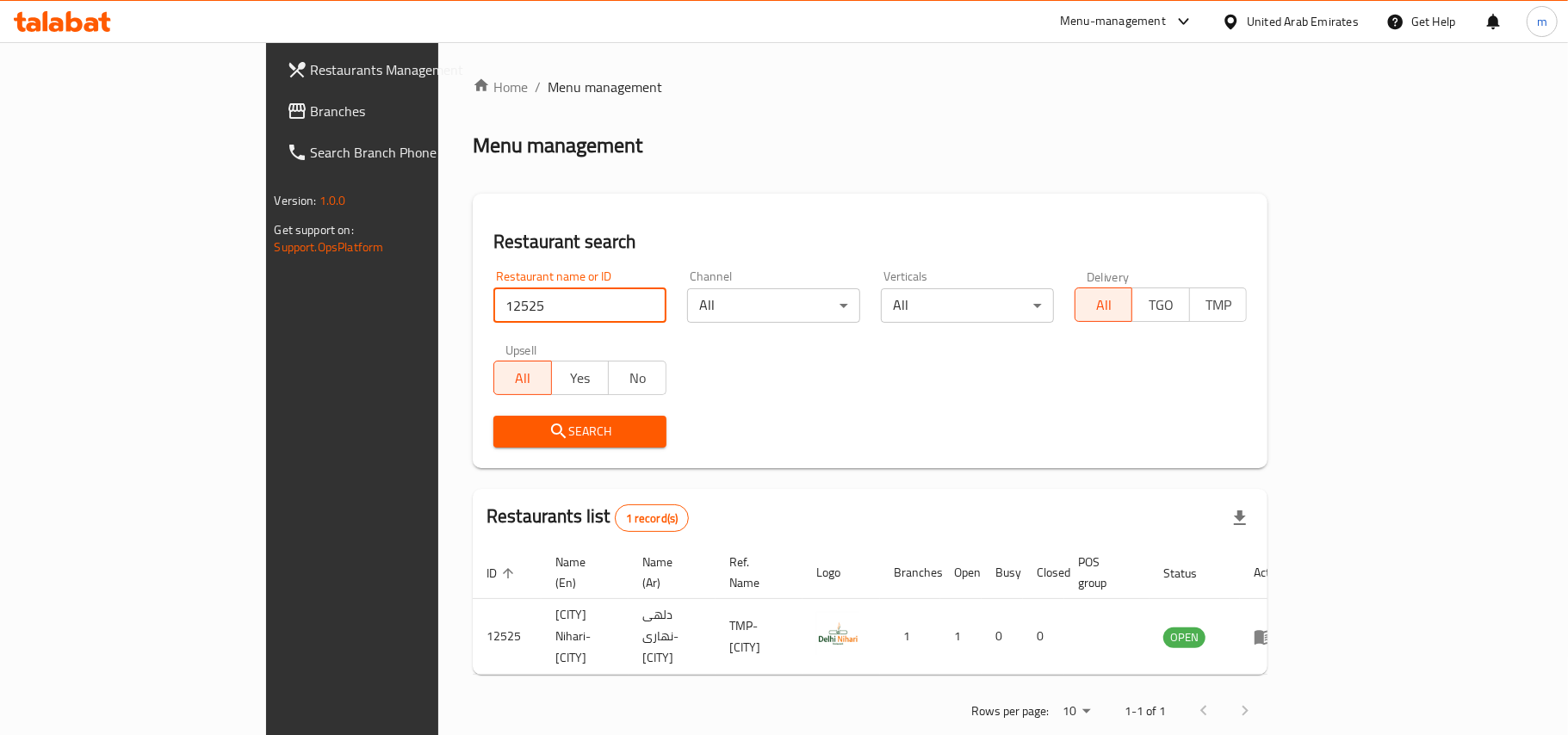 click on "Branches" at bounding box center (412, 111) 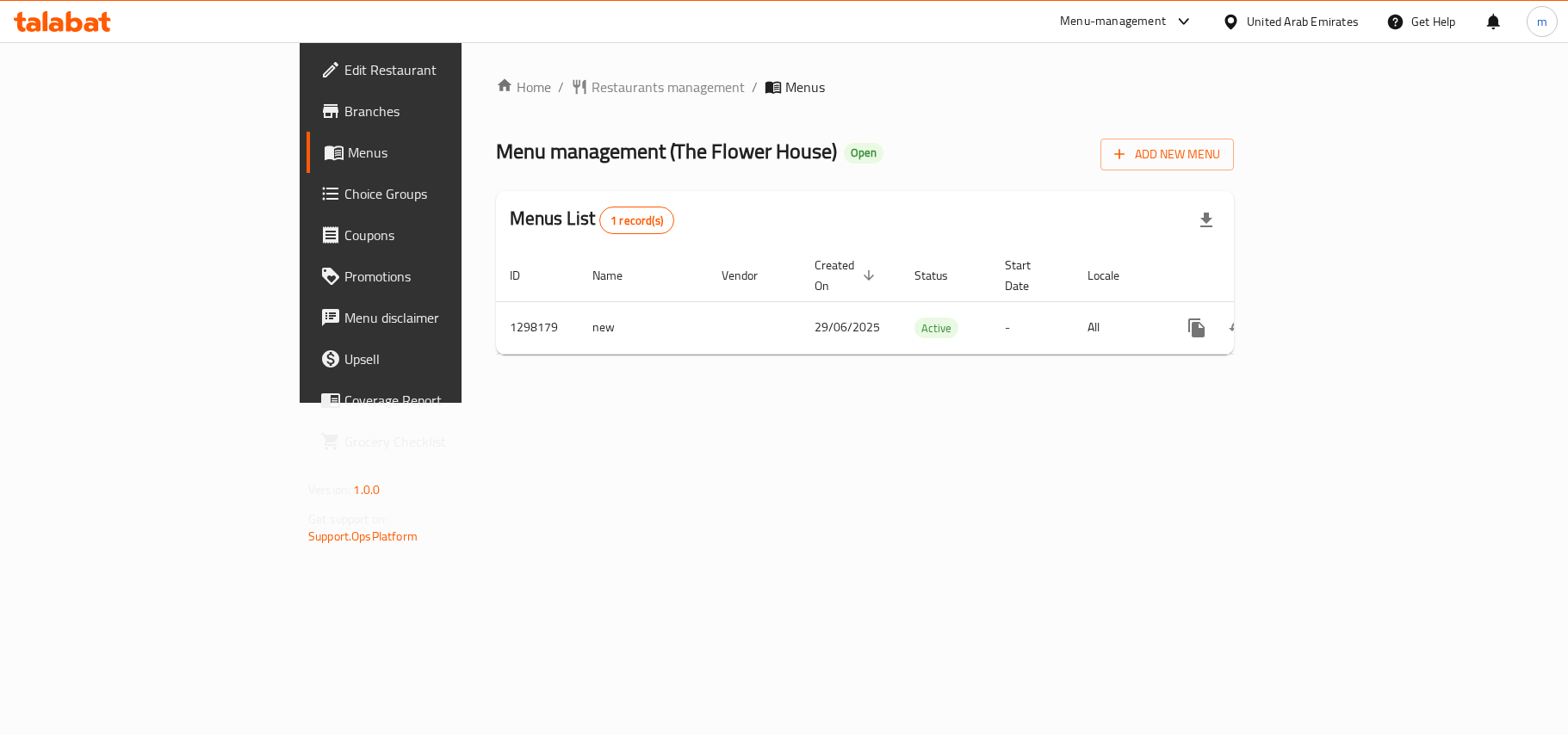 scroll, scrollTop: 0, scrollLeft: 0, axis: both 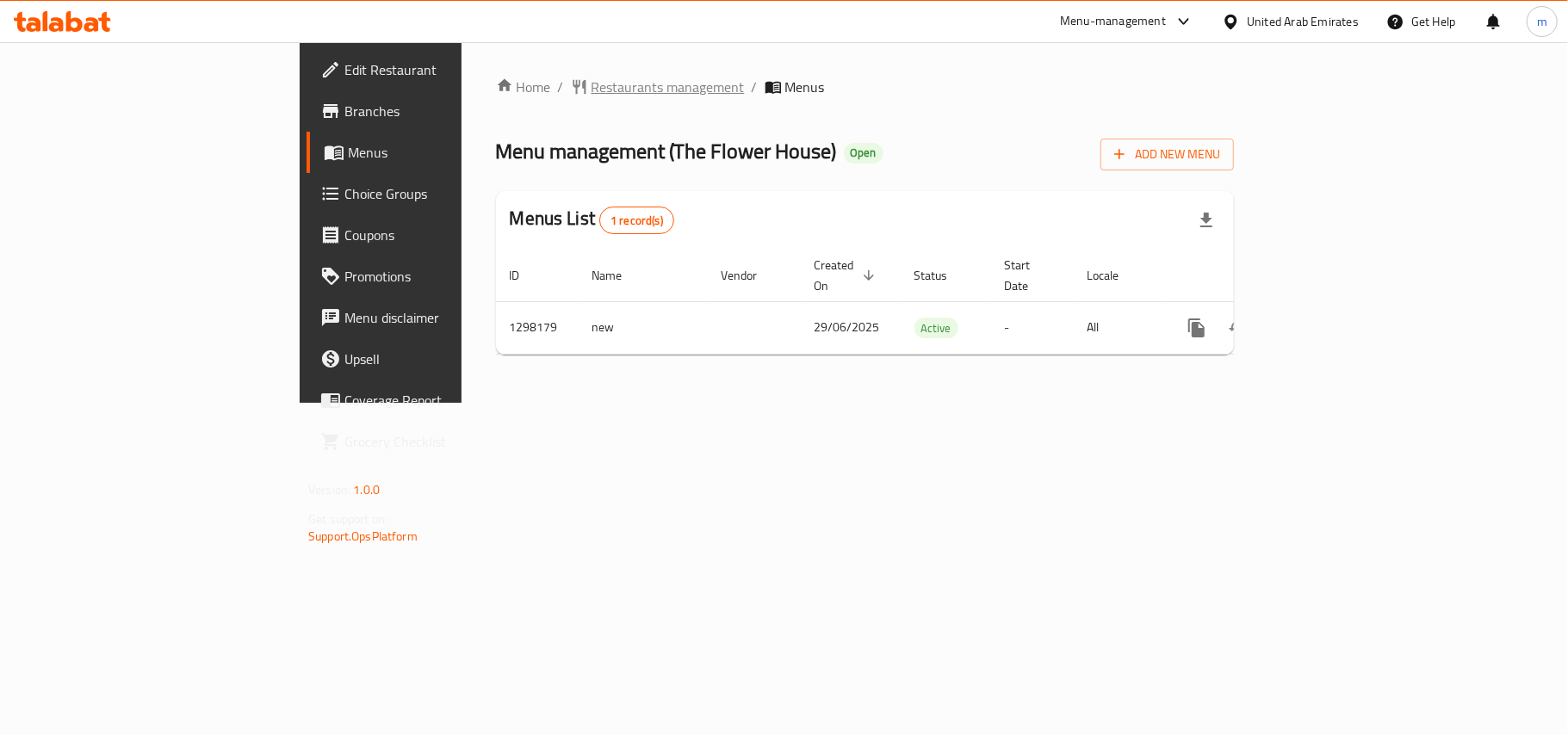 click on "Restaurants management" at bounding box center (668, 87) 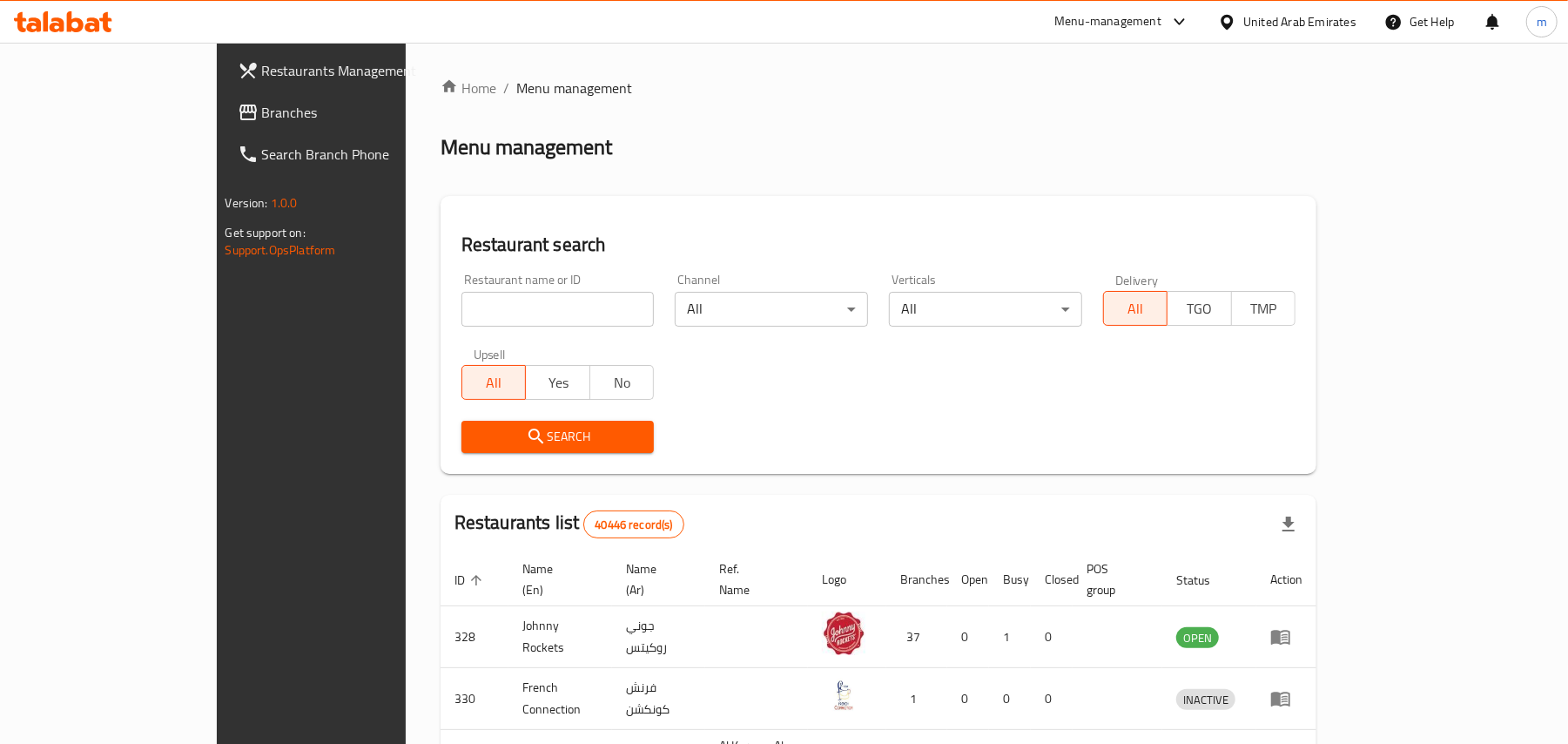 click at bounding box center (558, 309) 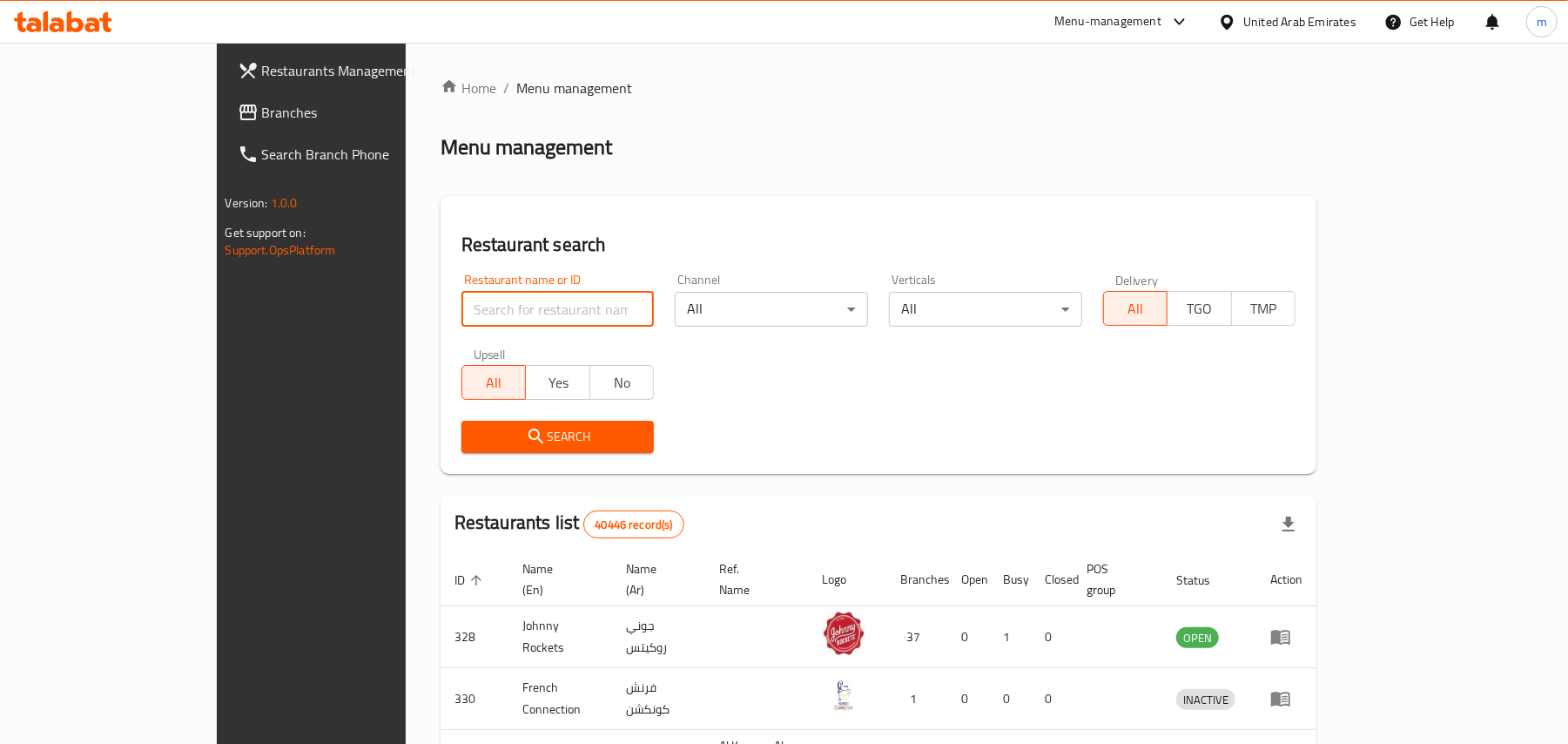 paste on "700837" 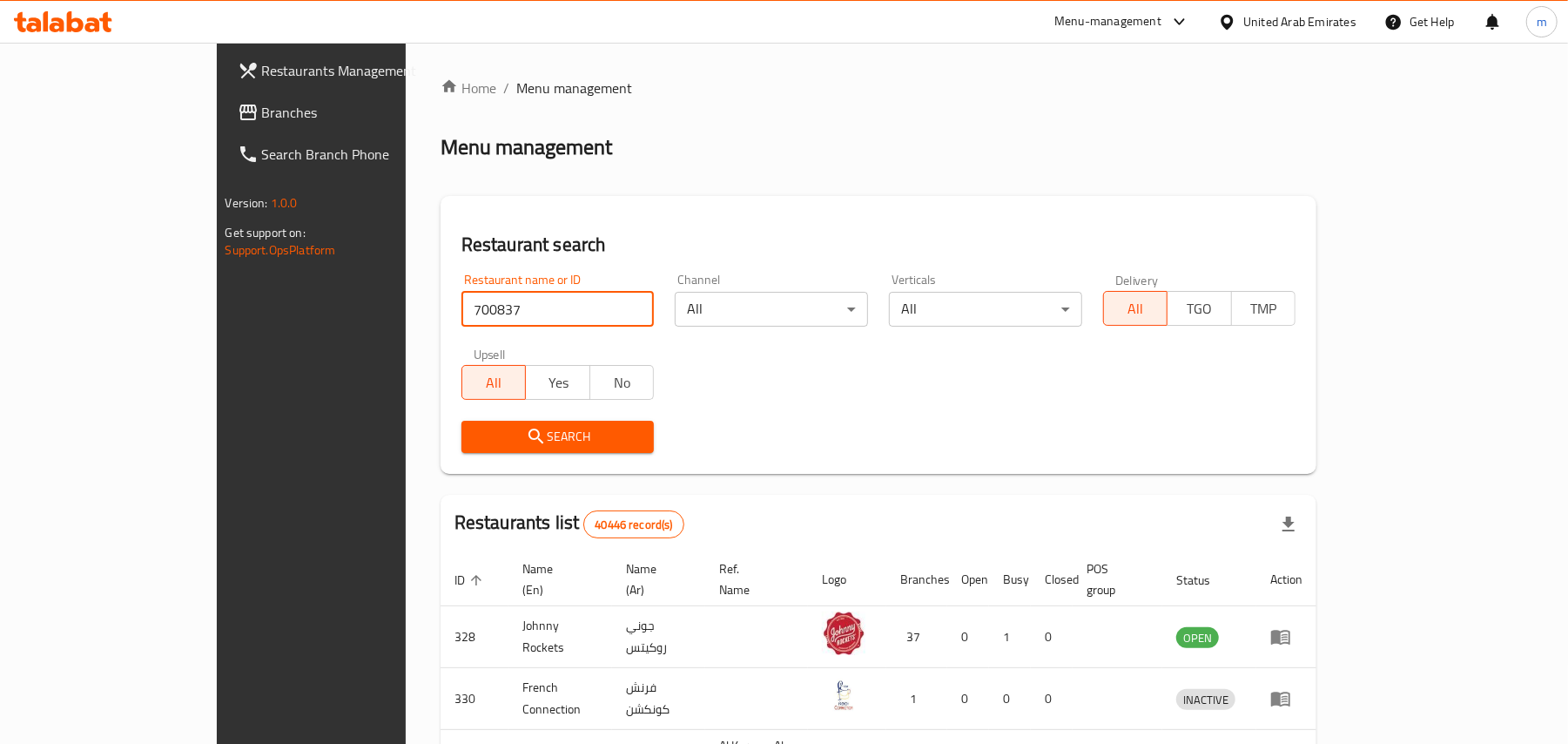 type on "700837" 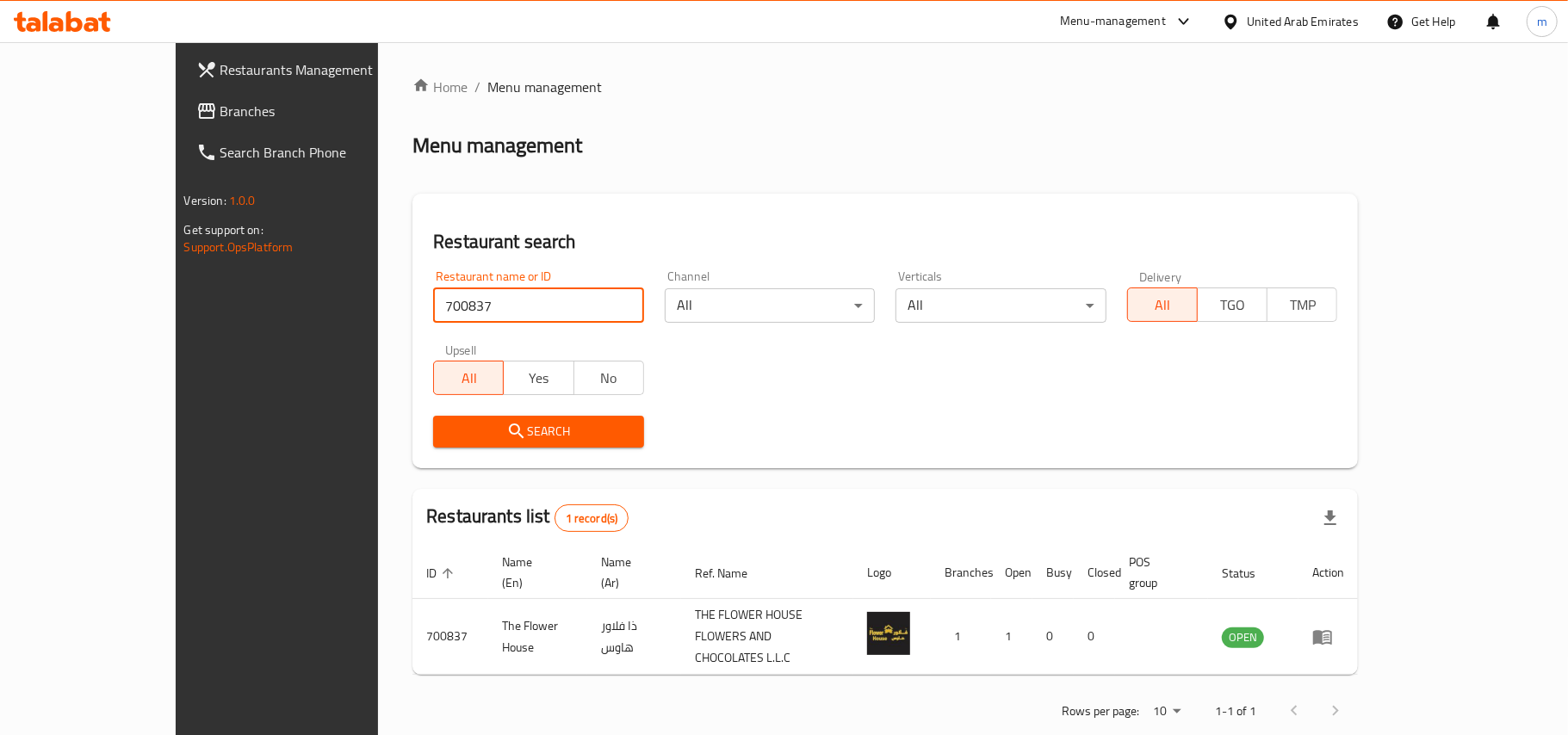 click on "Branches" at bounding box center (322, 111) 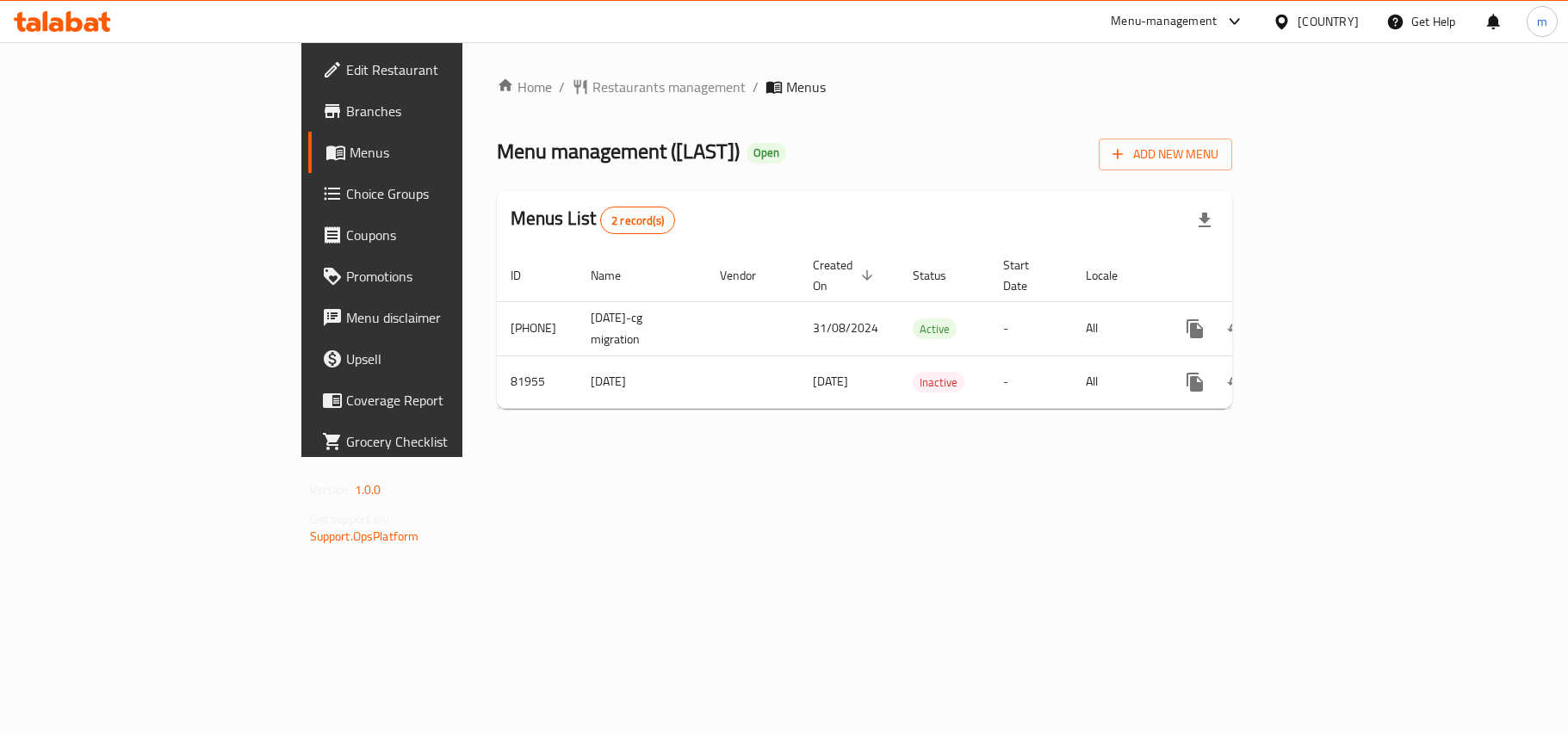 scroll, scrollTop: 0, scrollLeft: 0, axis: both 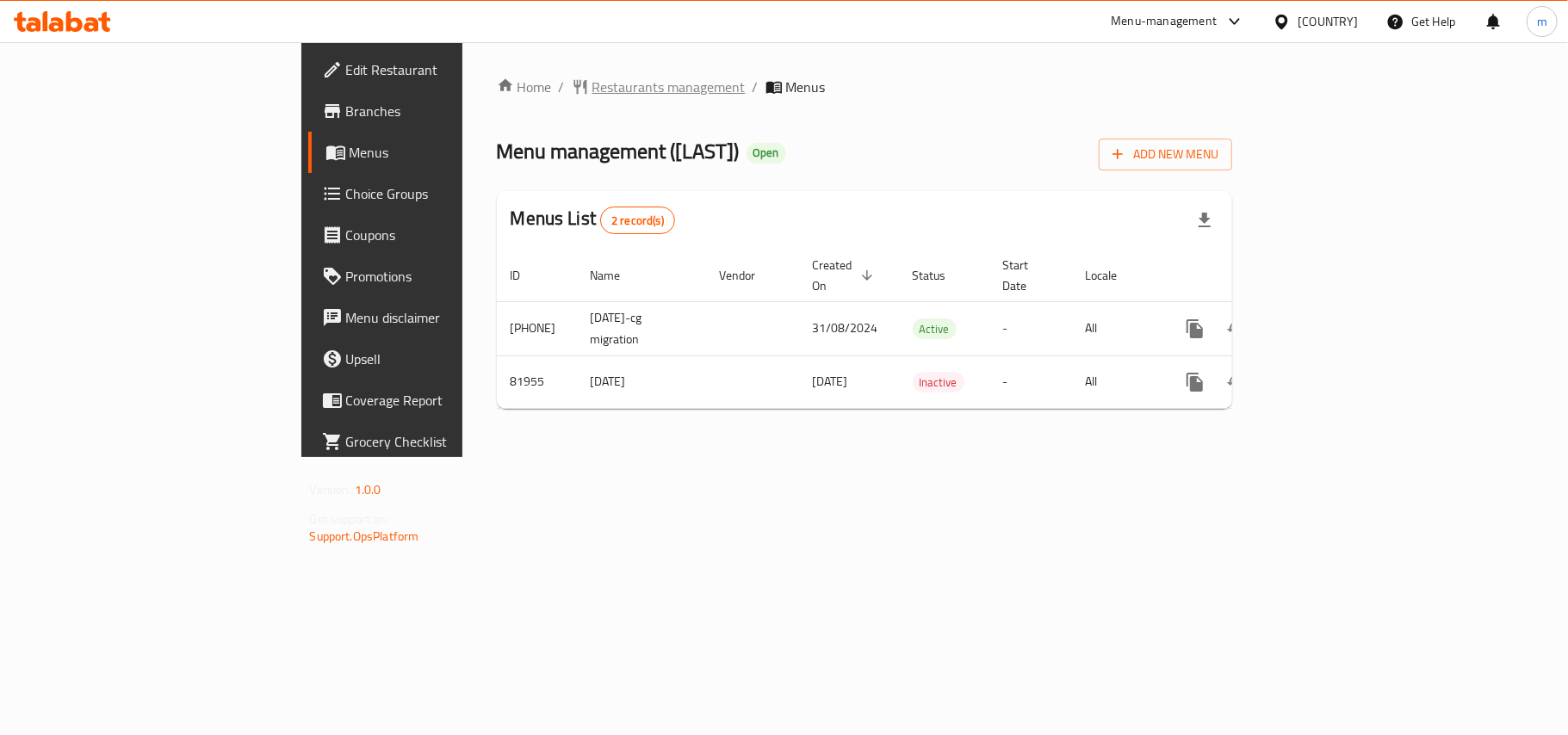 click on "Restaurants management" at bounding box center (669, 87) 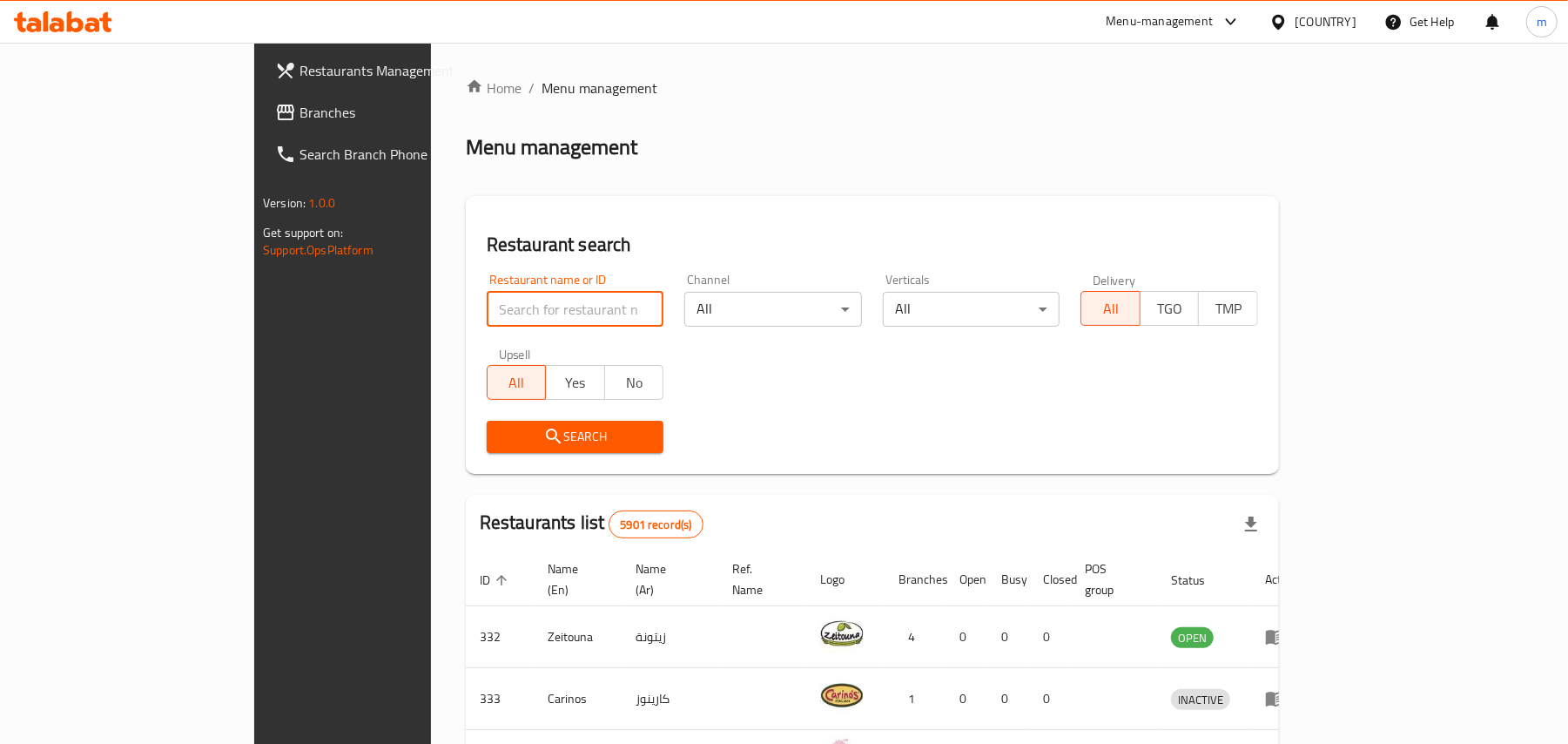 click at bounding box center (575, 309) 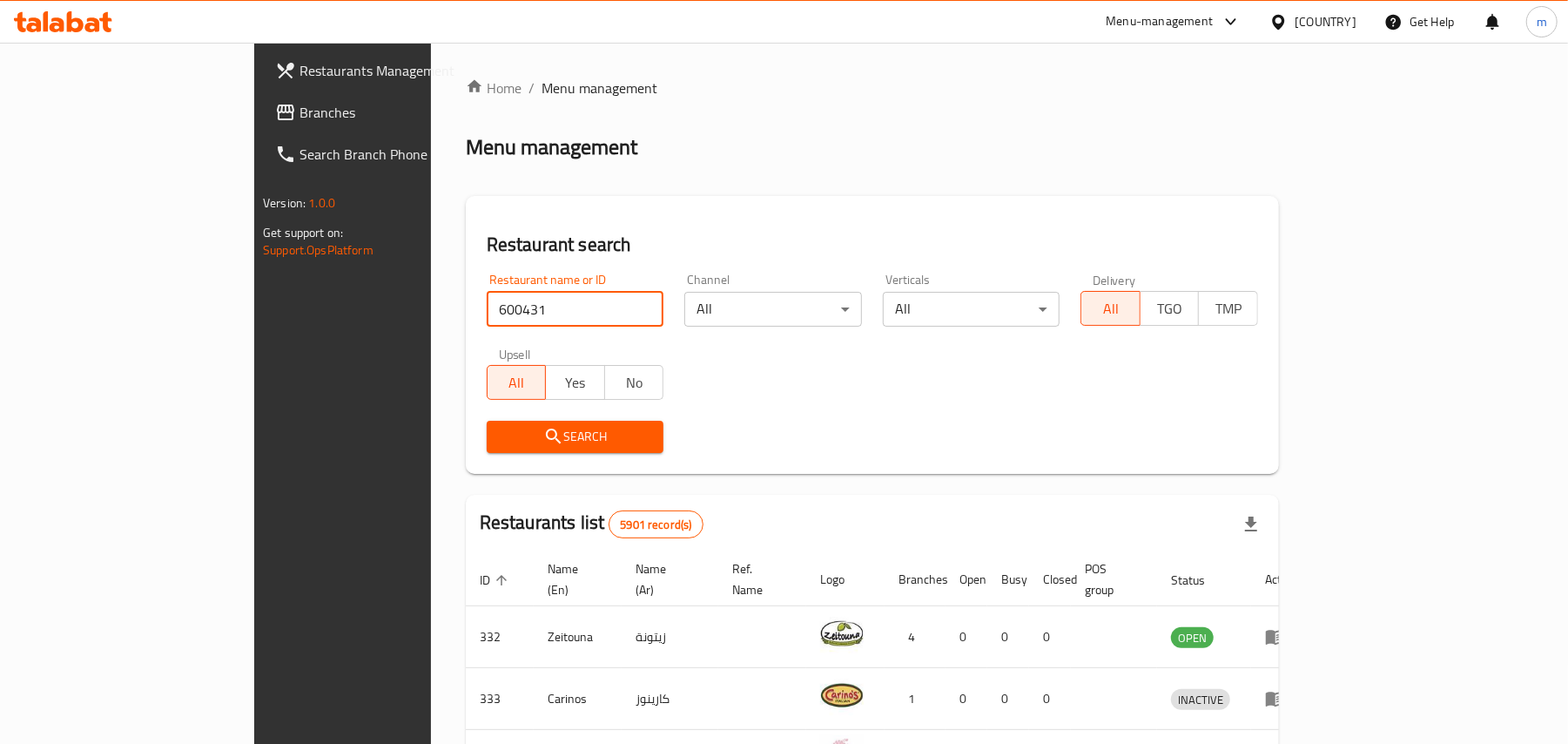 type on "600431" 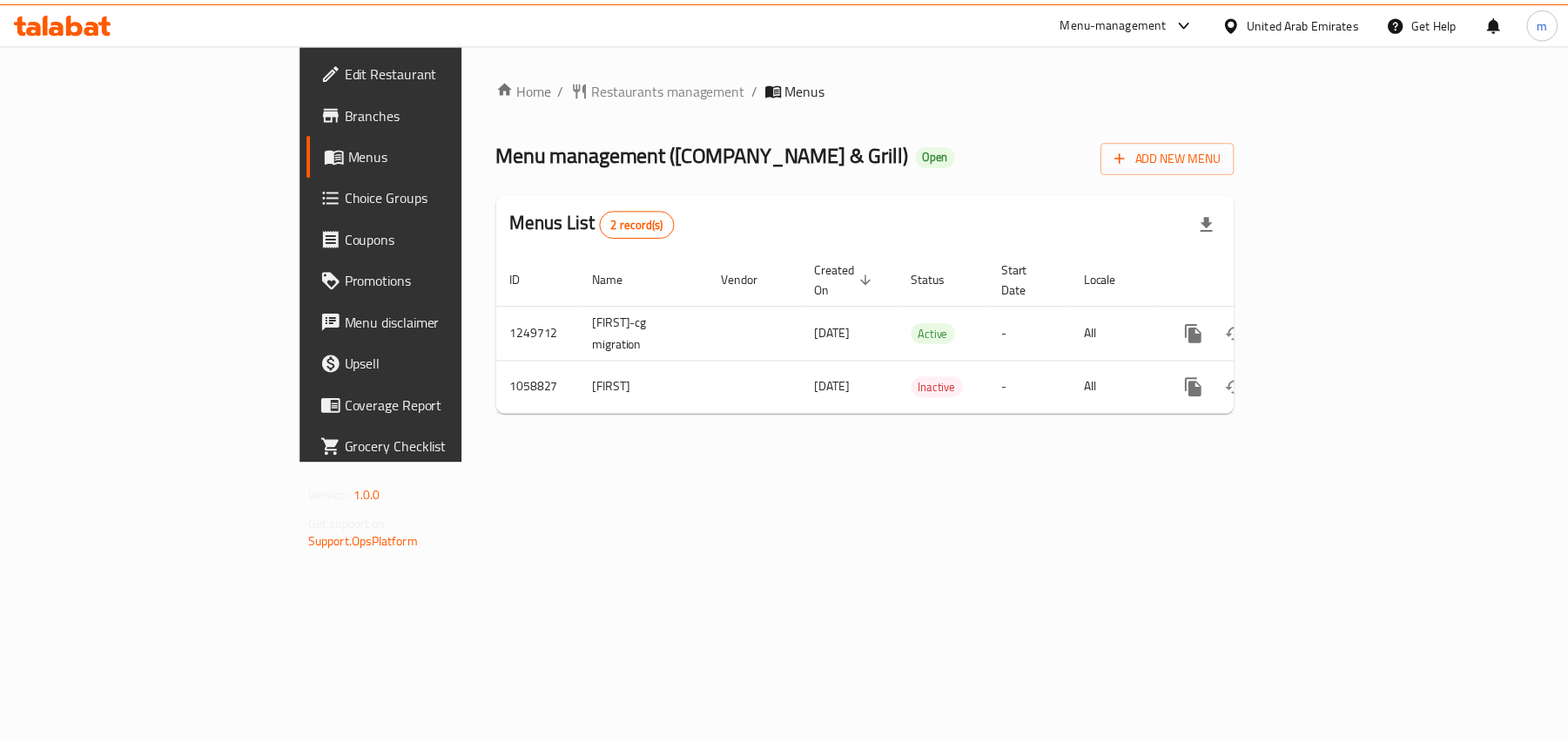 scroll, scrollTop: 0, scrollLeft: 0, axis: both 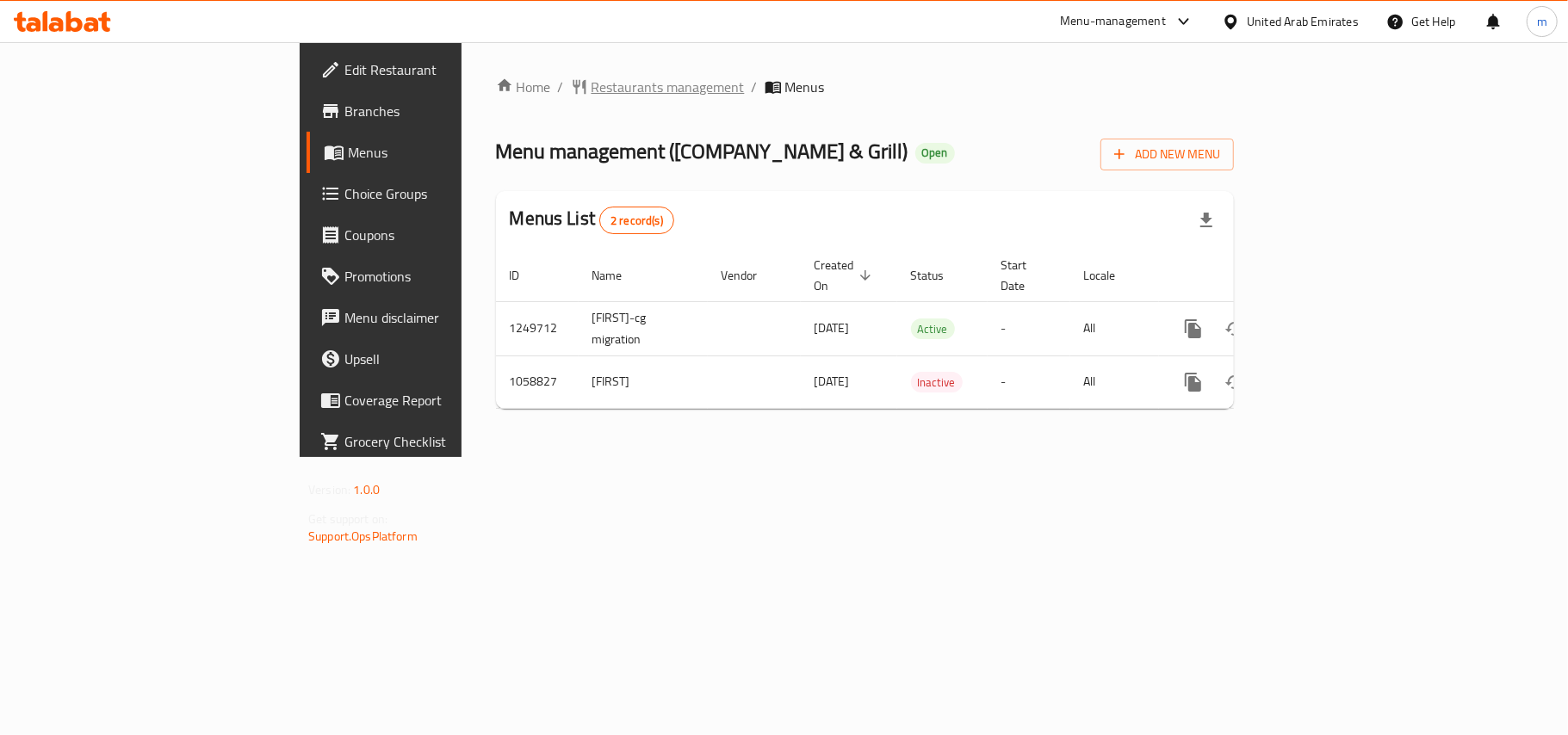 click on "Restaurants management" at bounding box center (668, 87) 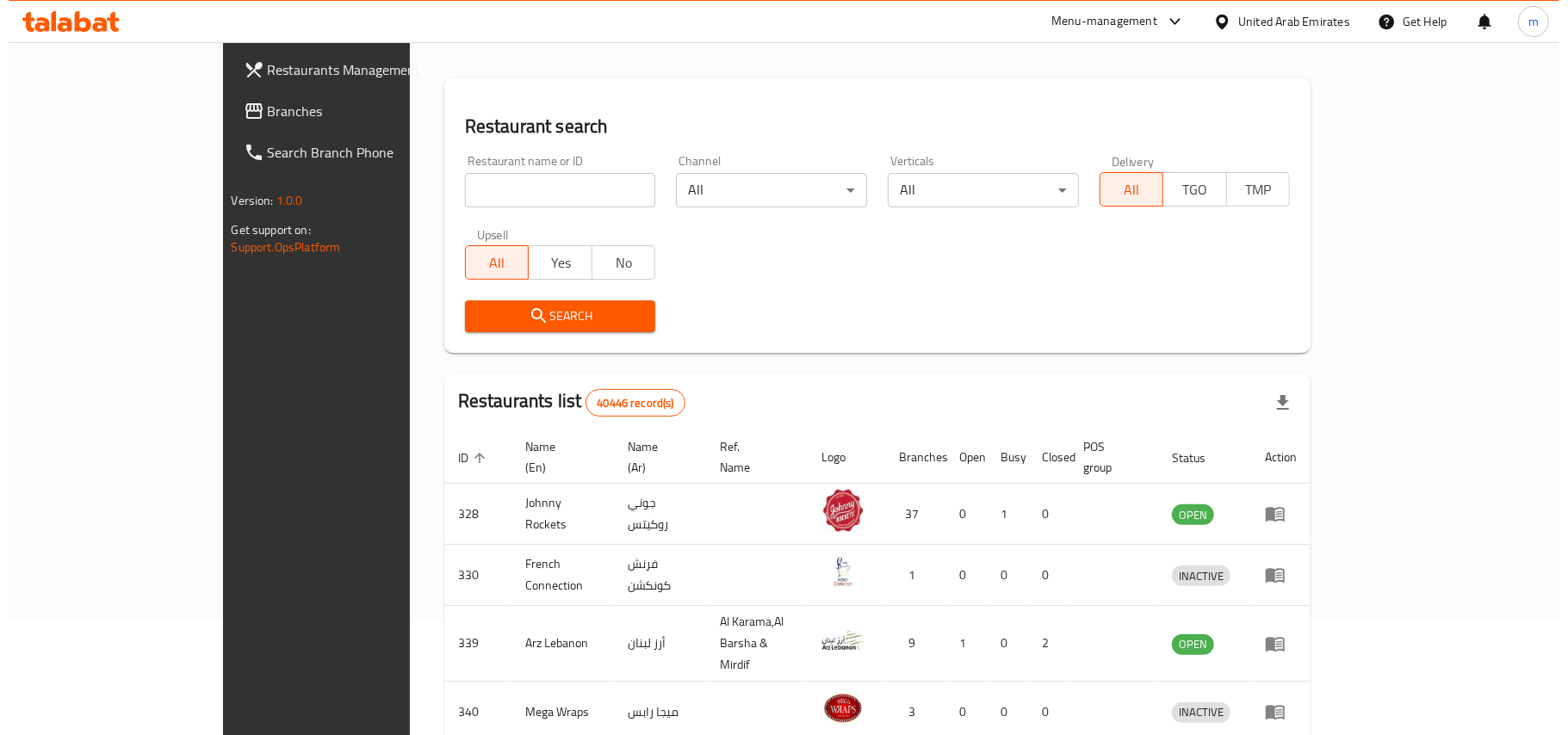 scroll, scrollTop: 0, scrollLeft: 0, axis: both 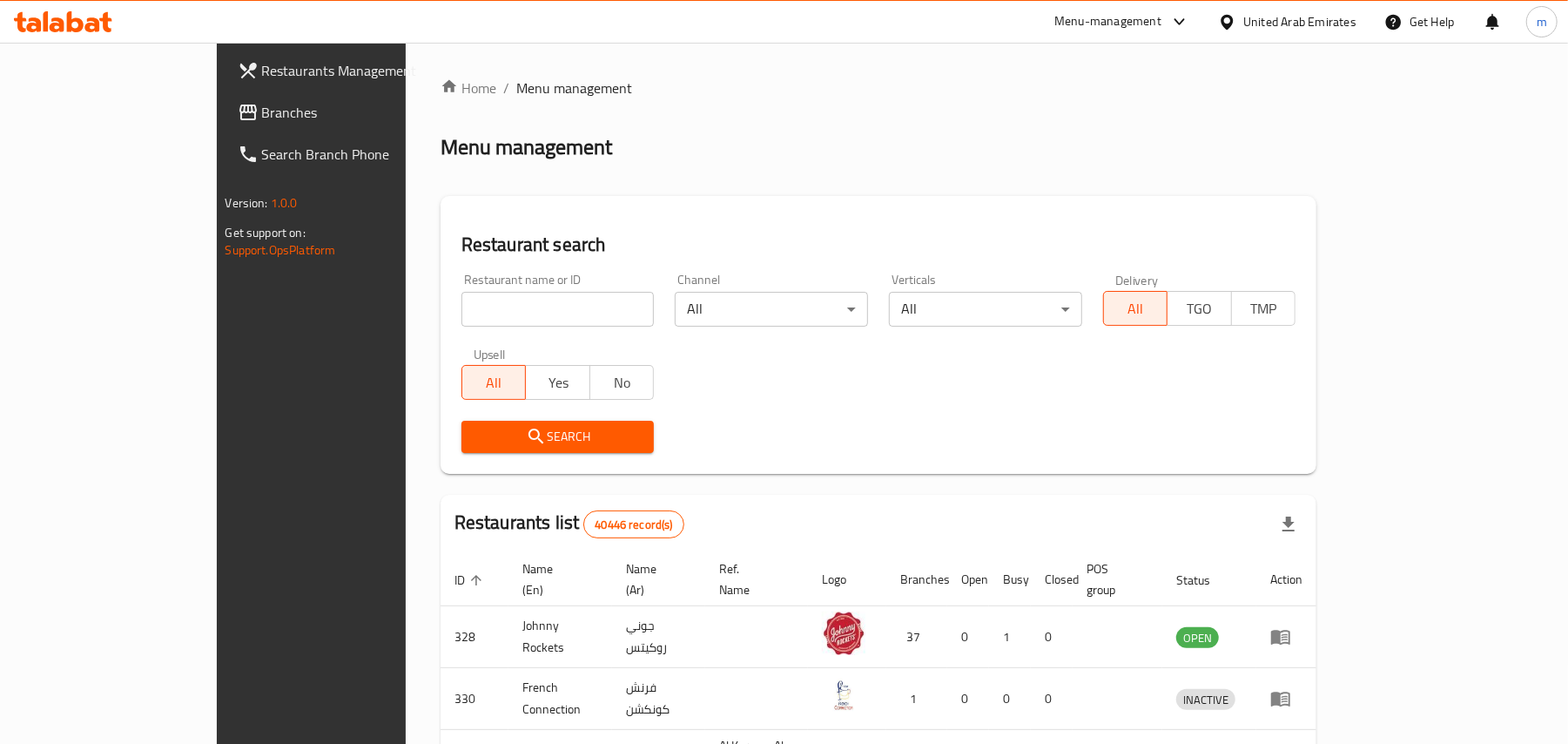 click at bounding box center (558, 309) 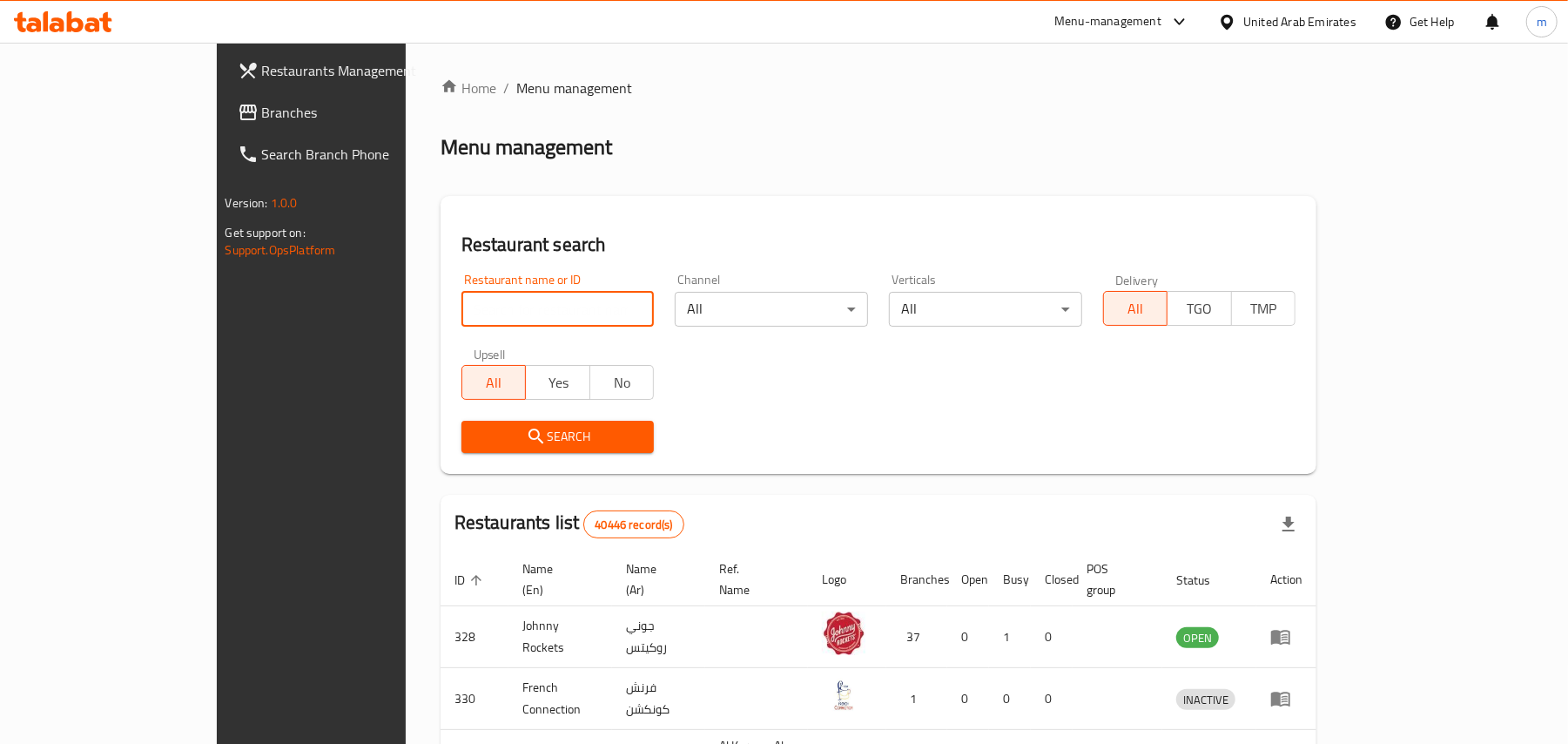 paste on "662906" 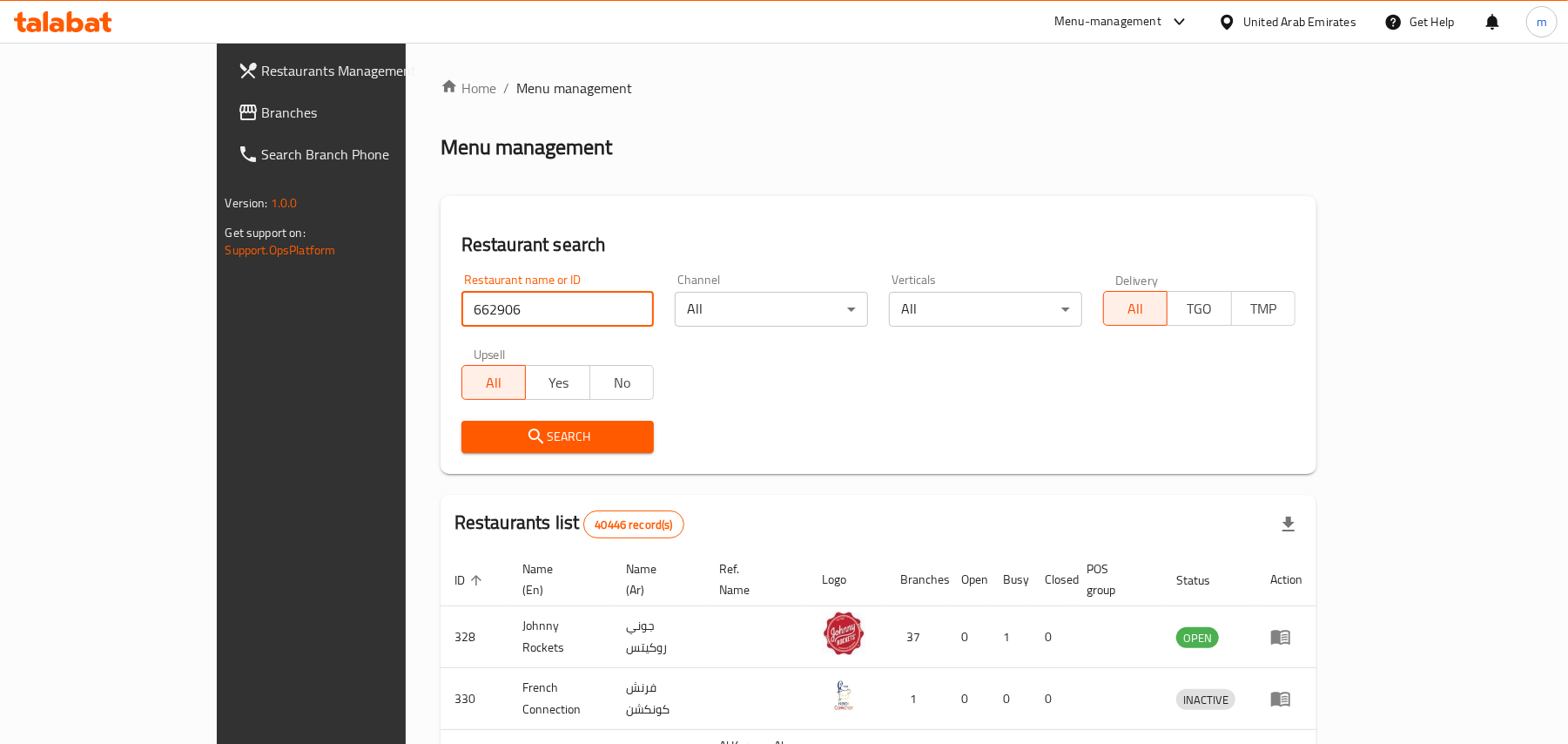 type on "662906" 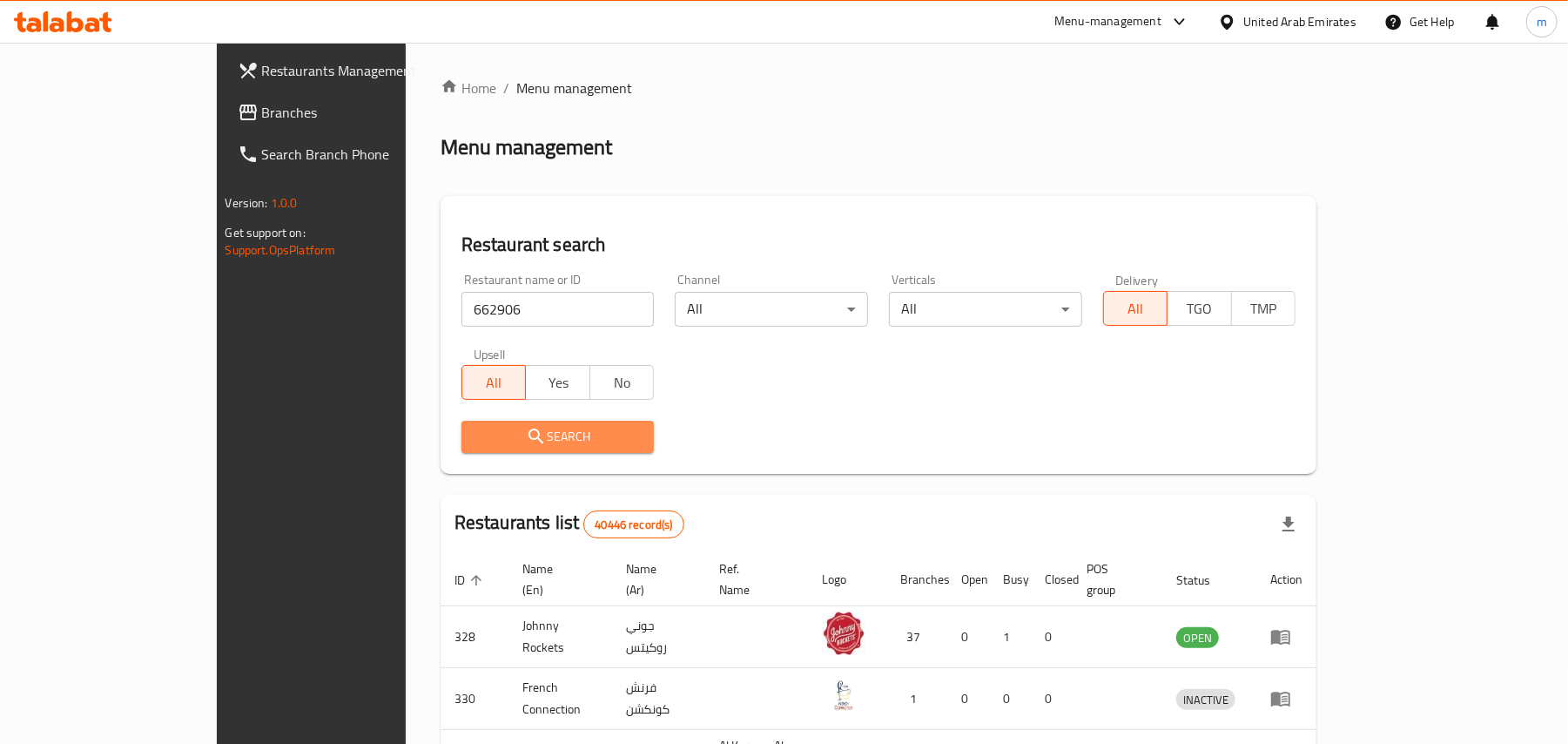 click on "Search" at bounding box center (558, 436) 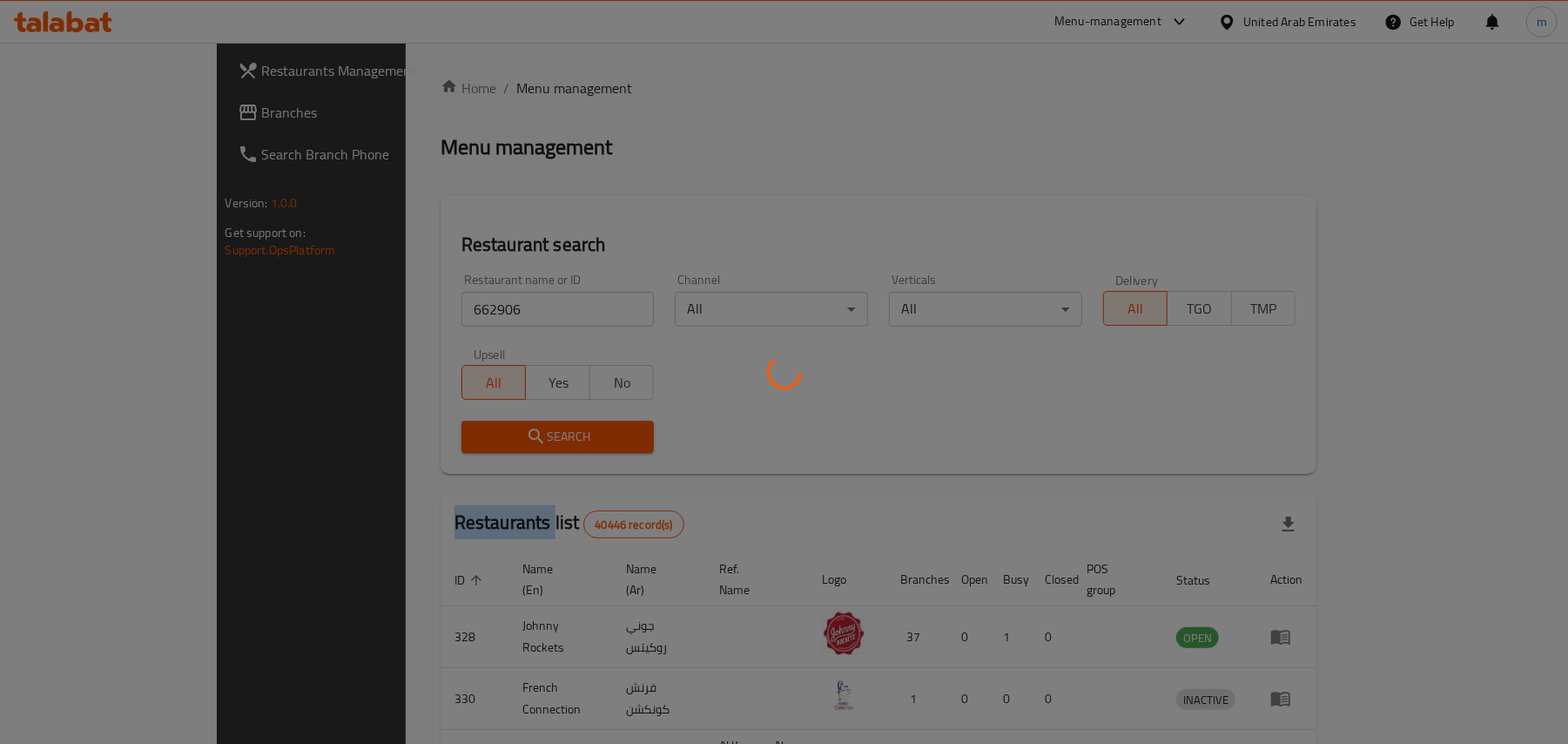 click at bounding box center [784, 372] 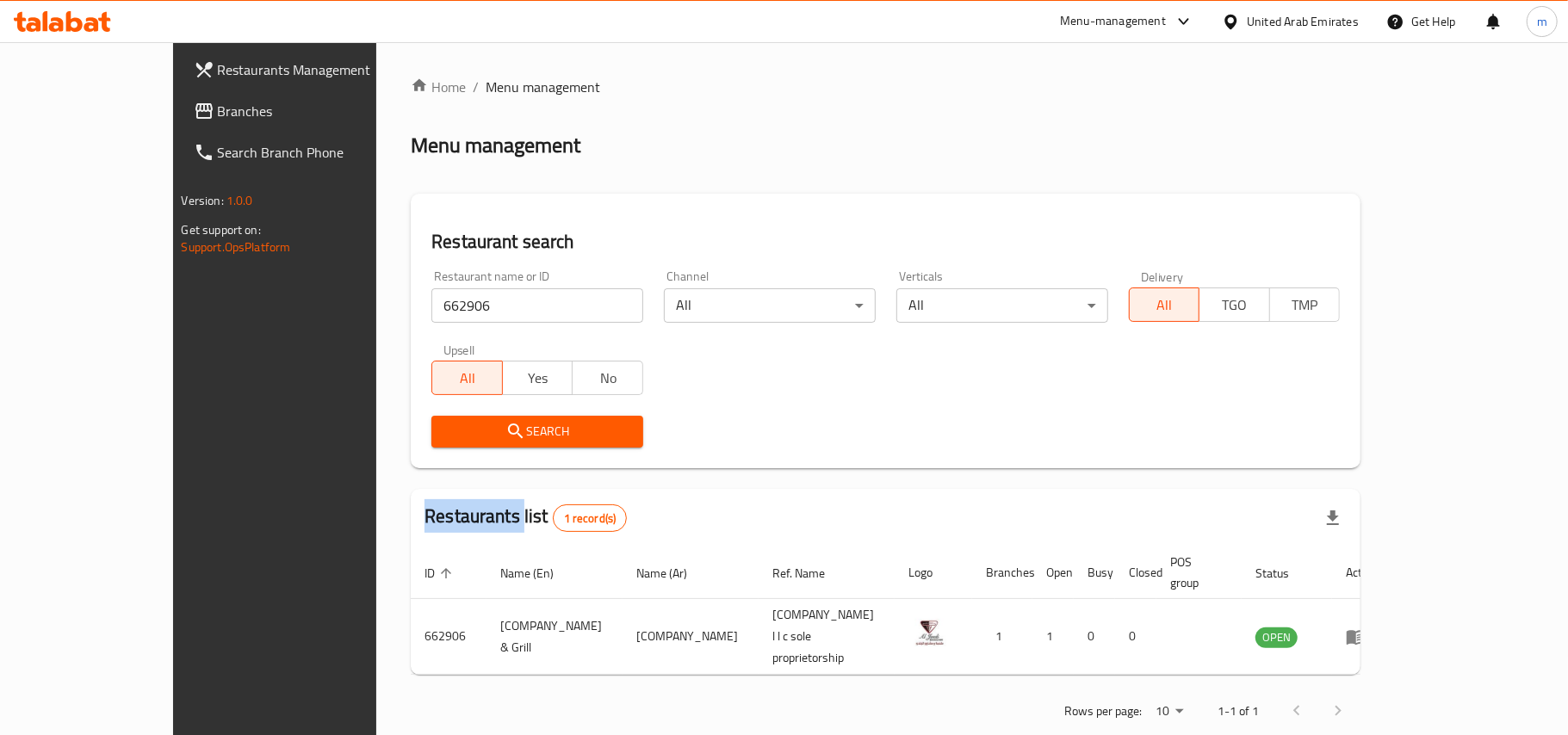 click on "Branches" at bounding box center (319, 111) 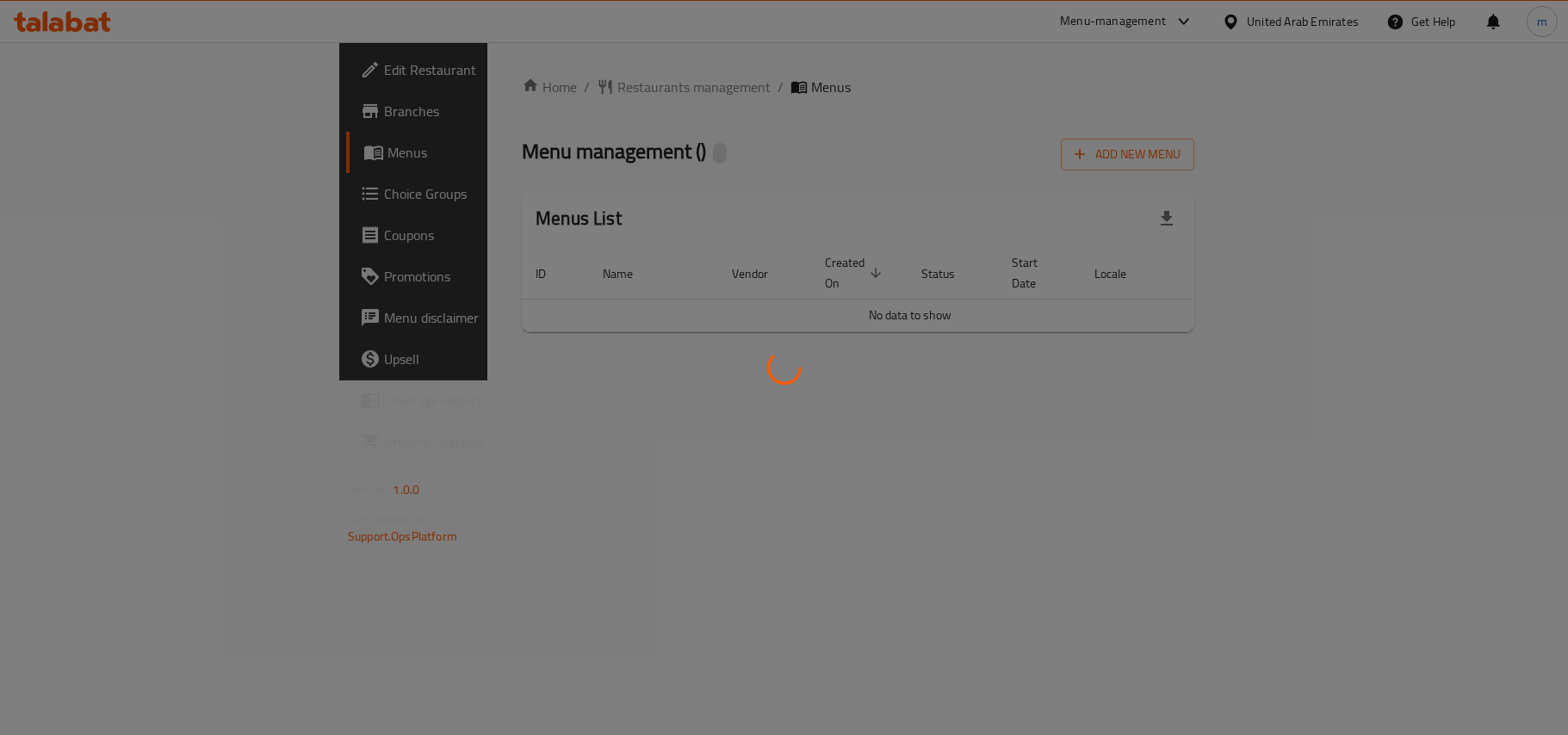 scroll, scrollTop: 0, scrollLeft: 0, axis: both 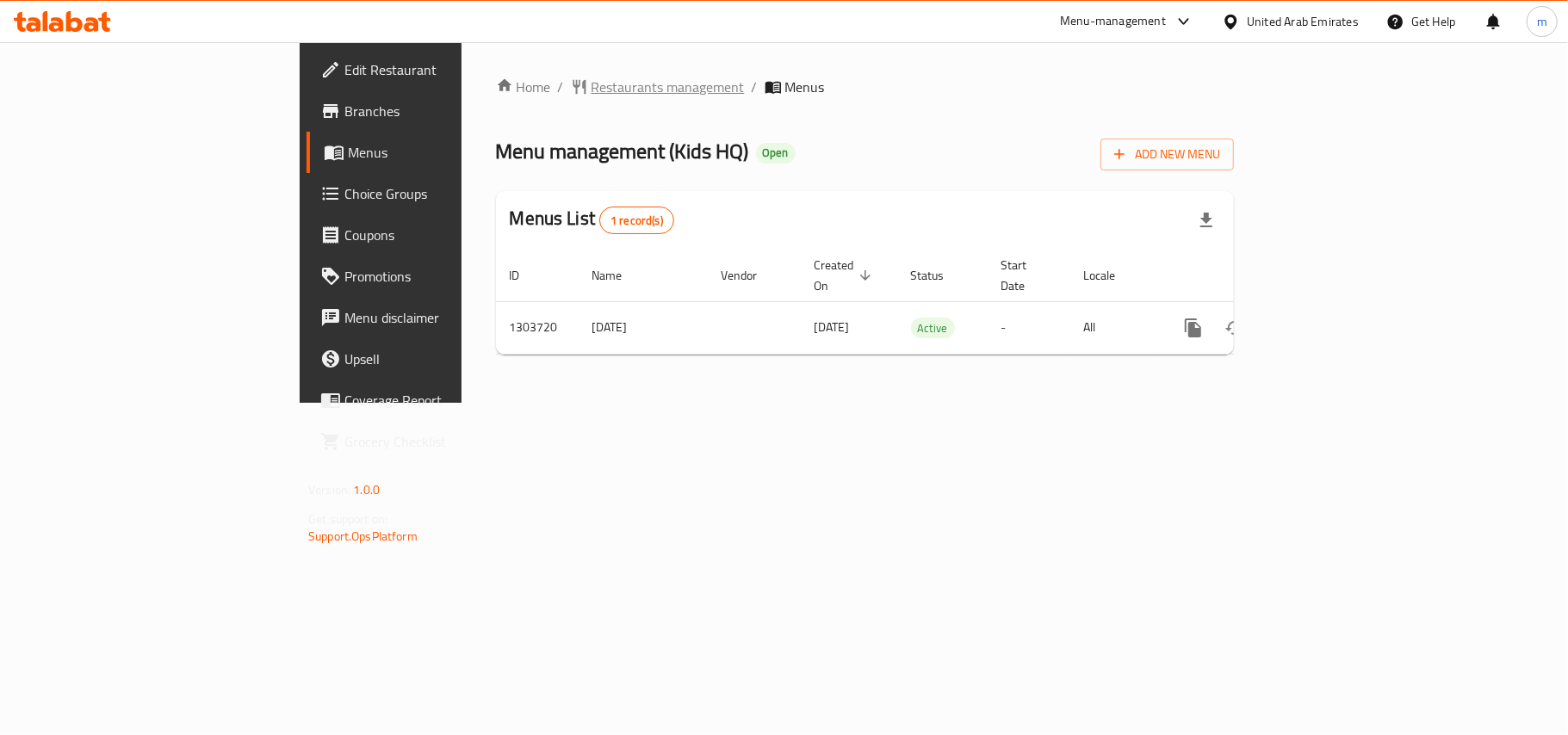 click on "Restaurants management" at bounding box center [668, 87] 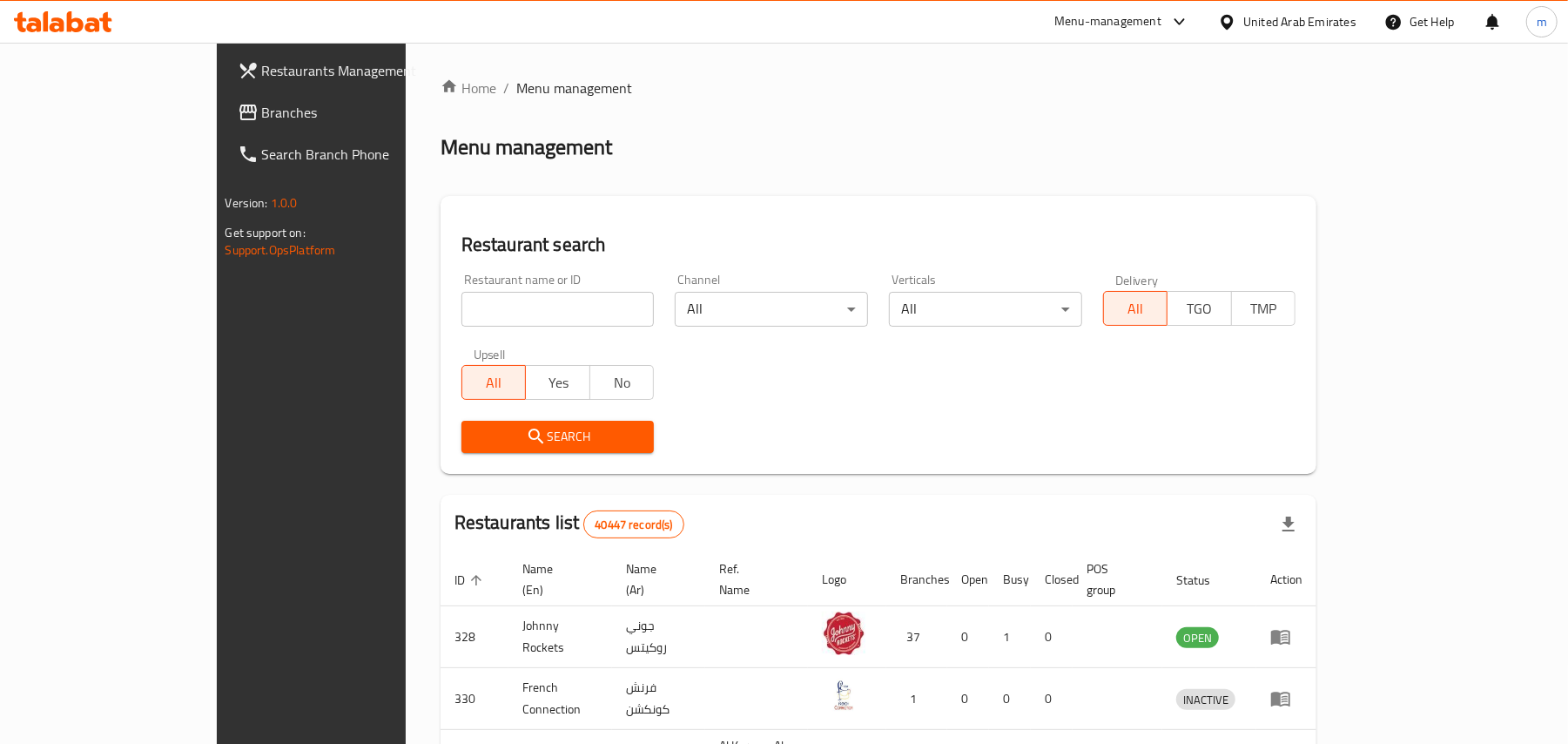 click at bounding box center [558, 309] 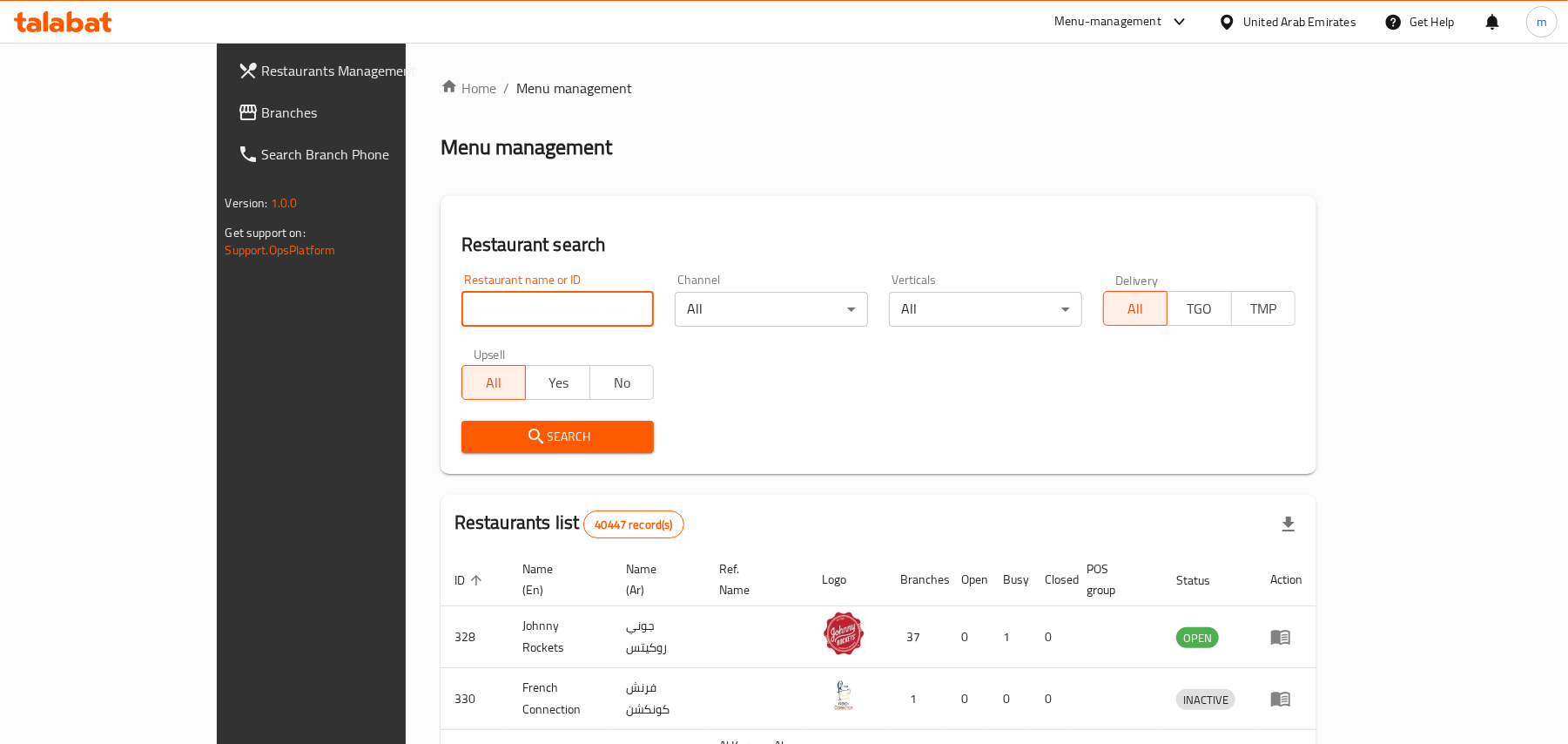 paste on "702890" 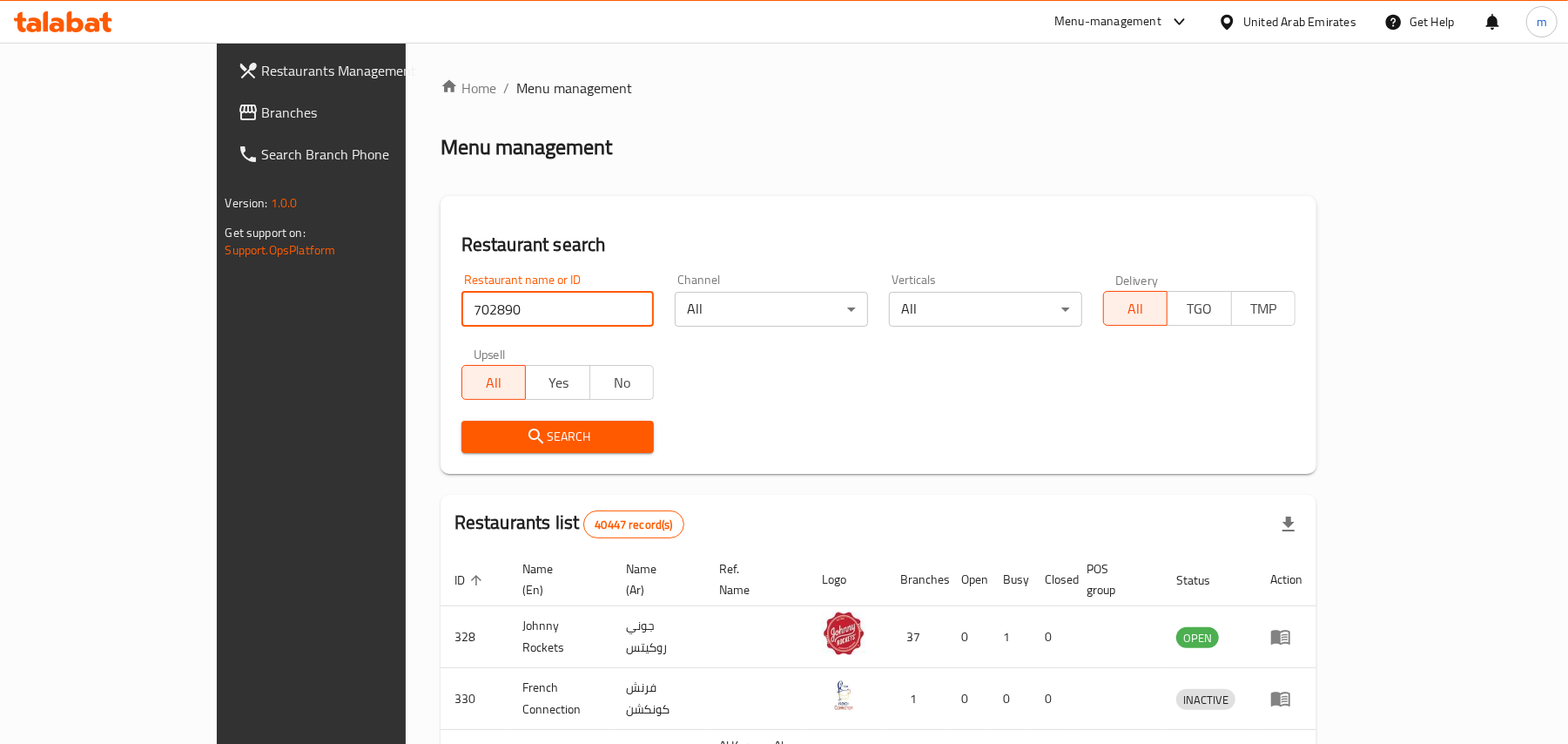 type on "702890" 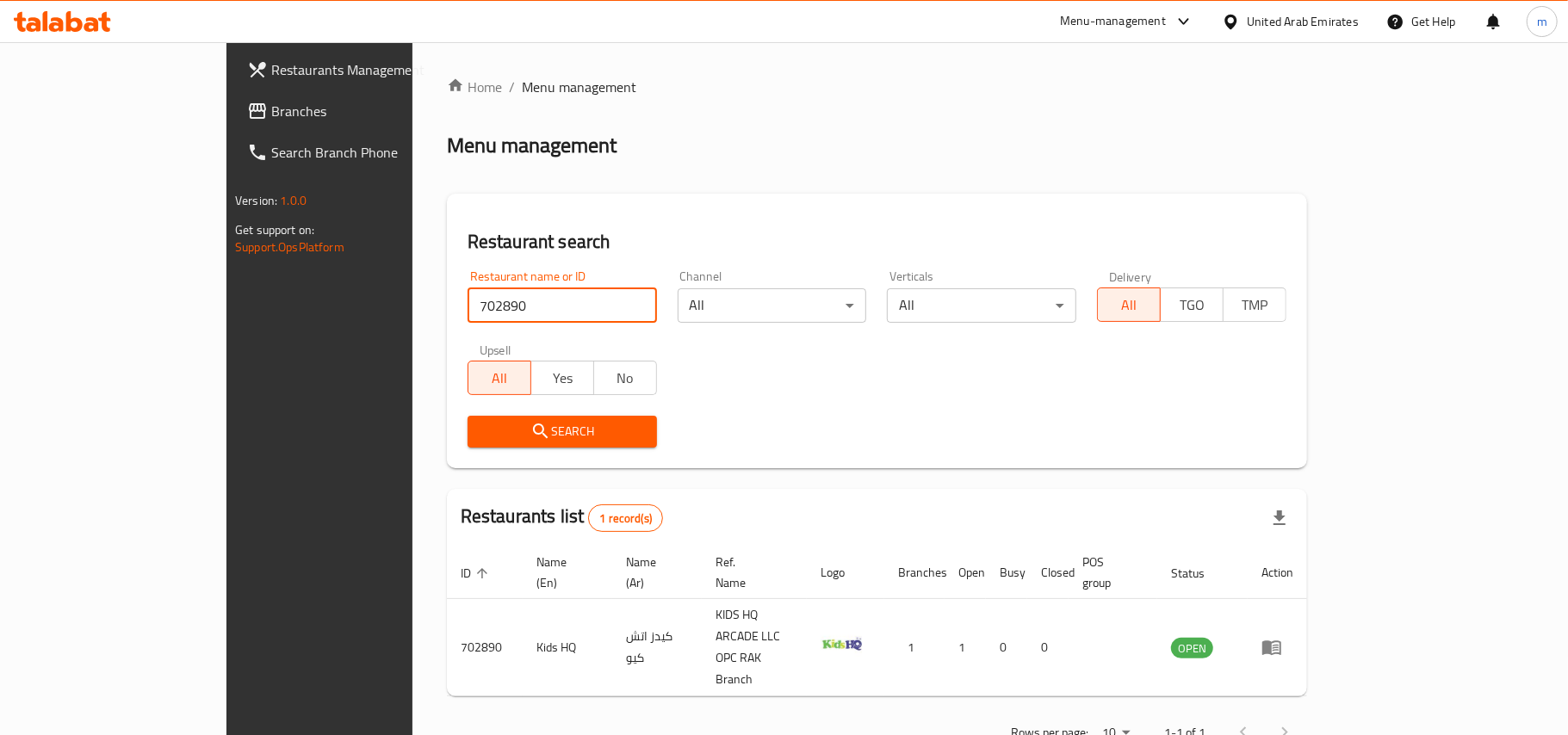 click on "Branches" at bounding box center (361, 111) 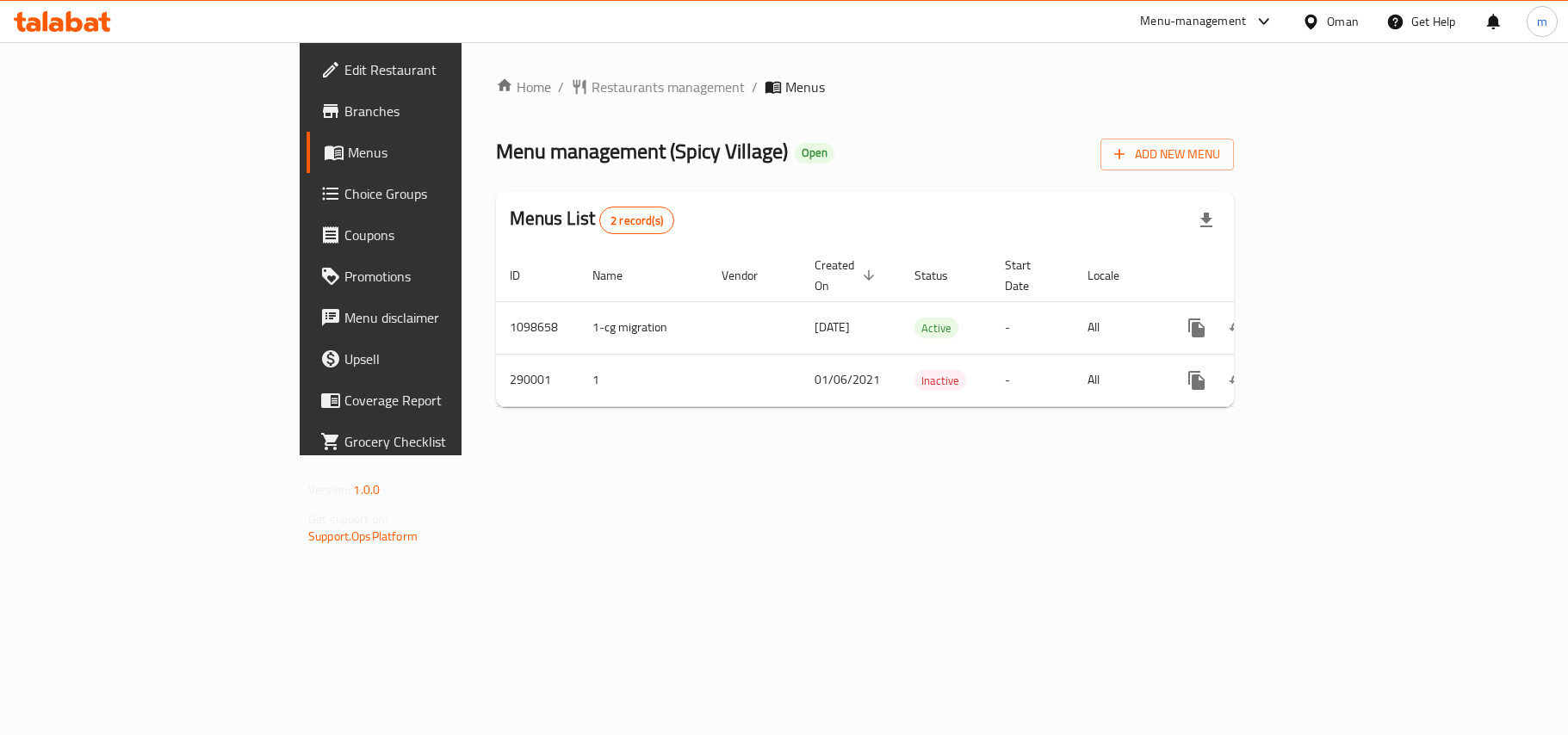 scroll, scrollTop: 0, scrollLeft: 0, axis: both 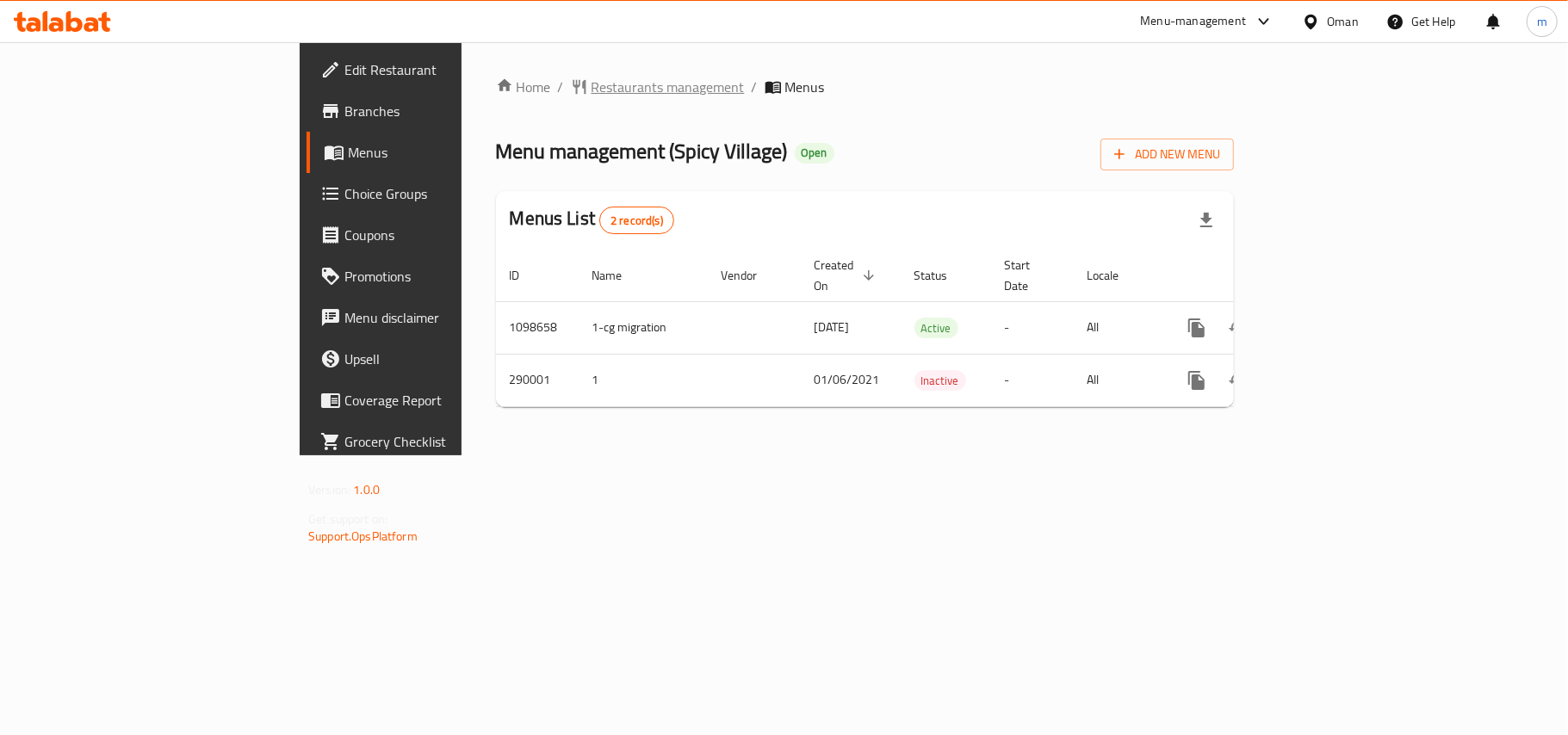 click on "Restaurants management" at bounding box center [668, 87] 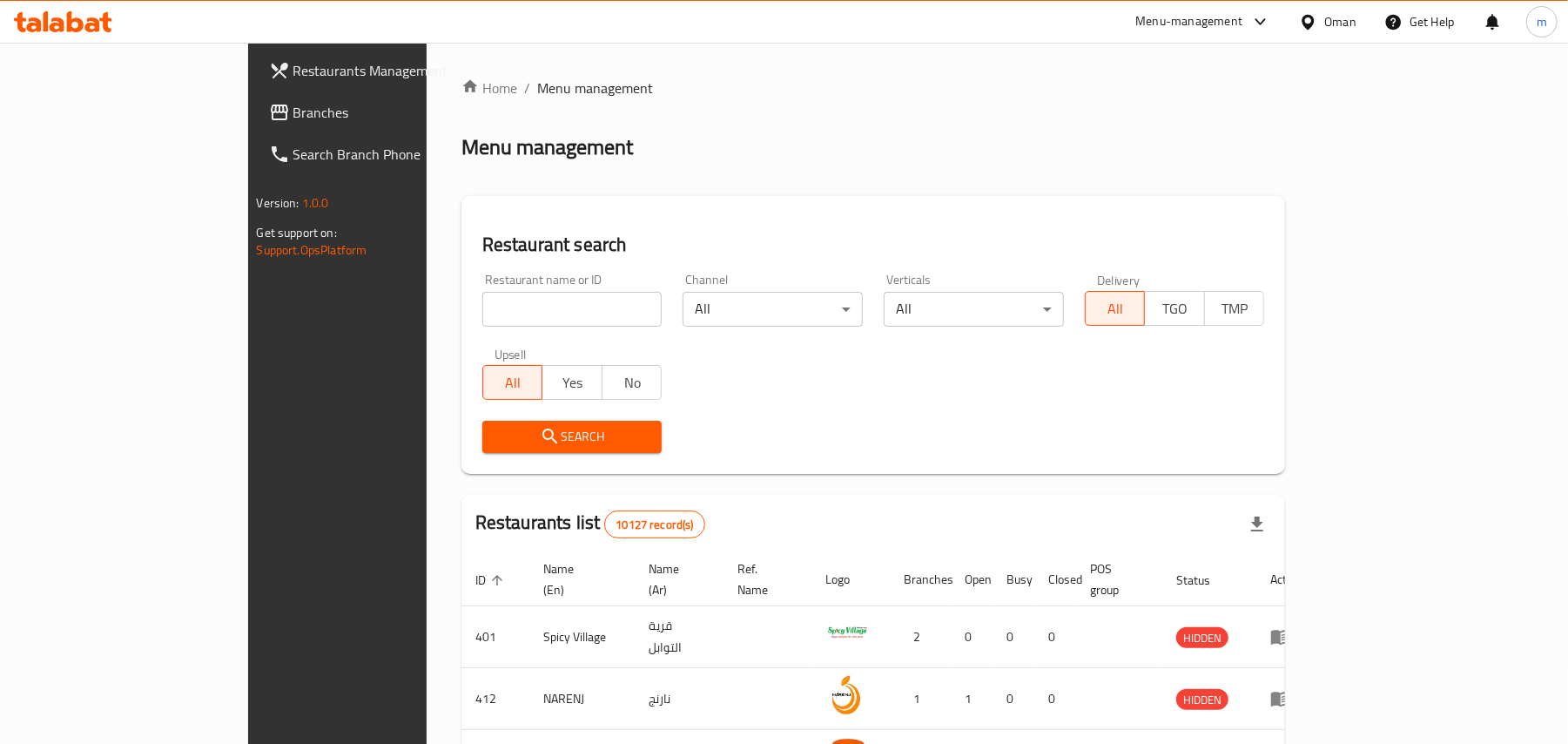 click on "Restaurant name or ID Restaurant name or ID" at bounding box center (572, 300) 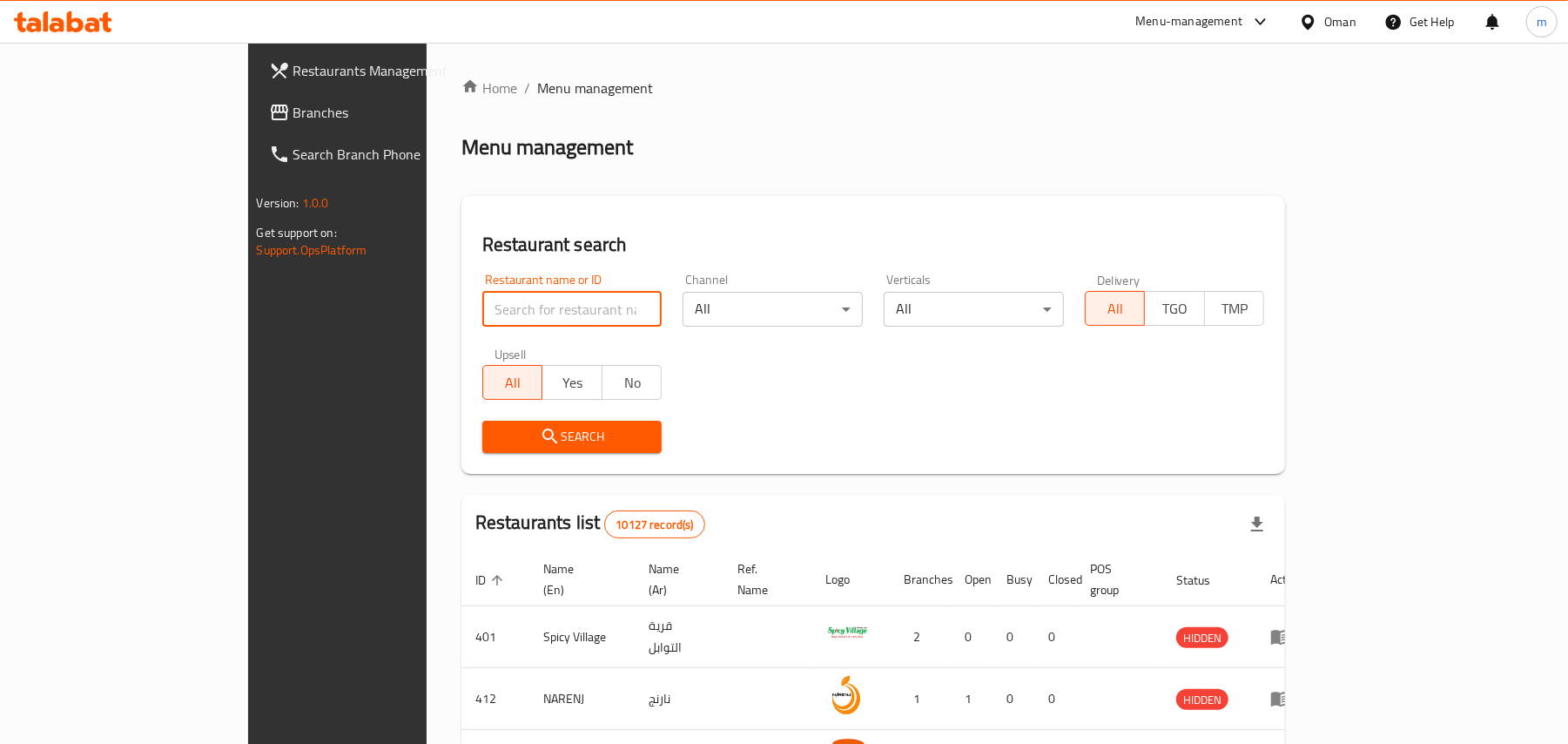 paste on "628377" 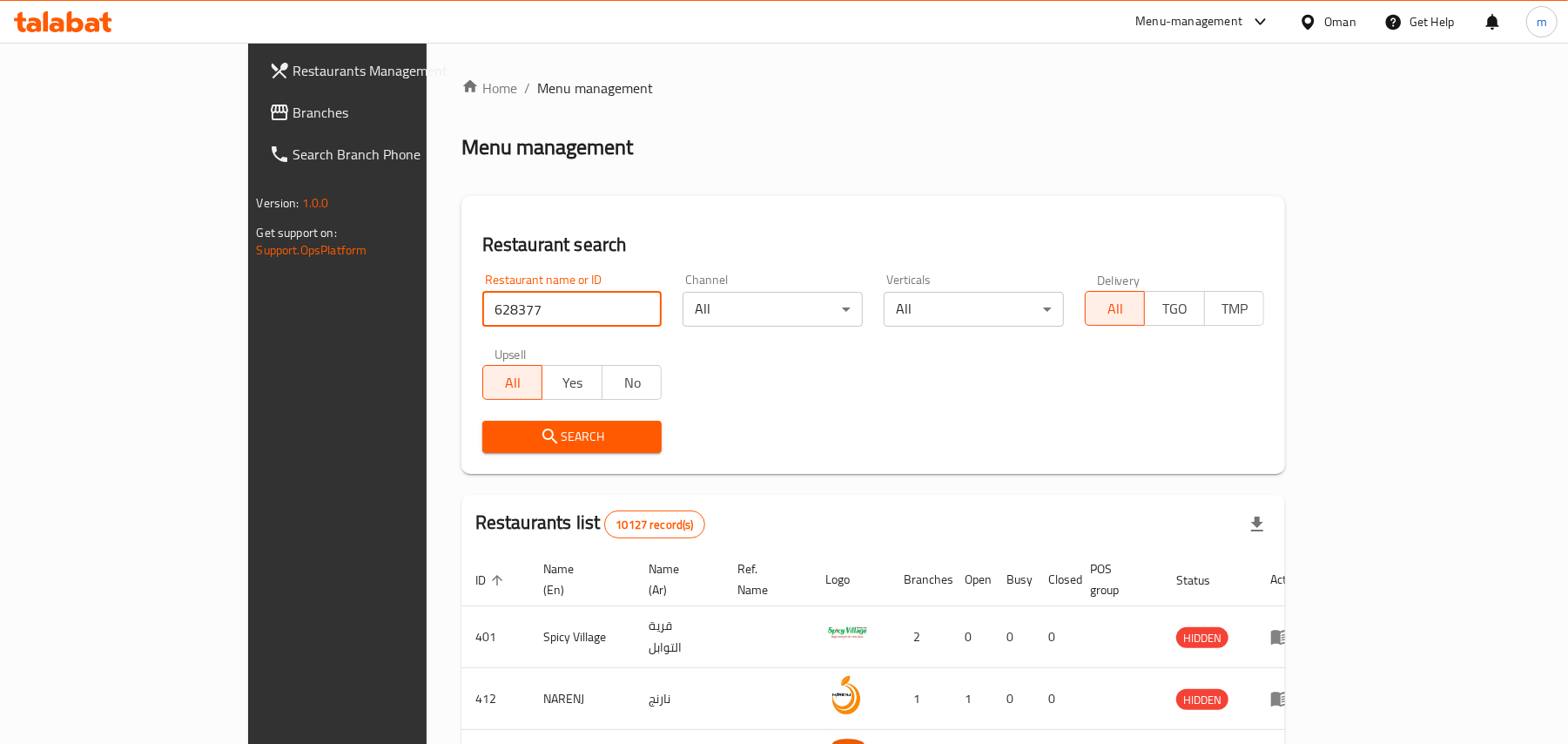type on "628377" 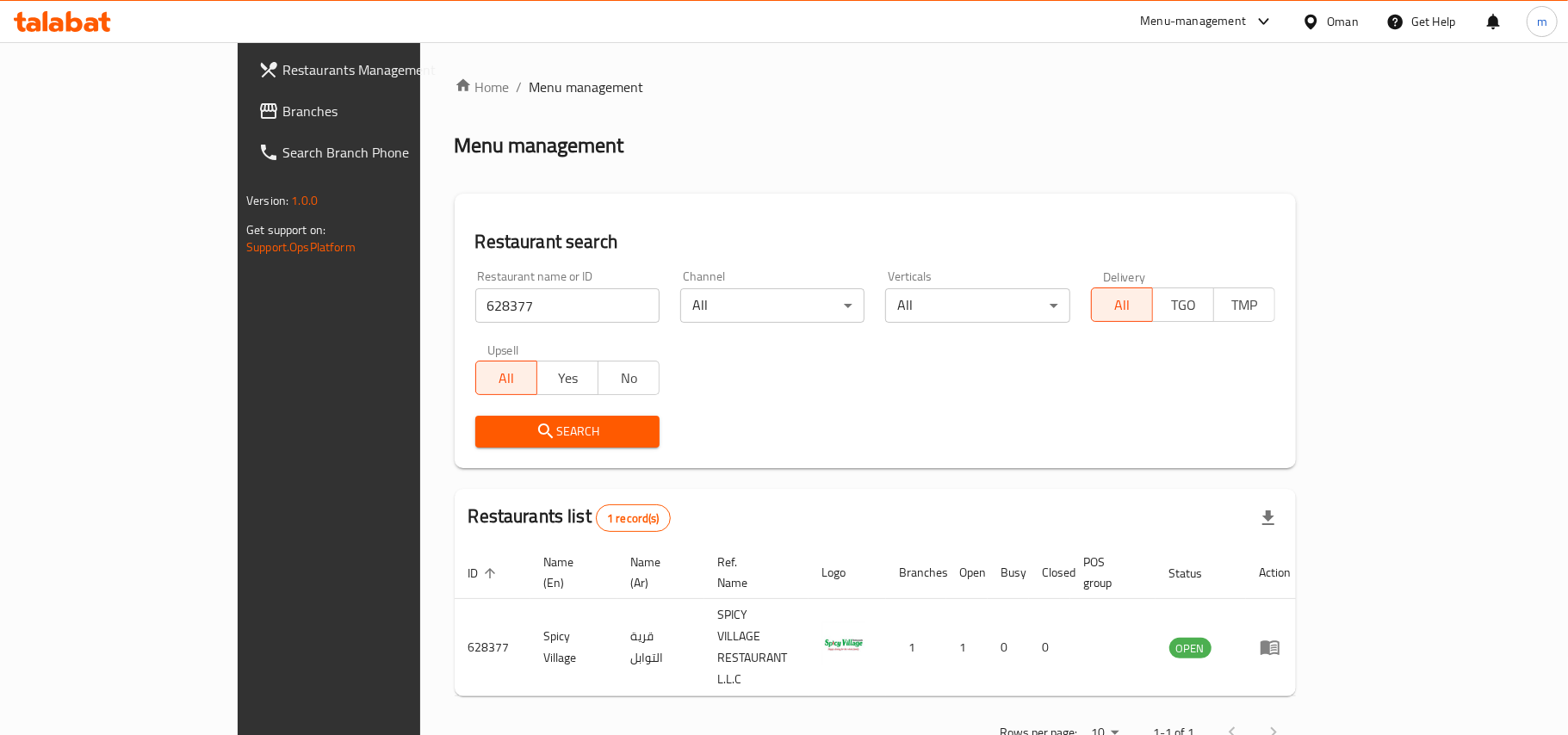 click at bounding box center (1314, 22) 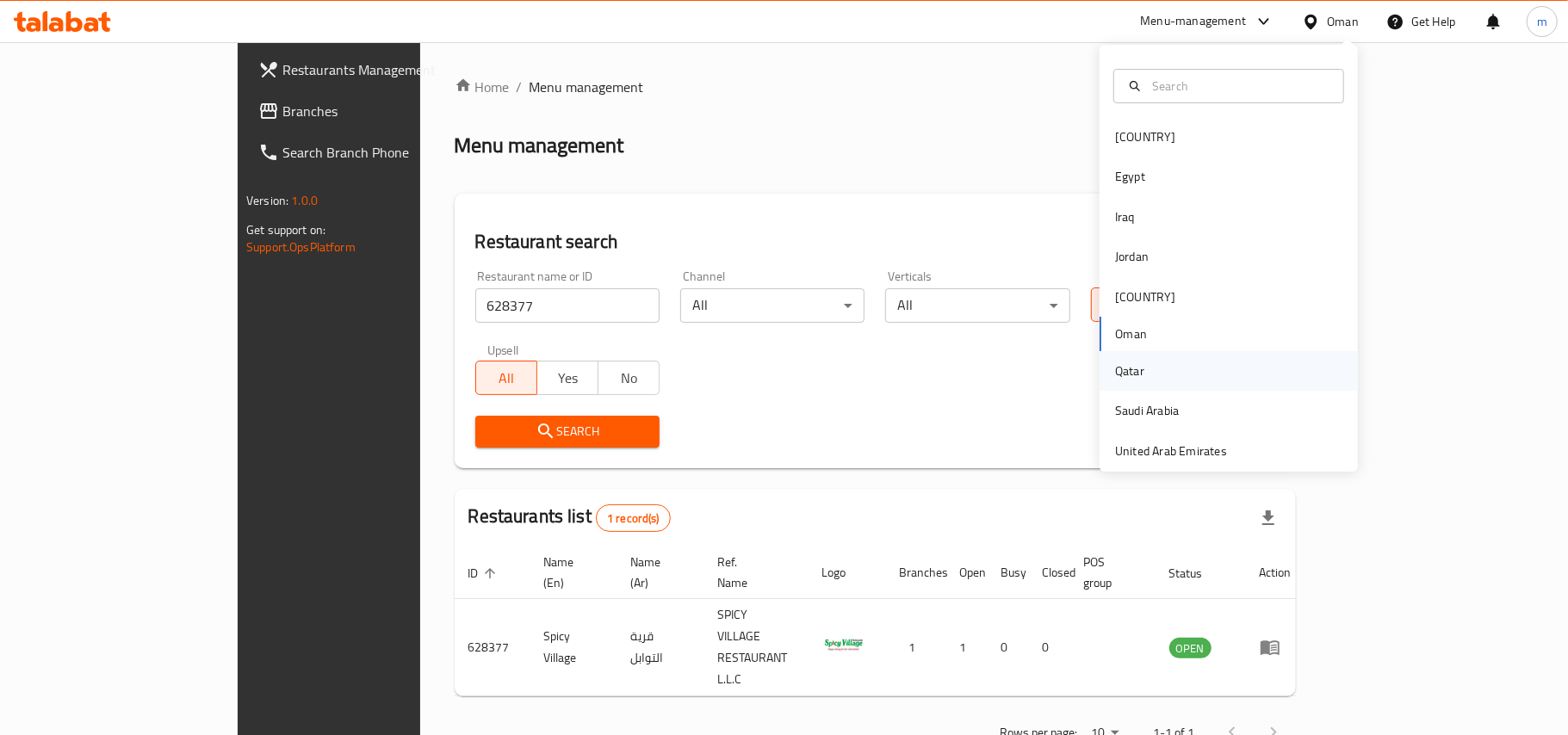 click on "Qatar" at bounding box center (1130, 371) 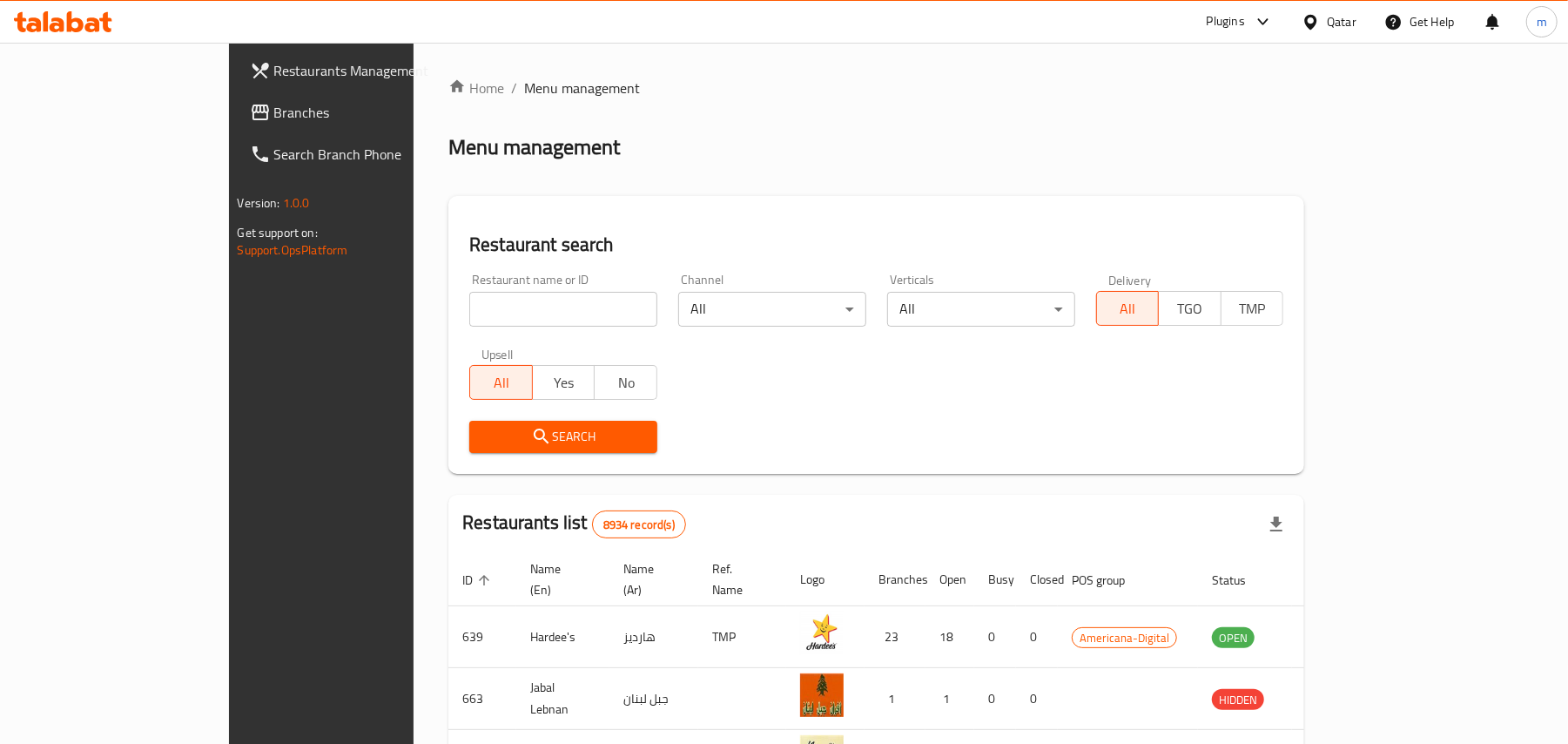 click at bounding box center (563, 309) 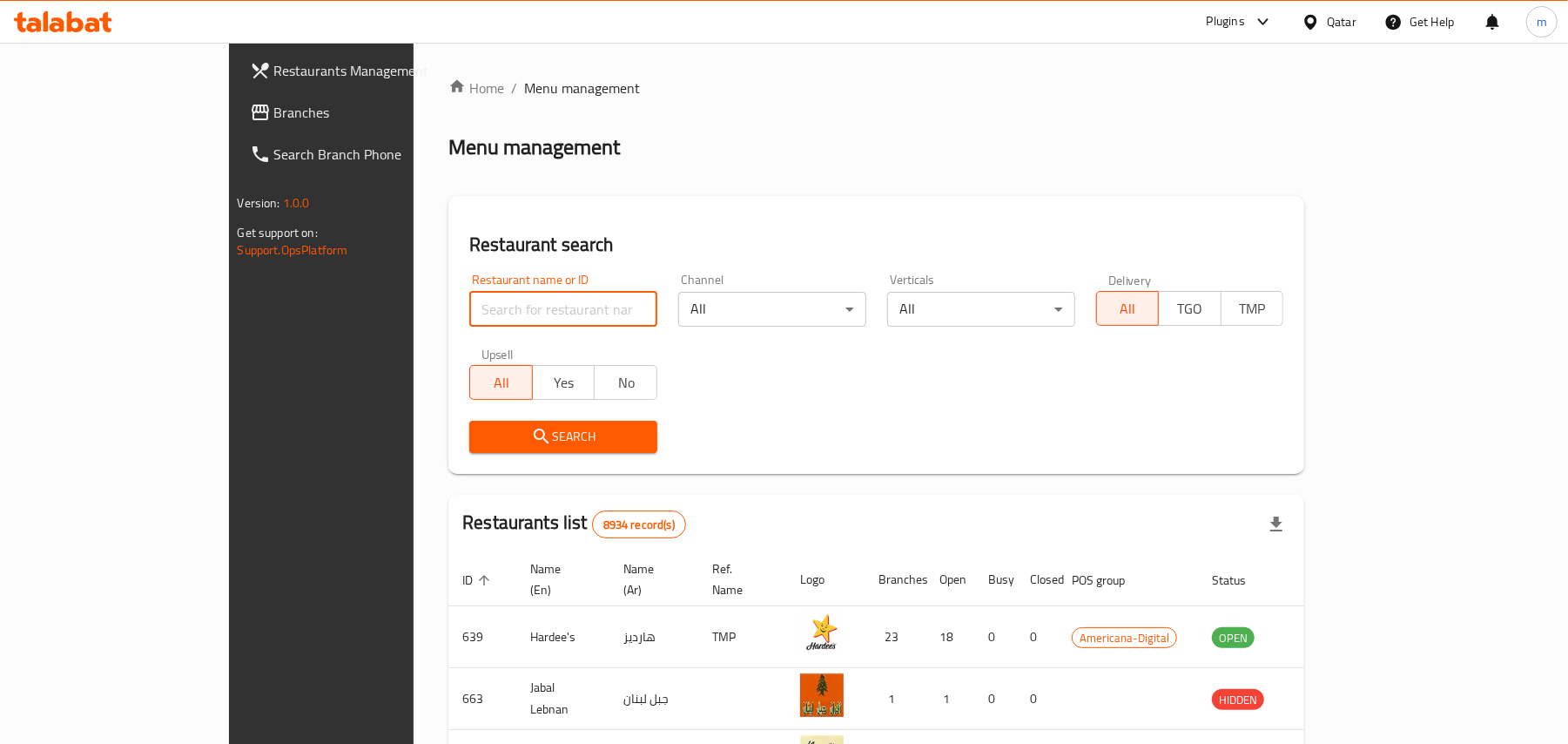 paste on "755319" 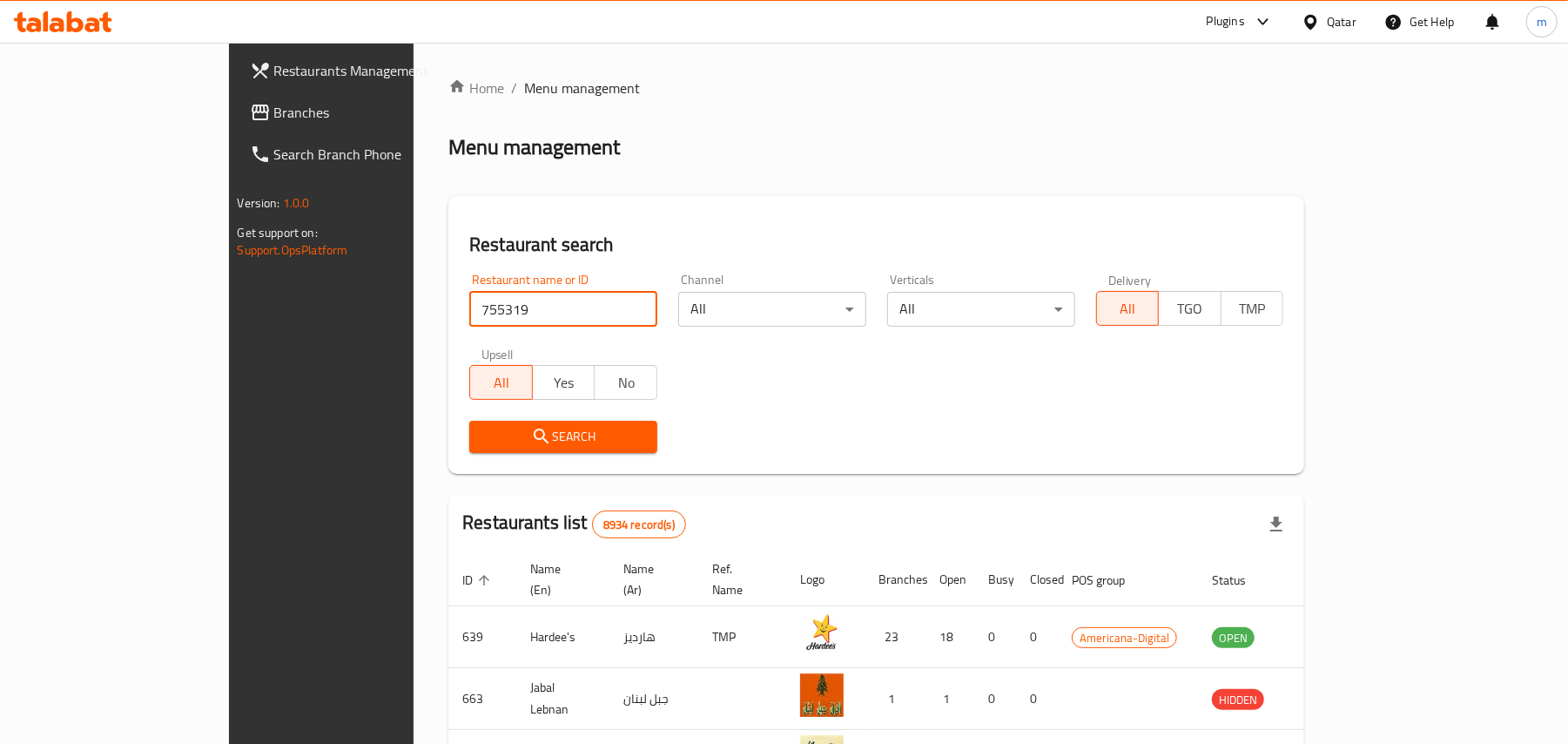 type on "755319" 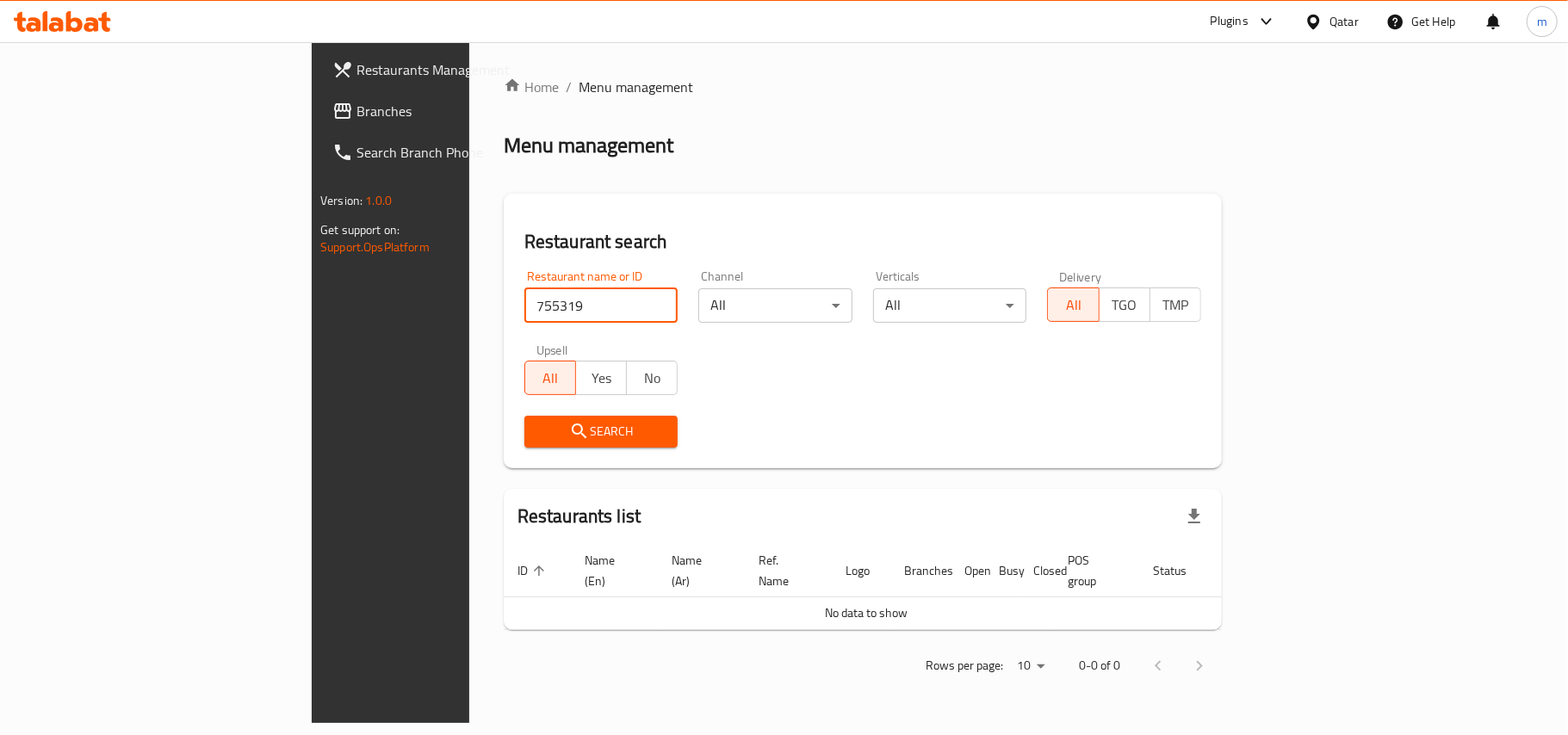 click on "Search" at bounding box center (601, 431) 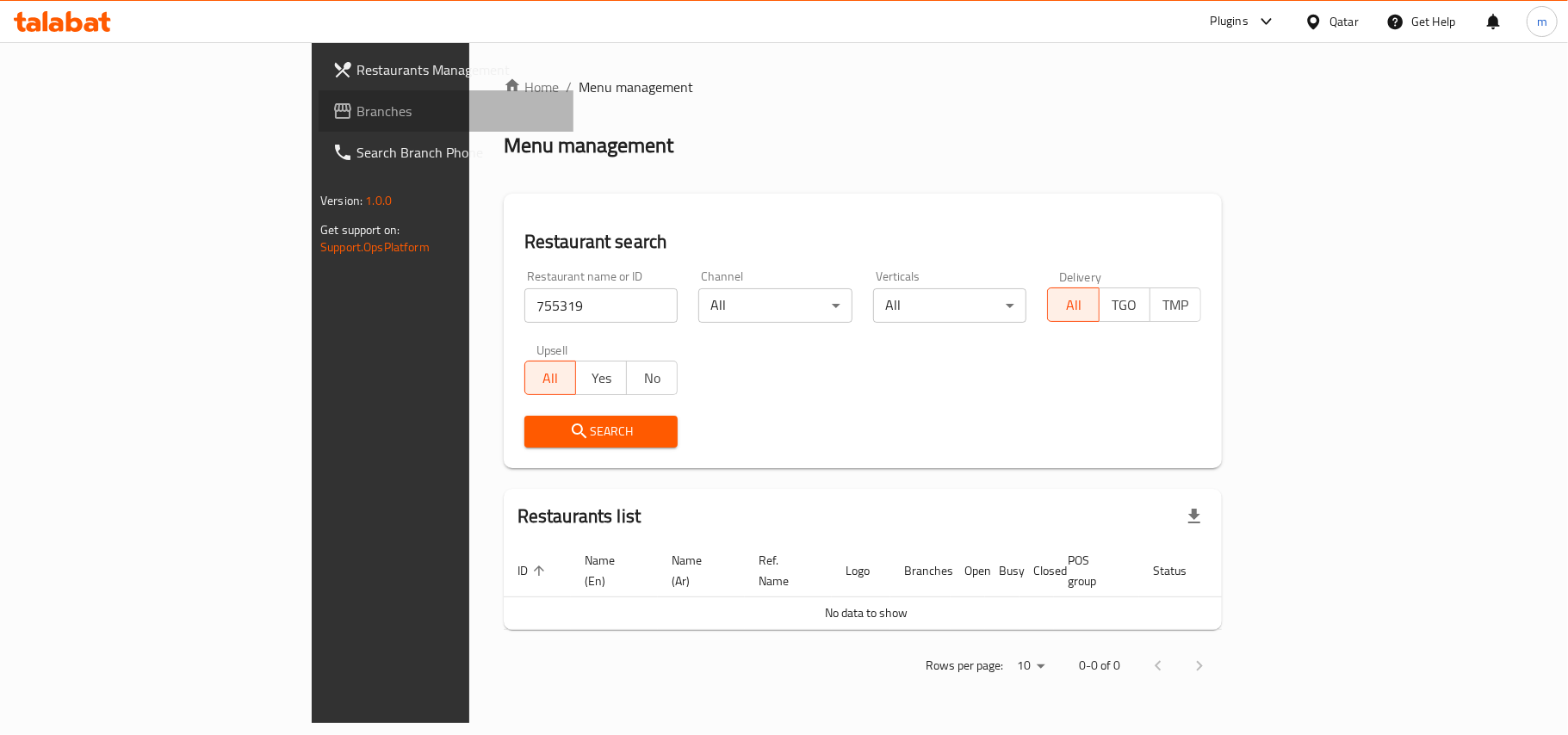 click on "Branches" at bounding box center (458, 111) 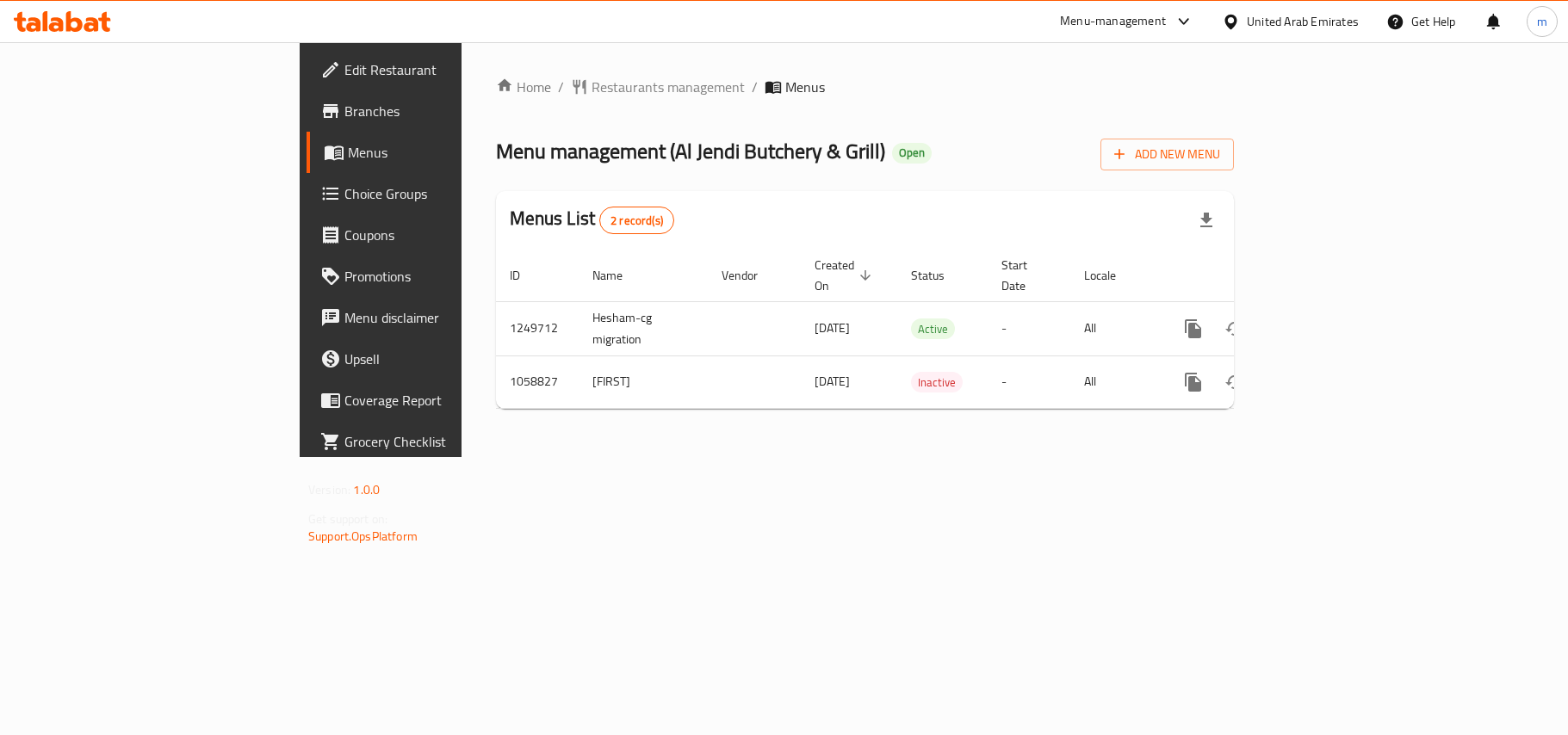 scroll, scrollTop: 0, scrollLeft: 0, axis: both 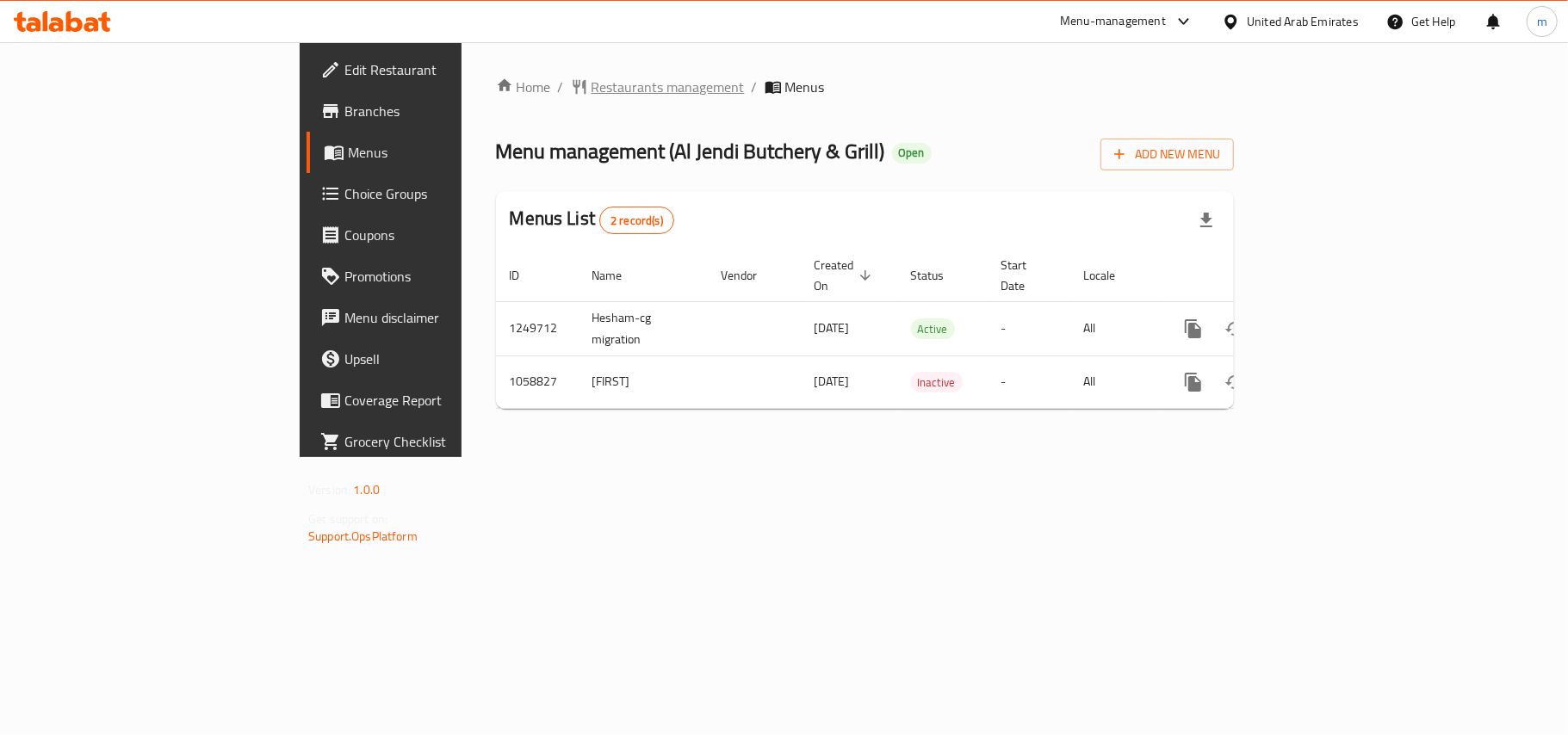 click on "Restaurants management" at bounding box center (668, 87) 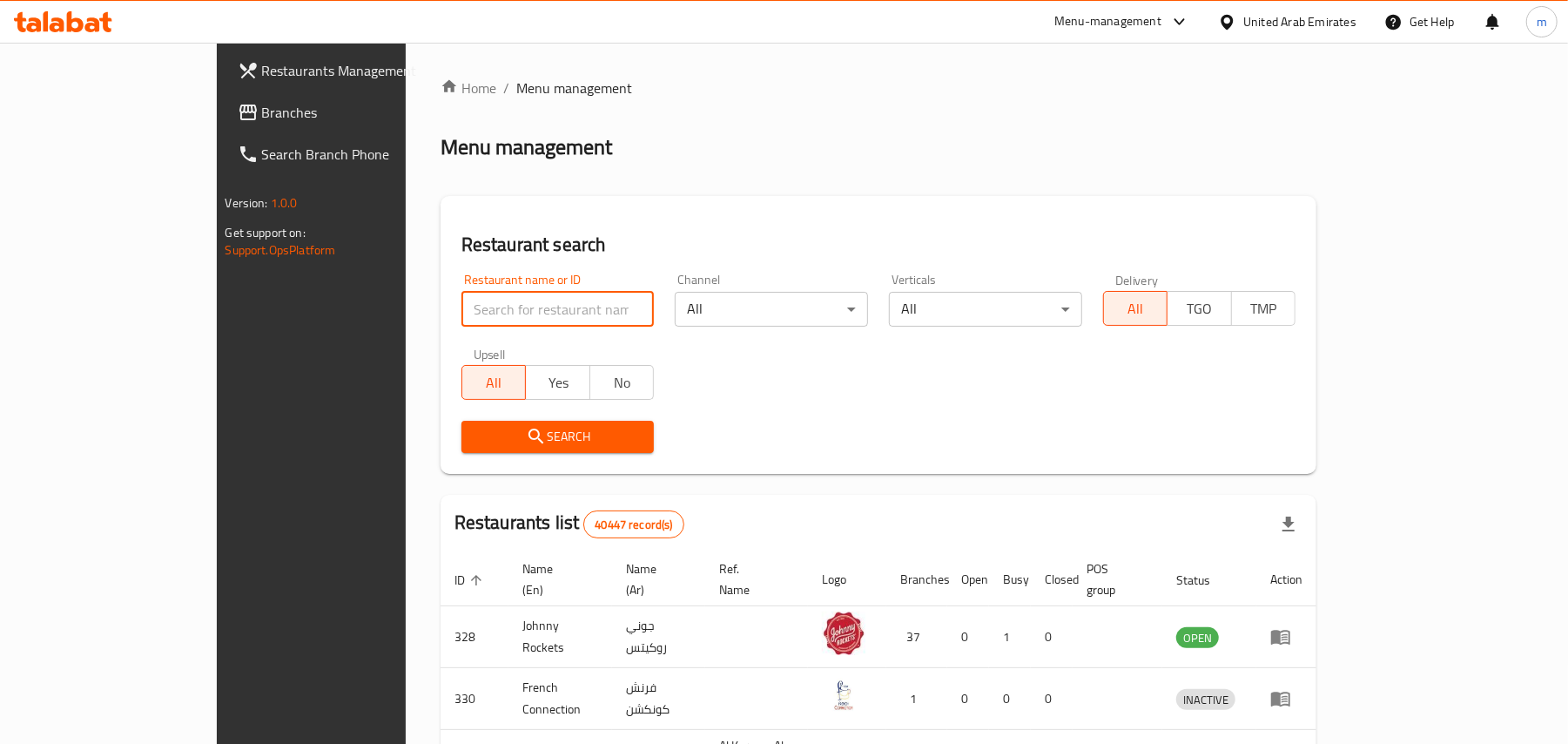 click at bounding box center (558, 309) 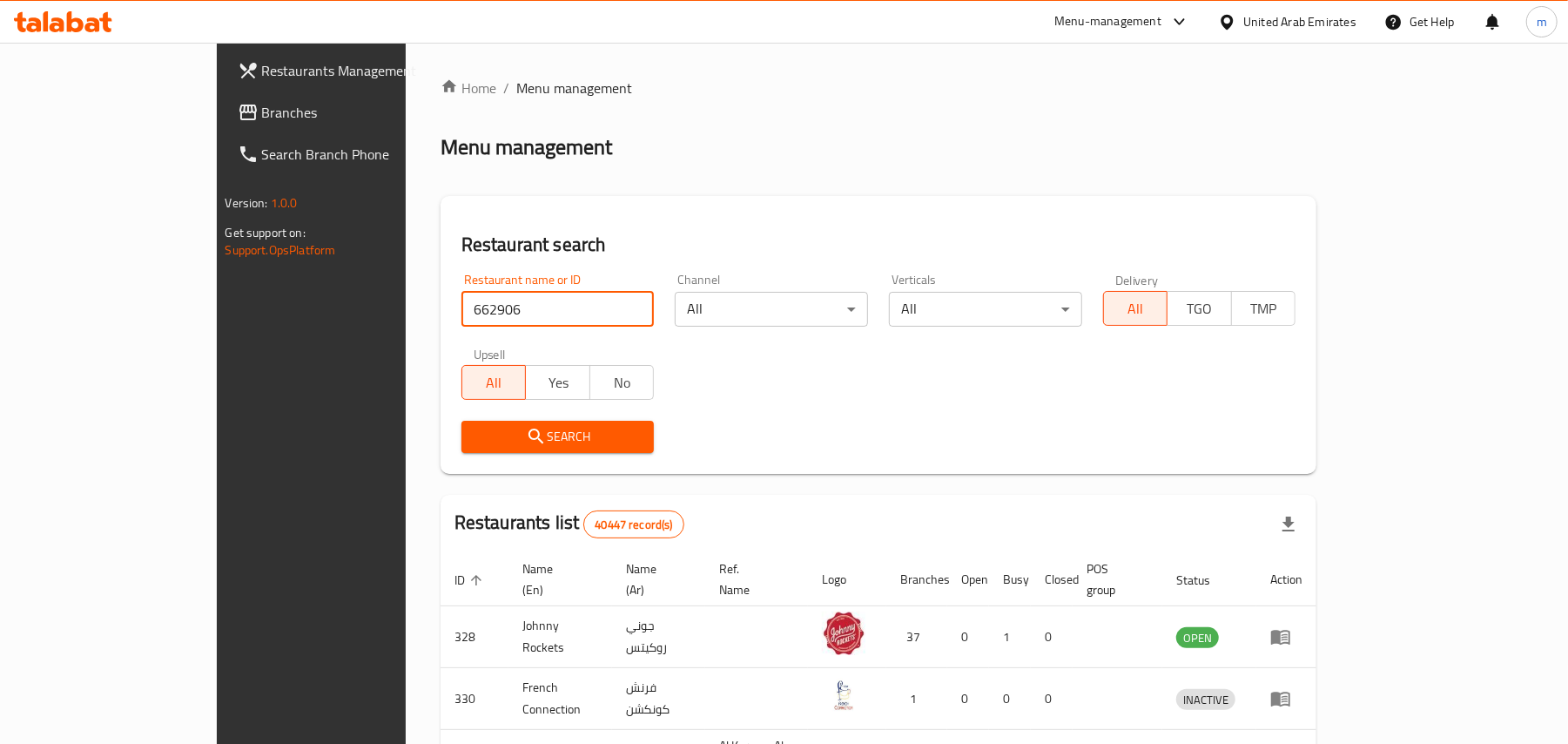 type on "662906" 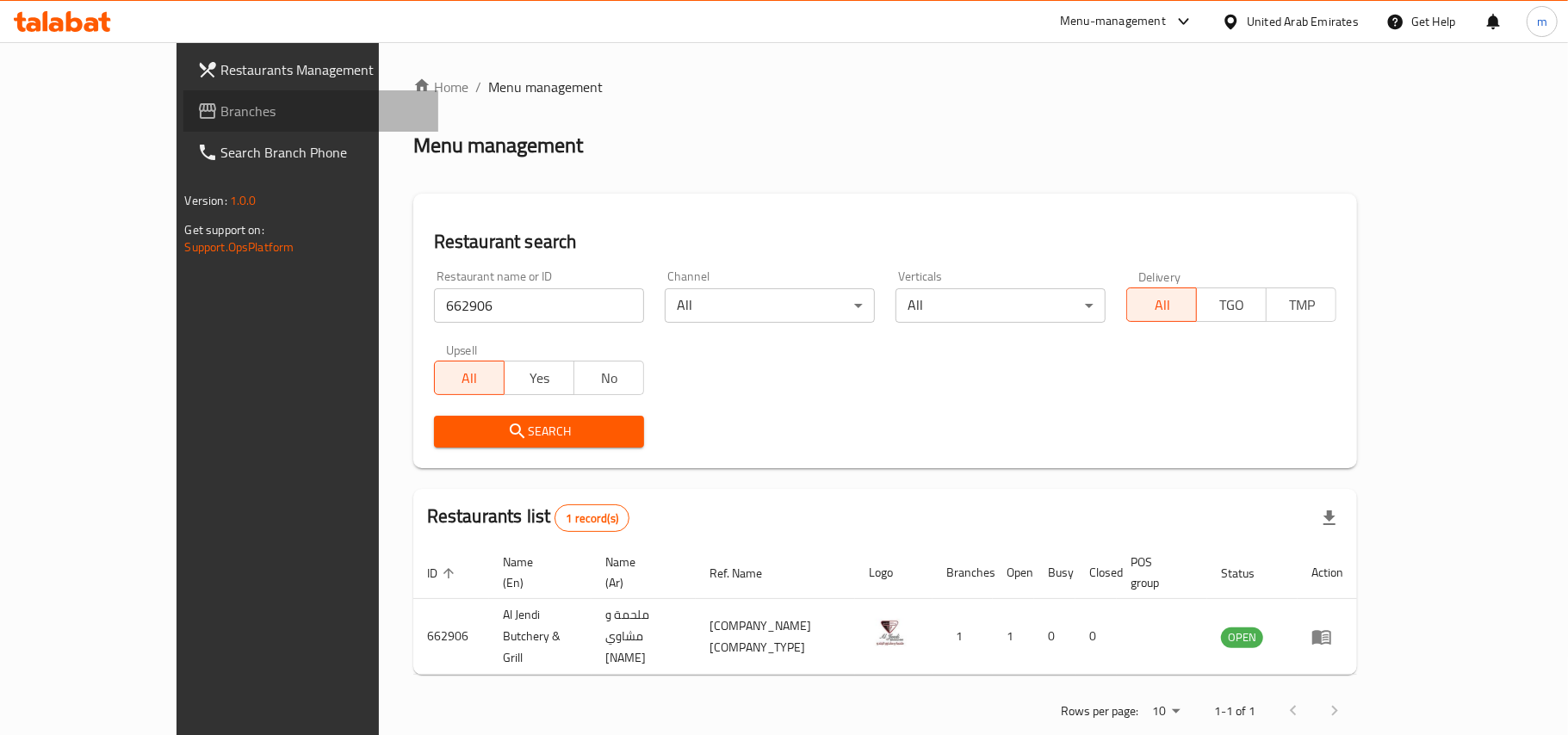drag, startPoint x: 72, startPoint y: 111, endPoint x: 87, endPoint y: 133, distance: 26.627054 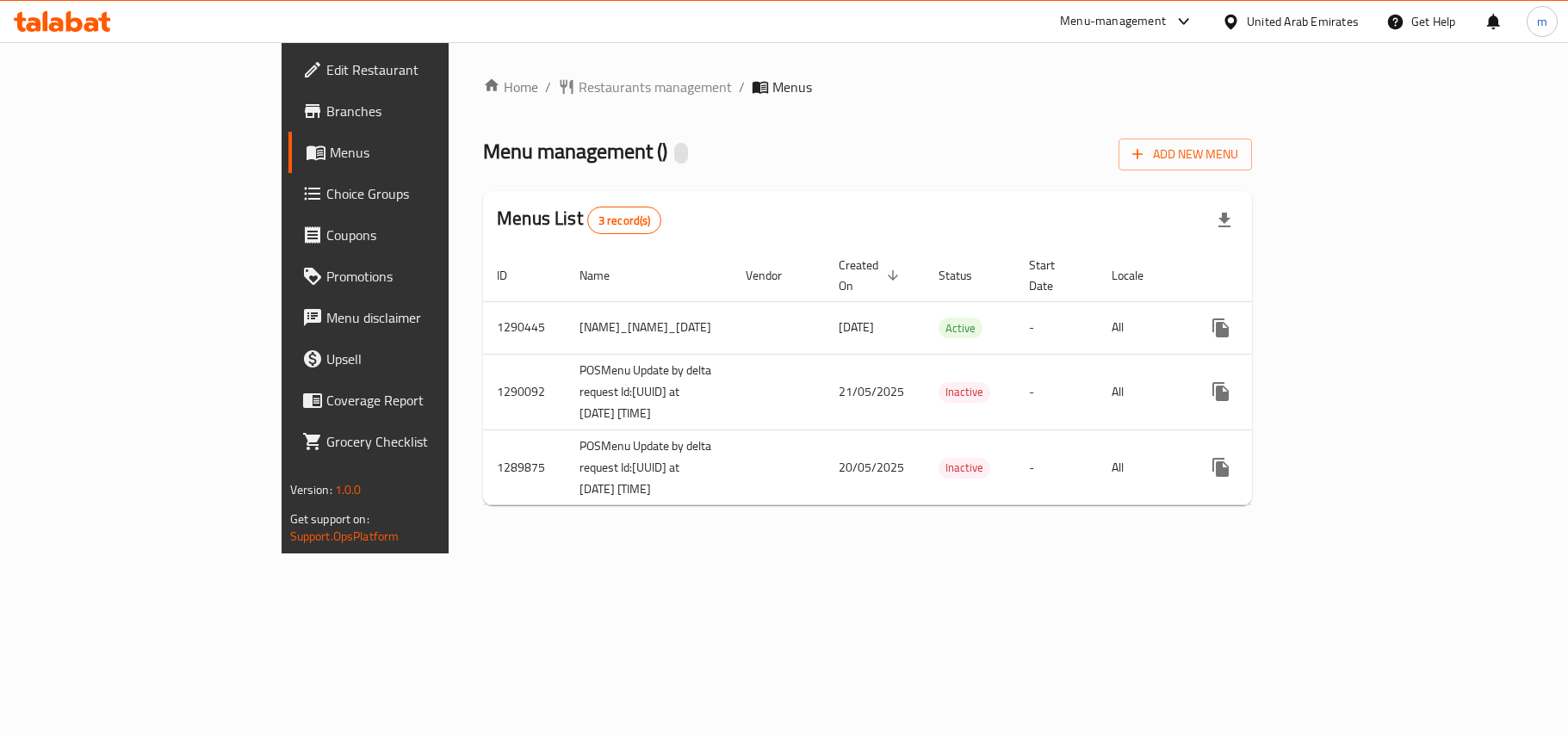 scroll, scrollTop: 0, scrollLeft: 0, axis: both 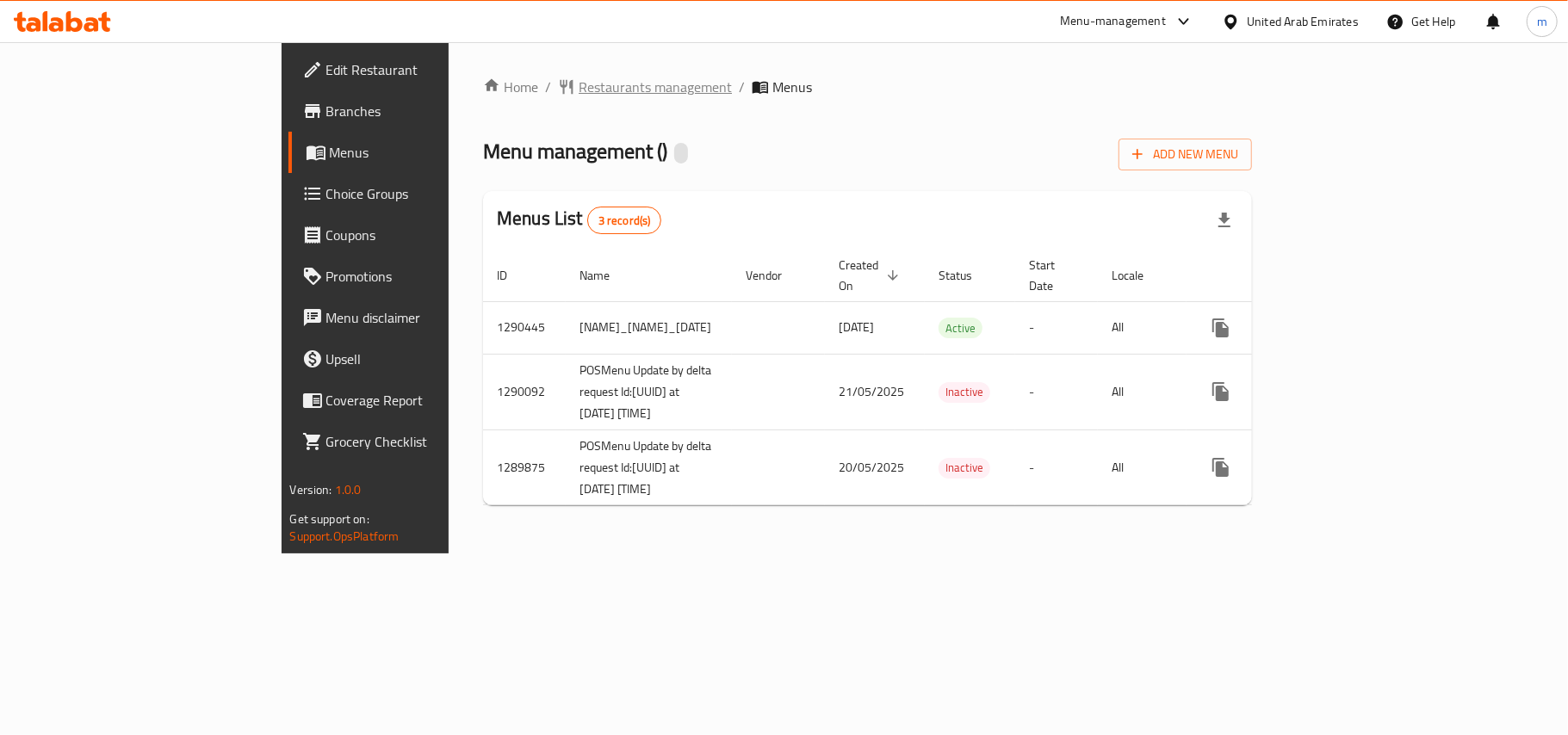click on "Restaurants management" at bounding box center (655, 87) 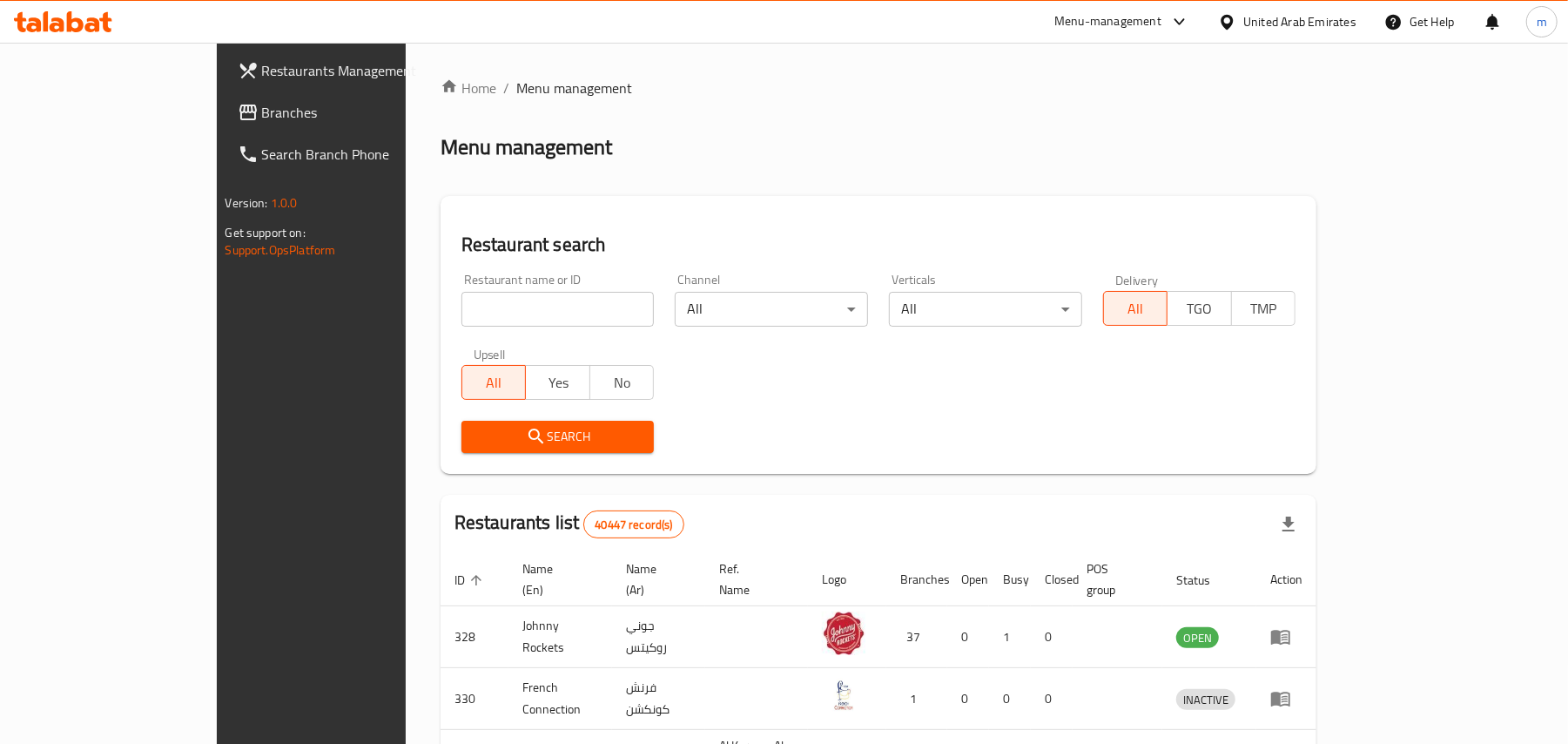 click at bounding box center (558, 309) 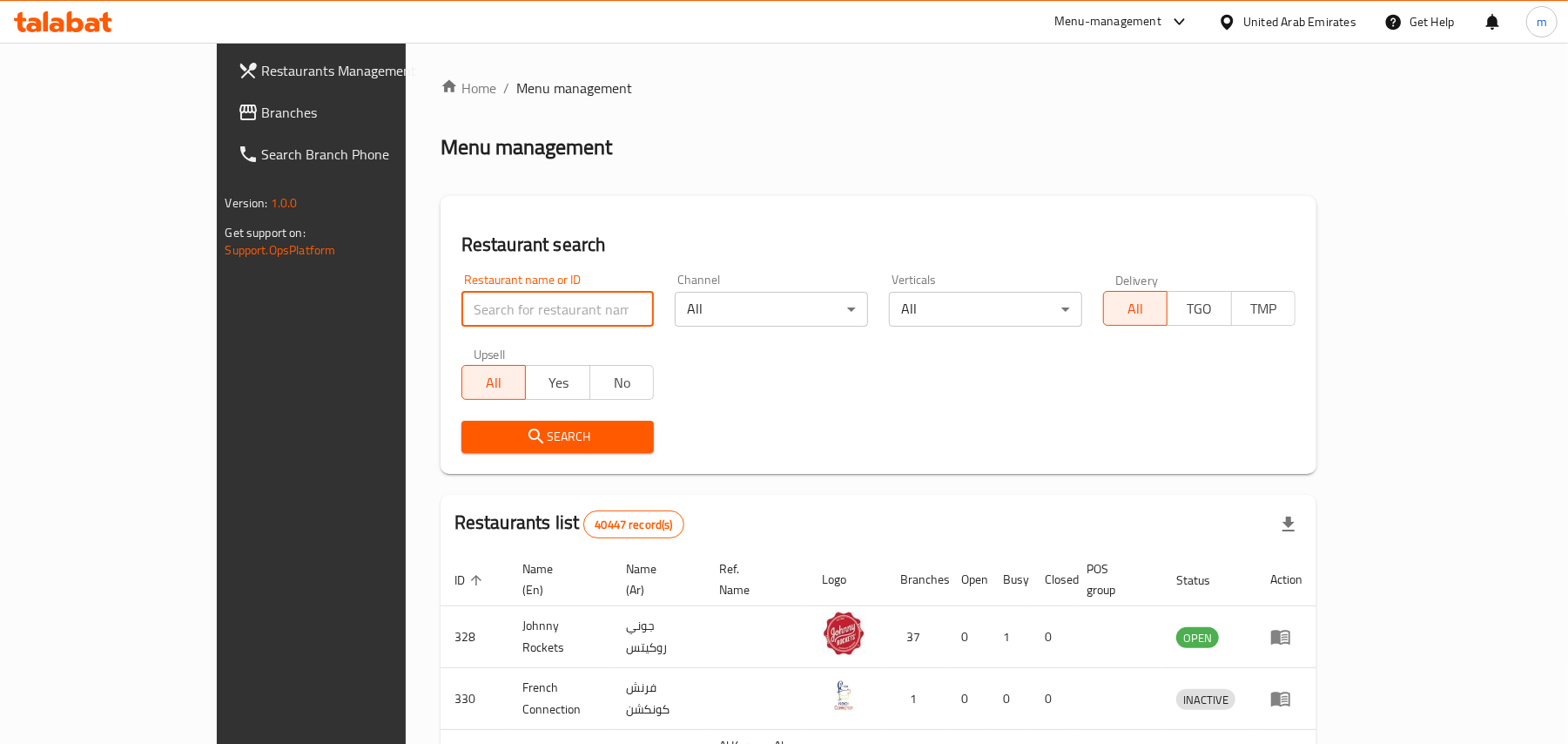 paste on "628399" 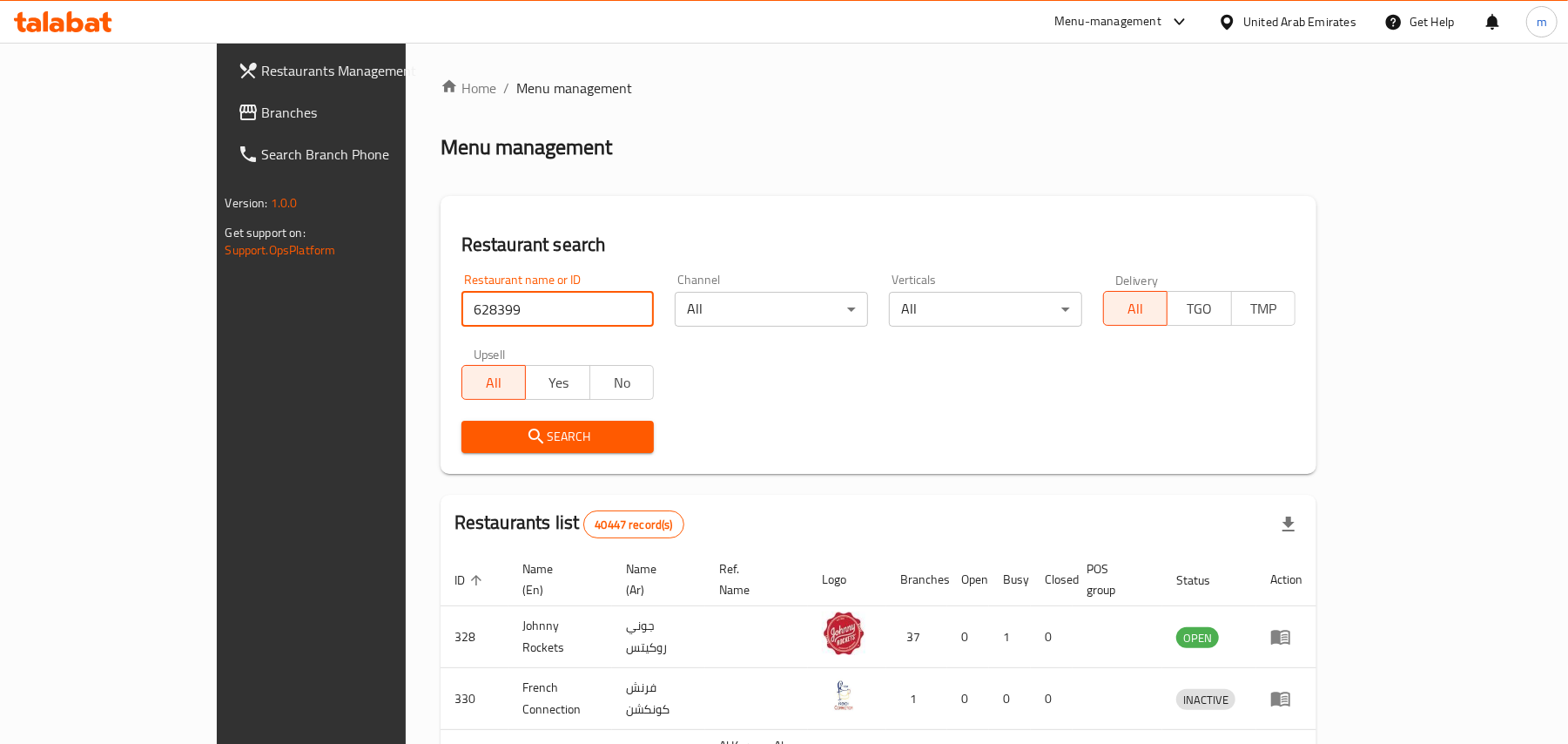 type on "628399" 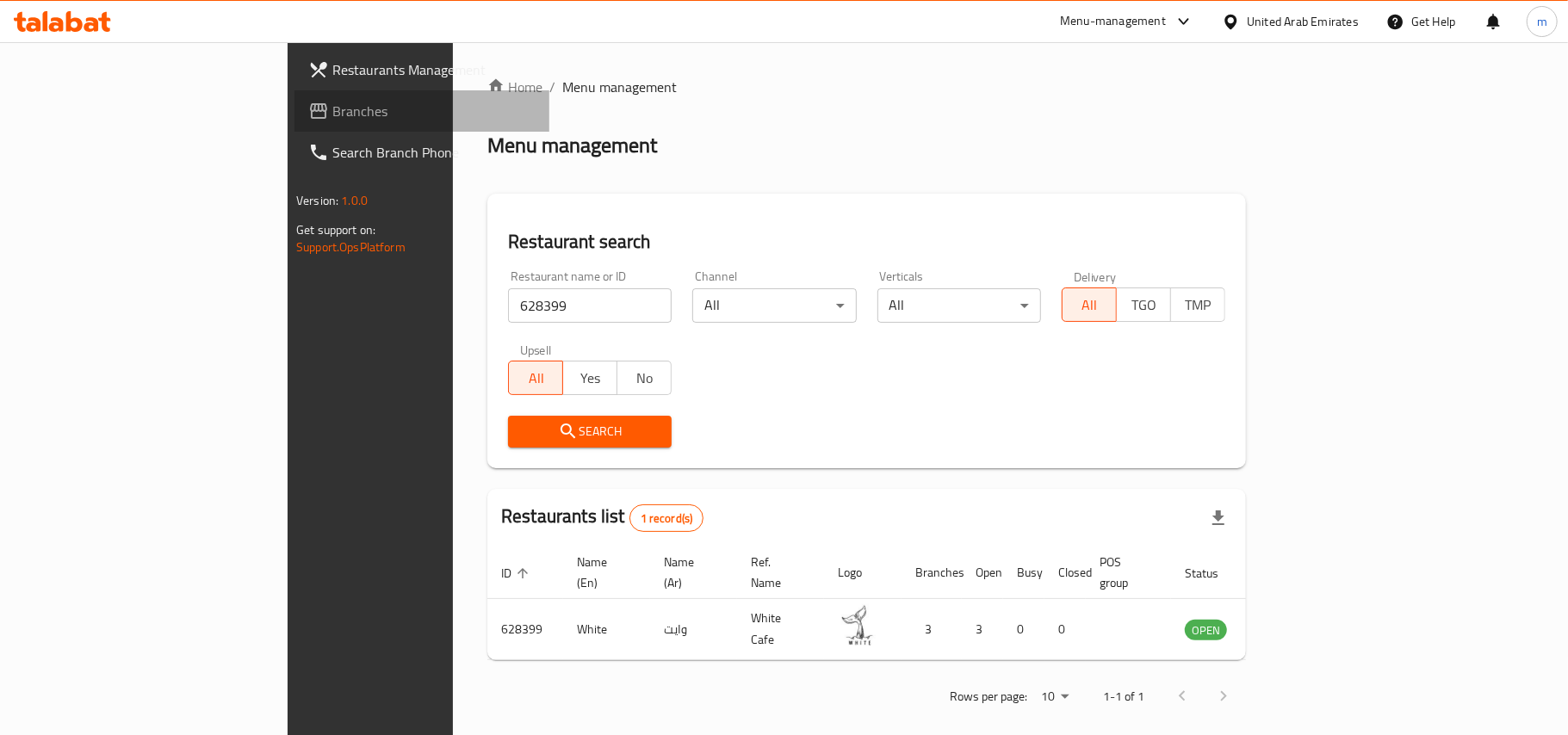 click on "Branches" at bounding box center [434, 111] 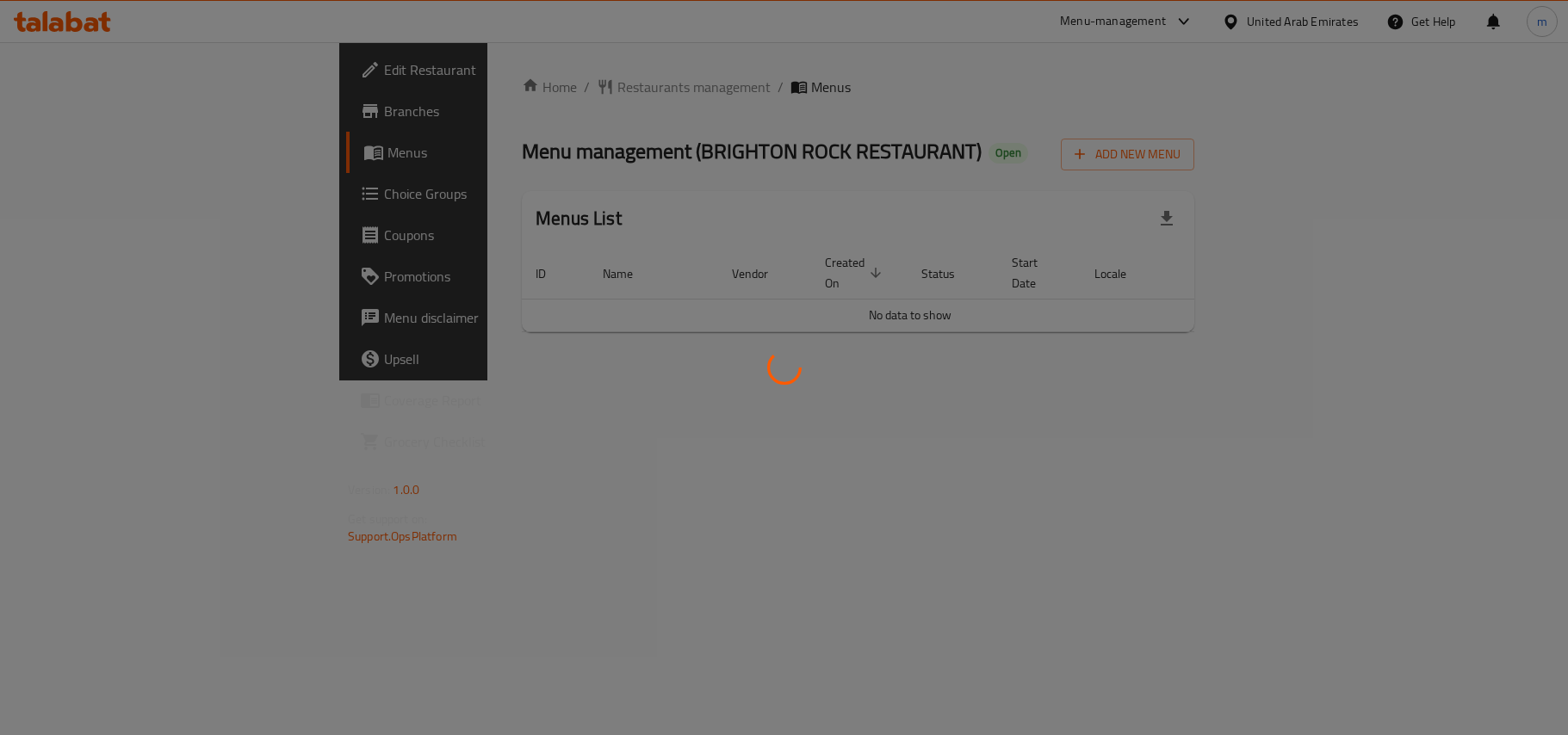 scroll, scrollTop: 0, scrollLeft: 0, axis: both 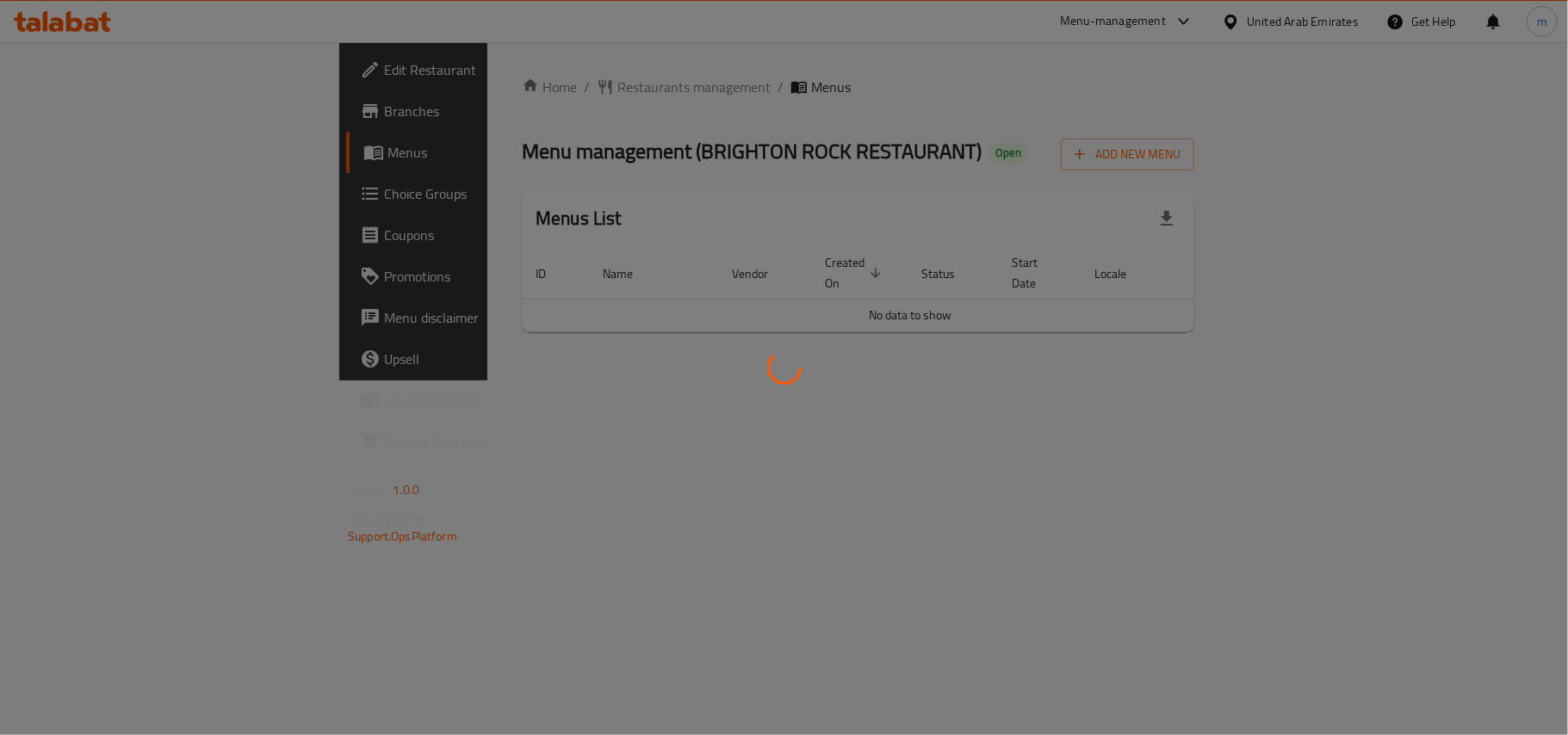 click at bounding box center (784, 368) 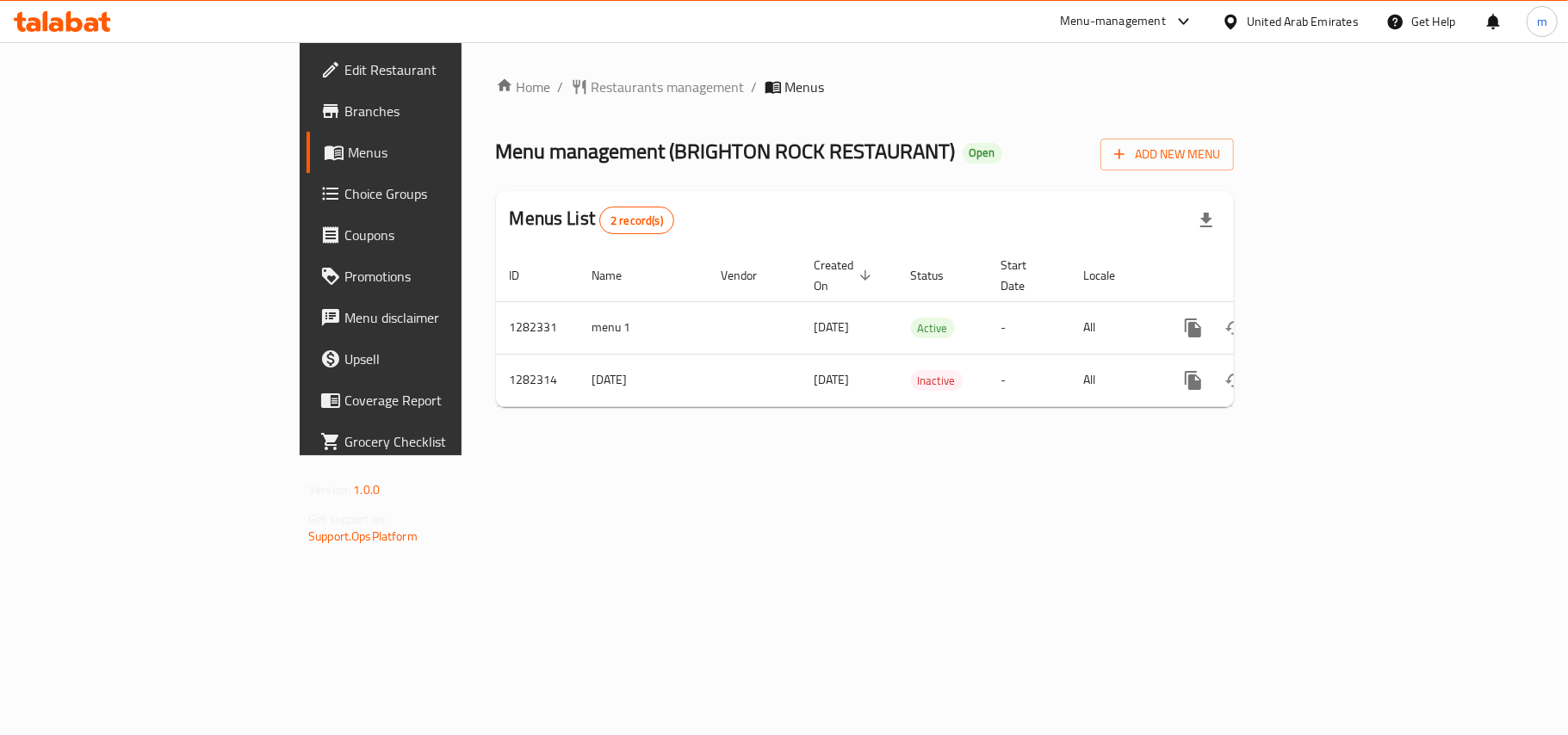 click on "Restaurants management" at bounding box center [668, 87] 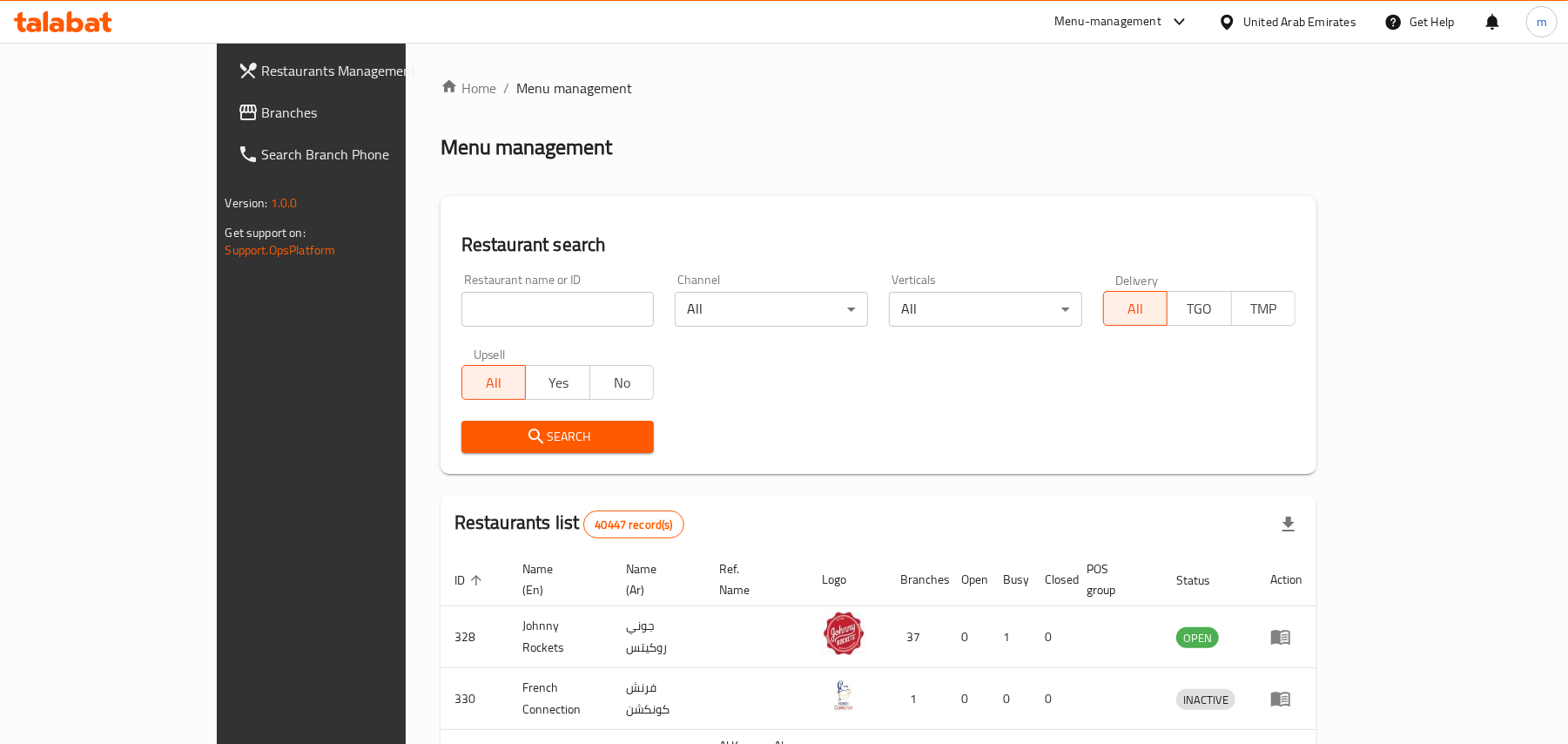 click at bounding box center [558, 309] 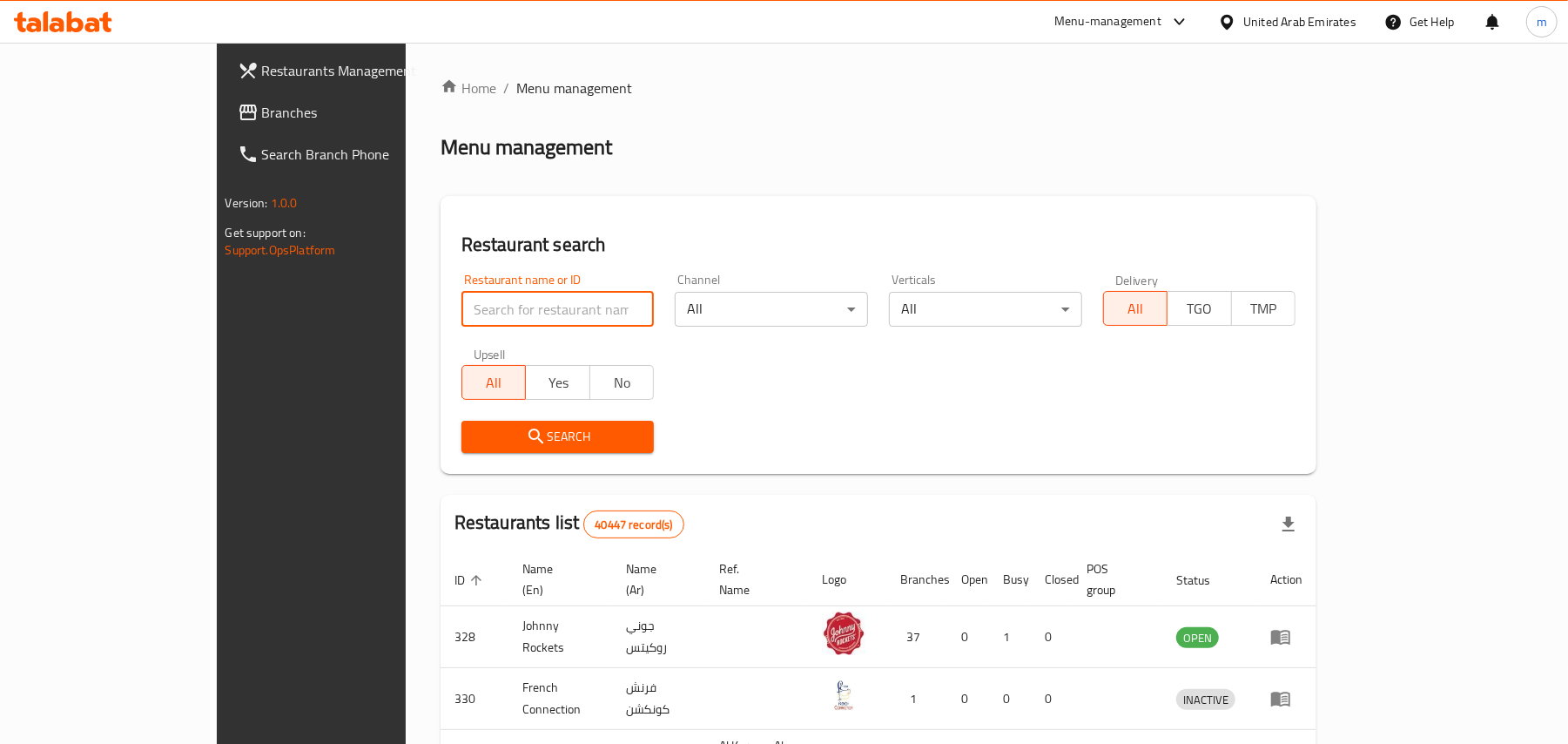 paste on "694751" 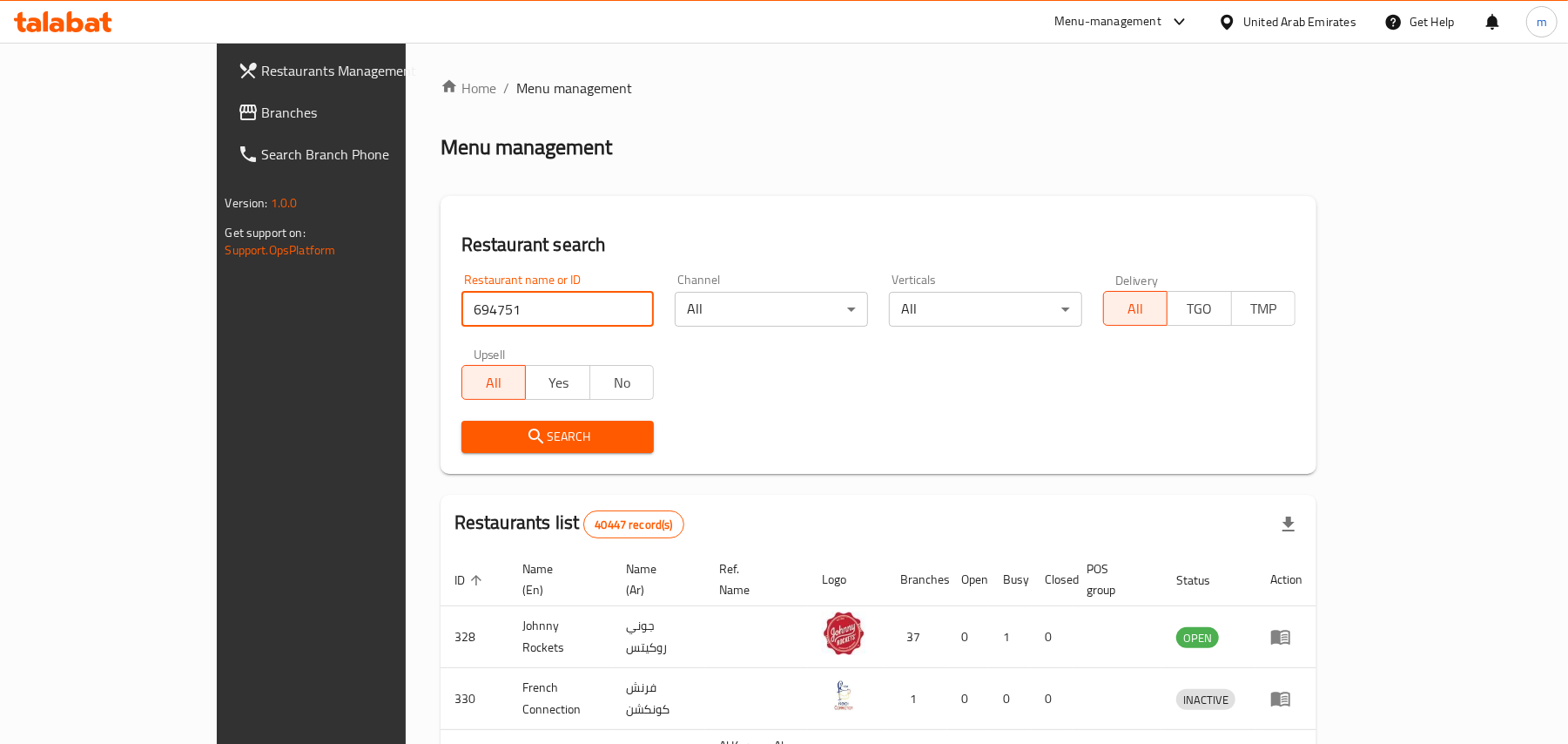 type on "694751" 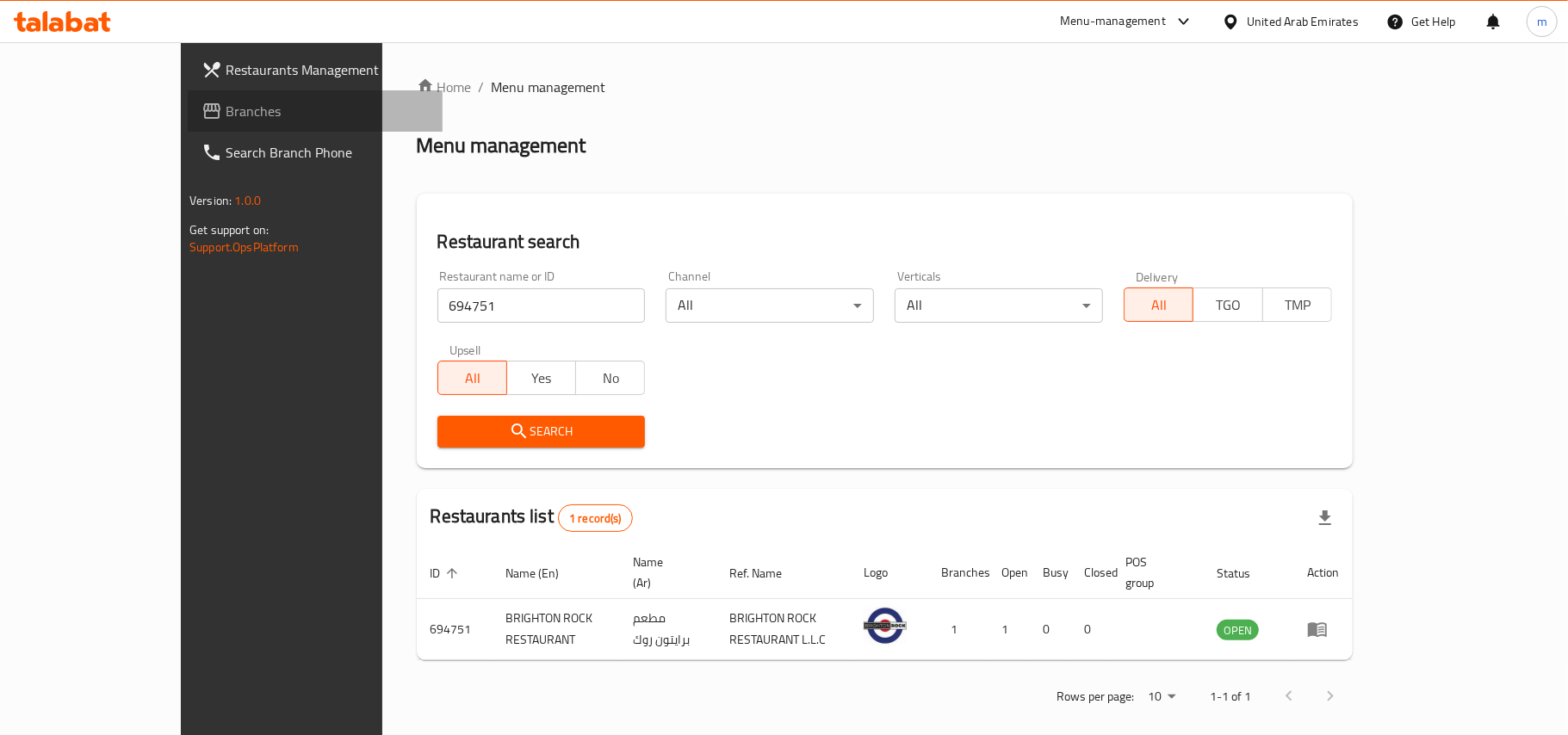 click on "Branches" at bounding box center [327, 111] 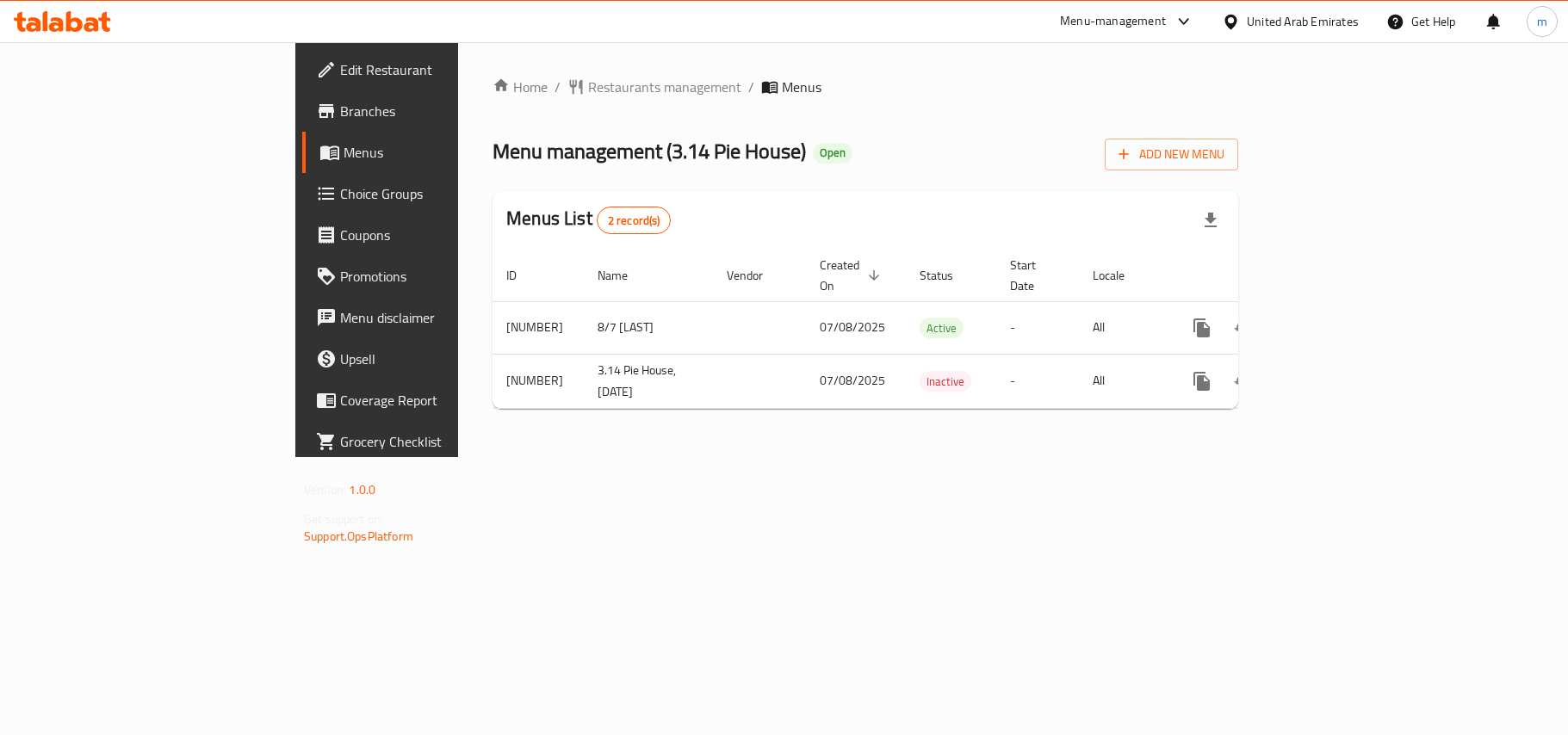 scroll, scrollTop: 0, scrollLeft: 0, axis: both 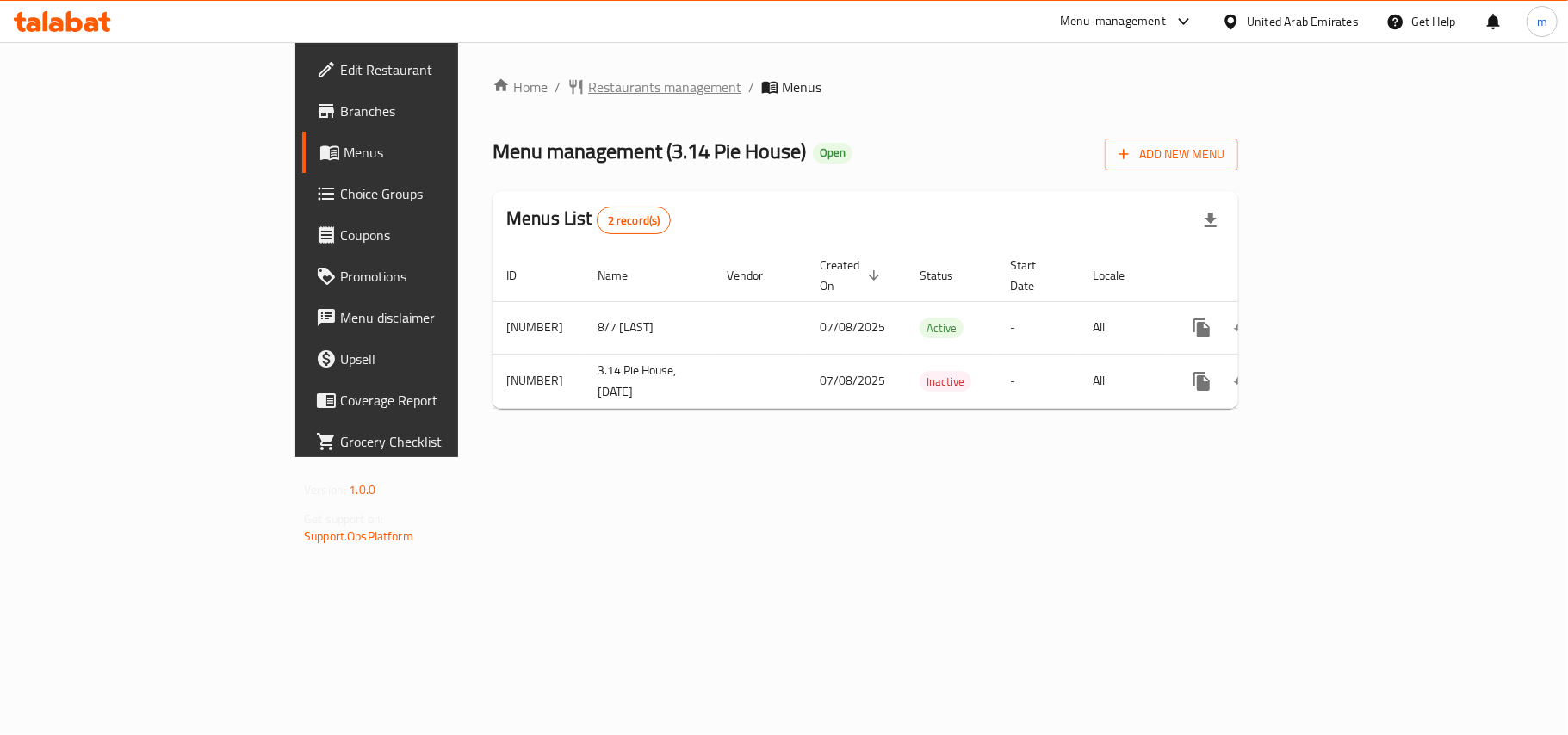 click on "Restaurants management" at bounding box center [665, 87] 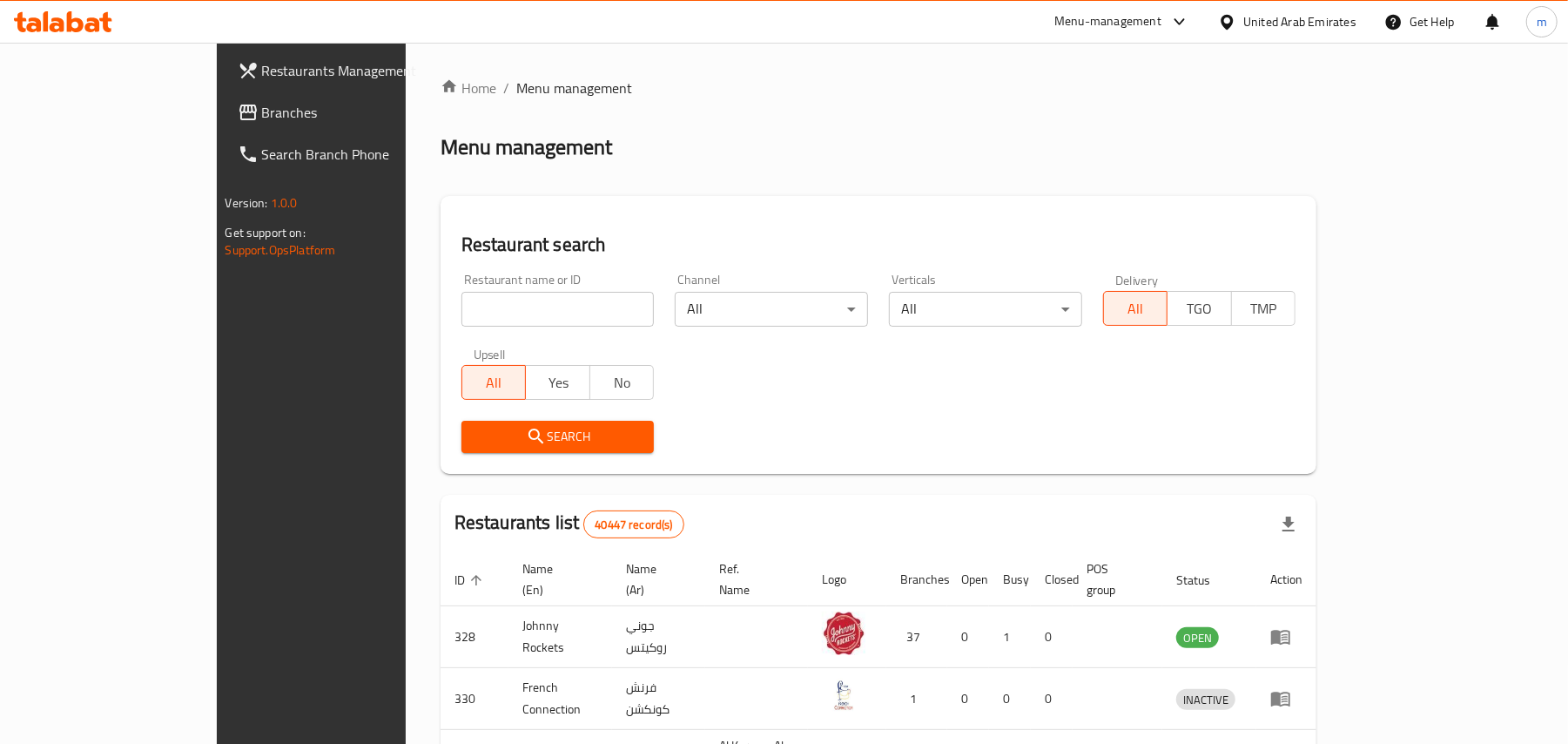 click at bounding box center (558, 309) 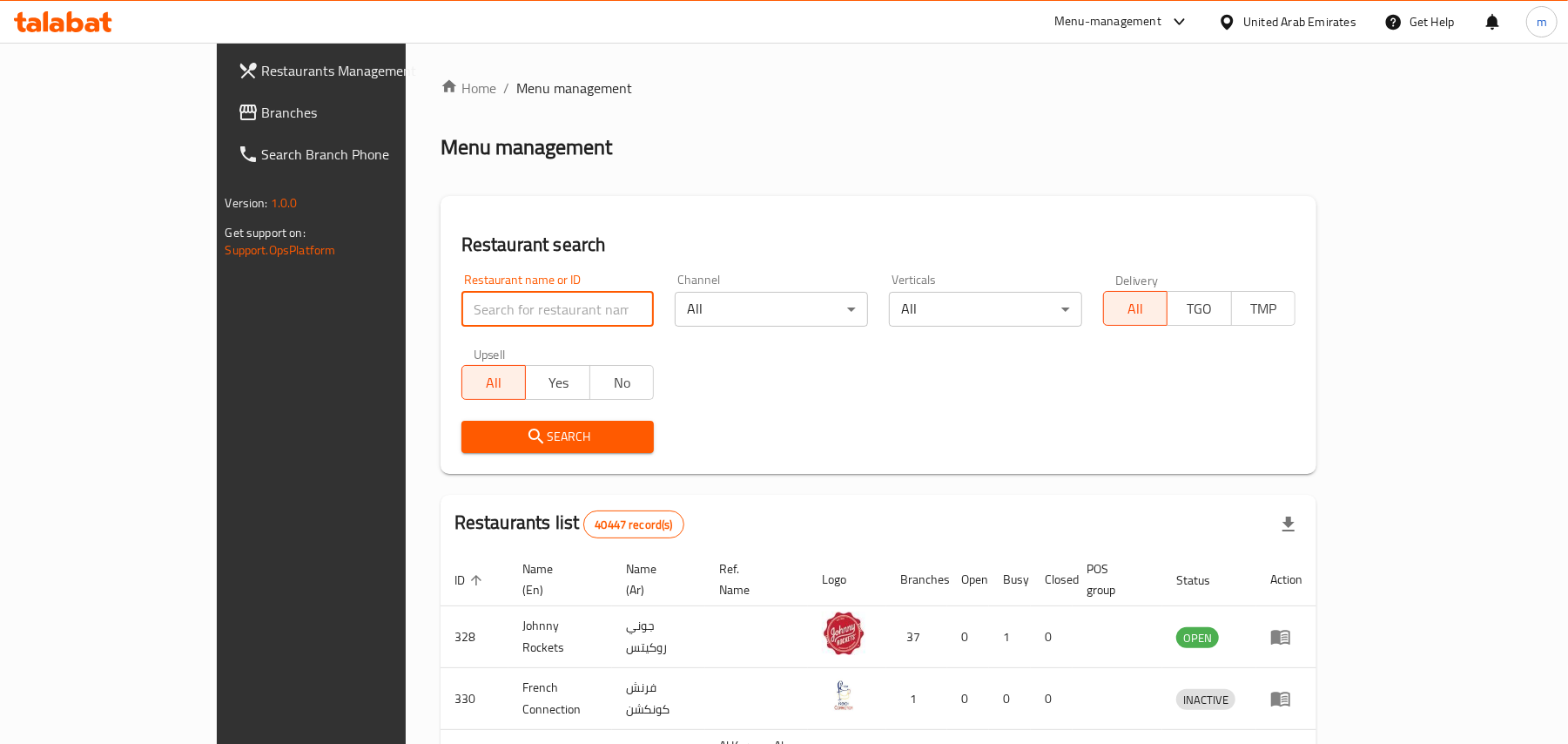 paste on "703307" 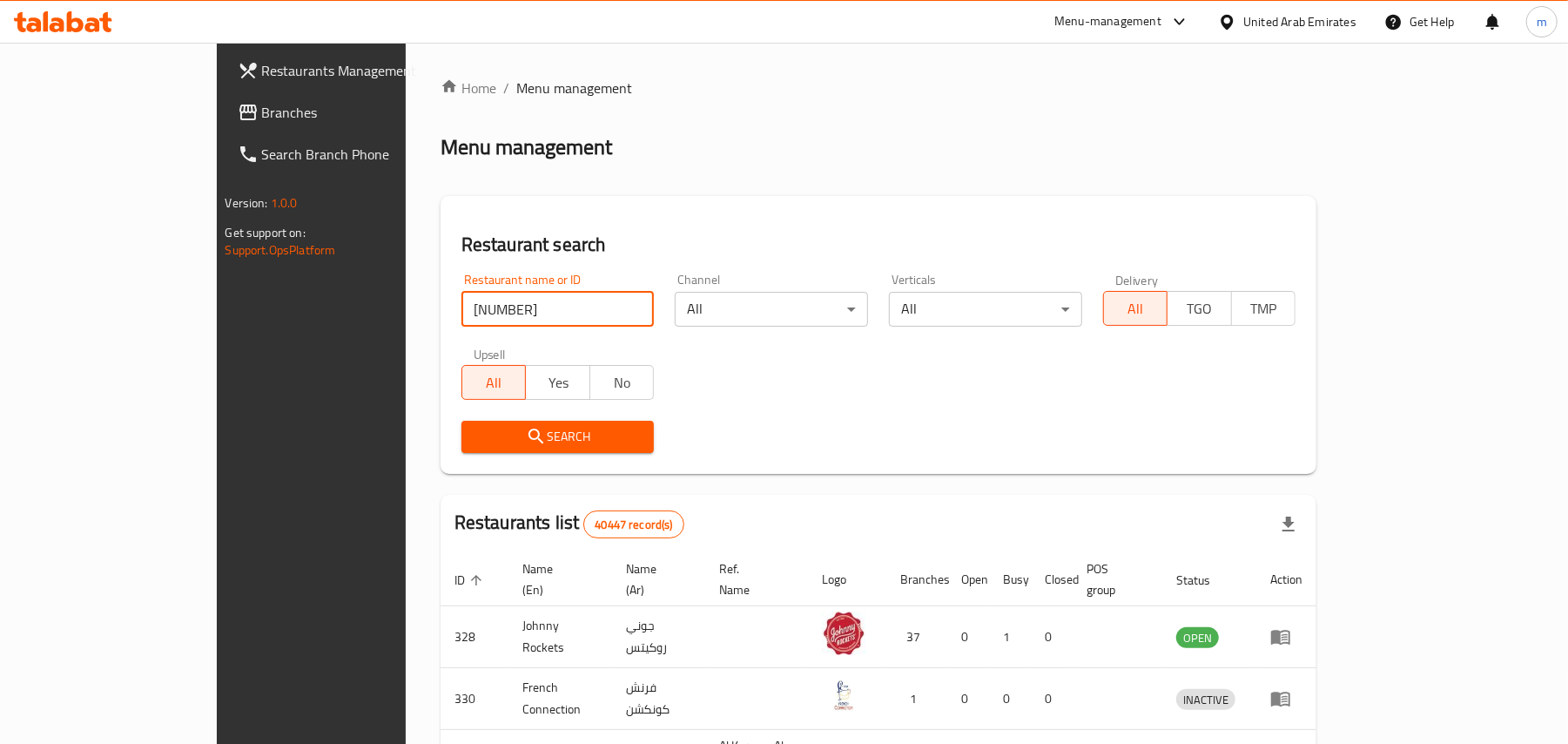 type on "703307" 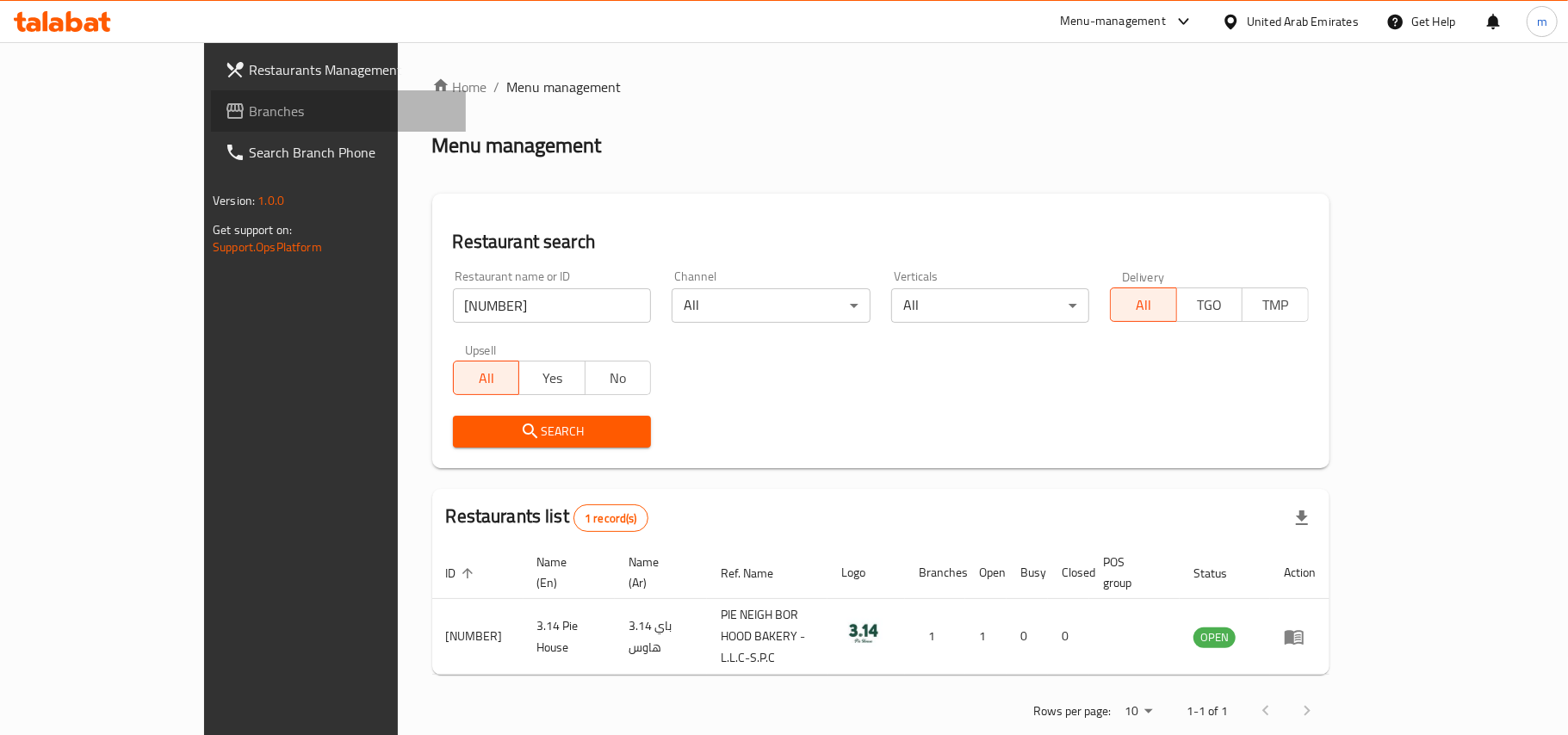 click on "Branches" at bounding box center [350, 111] 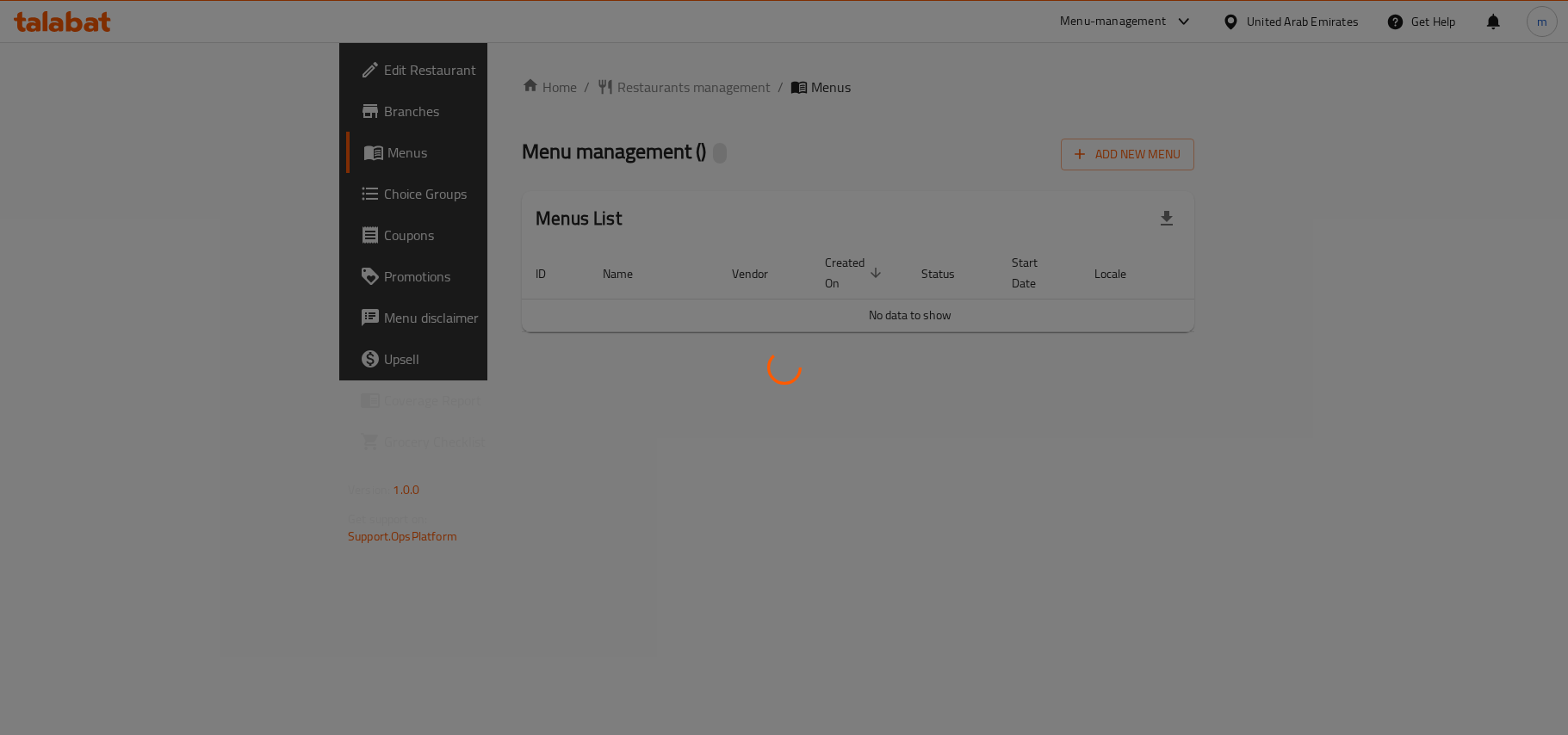 scroll, scrollTop: 0, scrollLeft: 0, axis: both 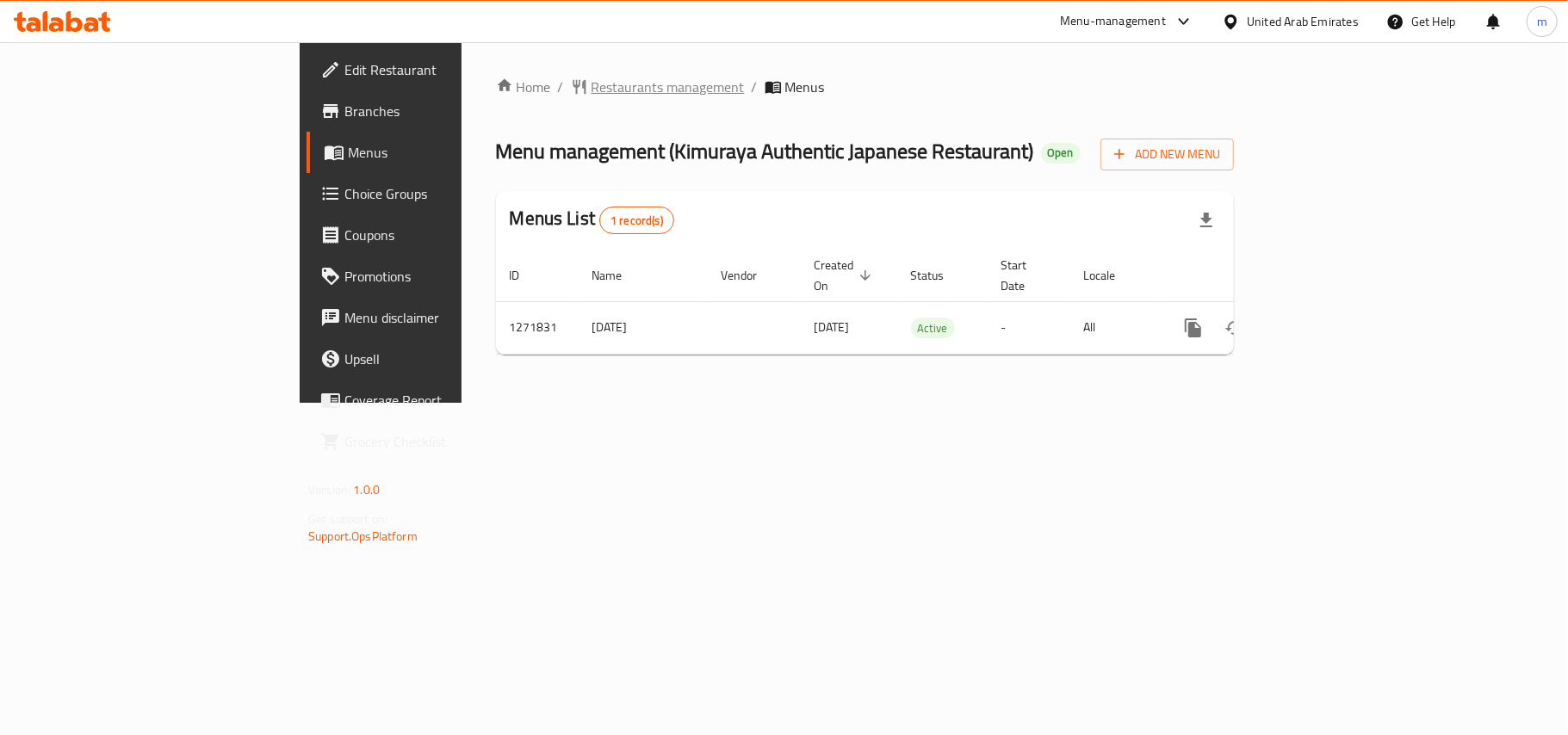 click on "Restaurants management" at bounding box center (668, 87) 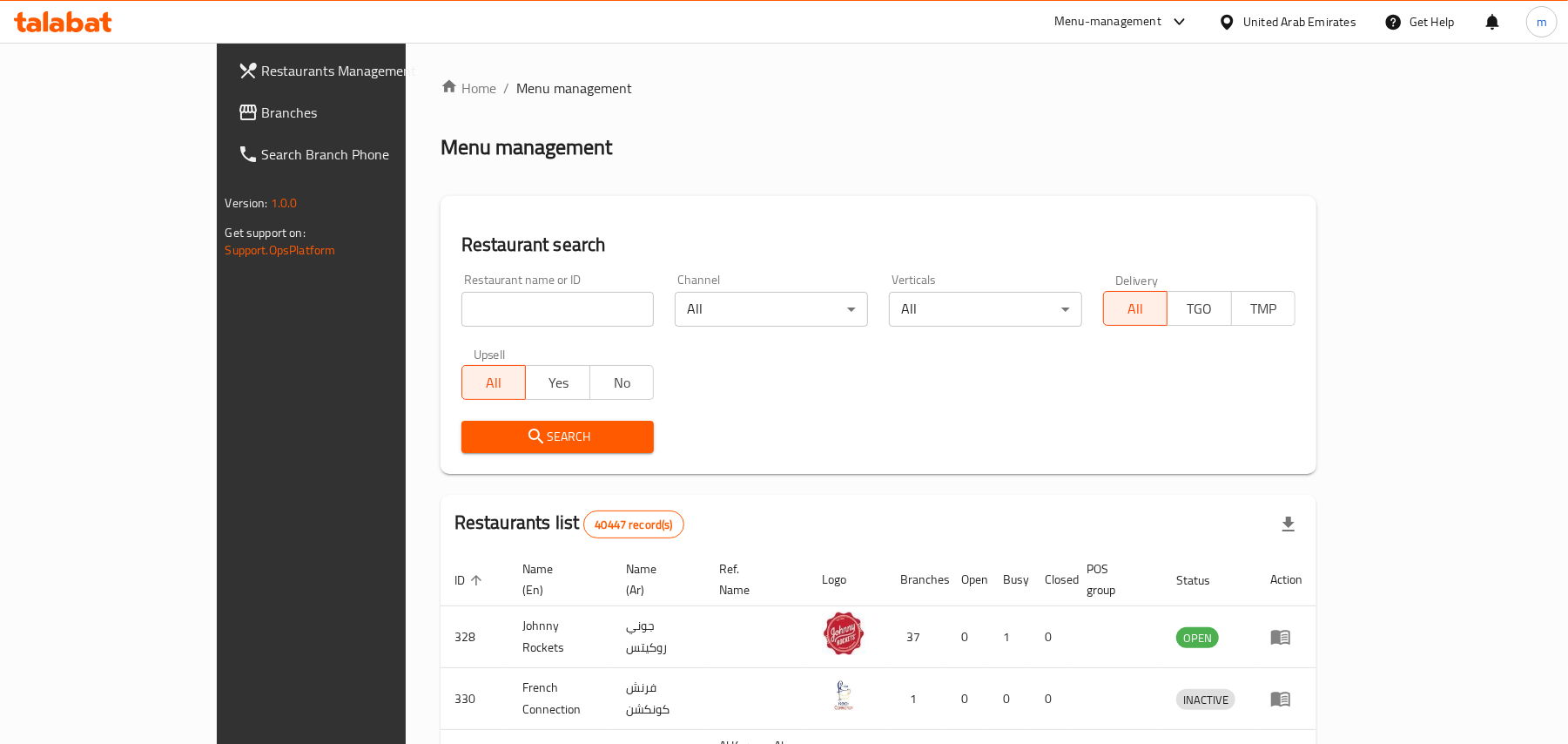 click at bounding box center (558, 309) 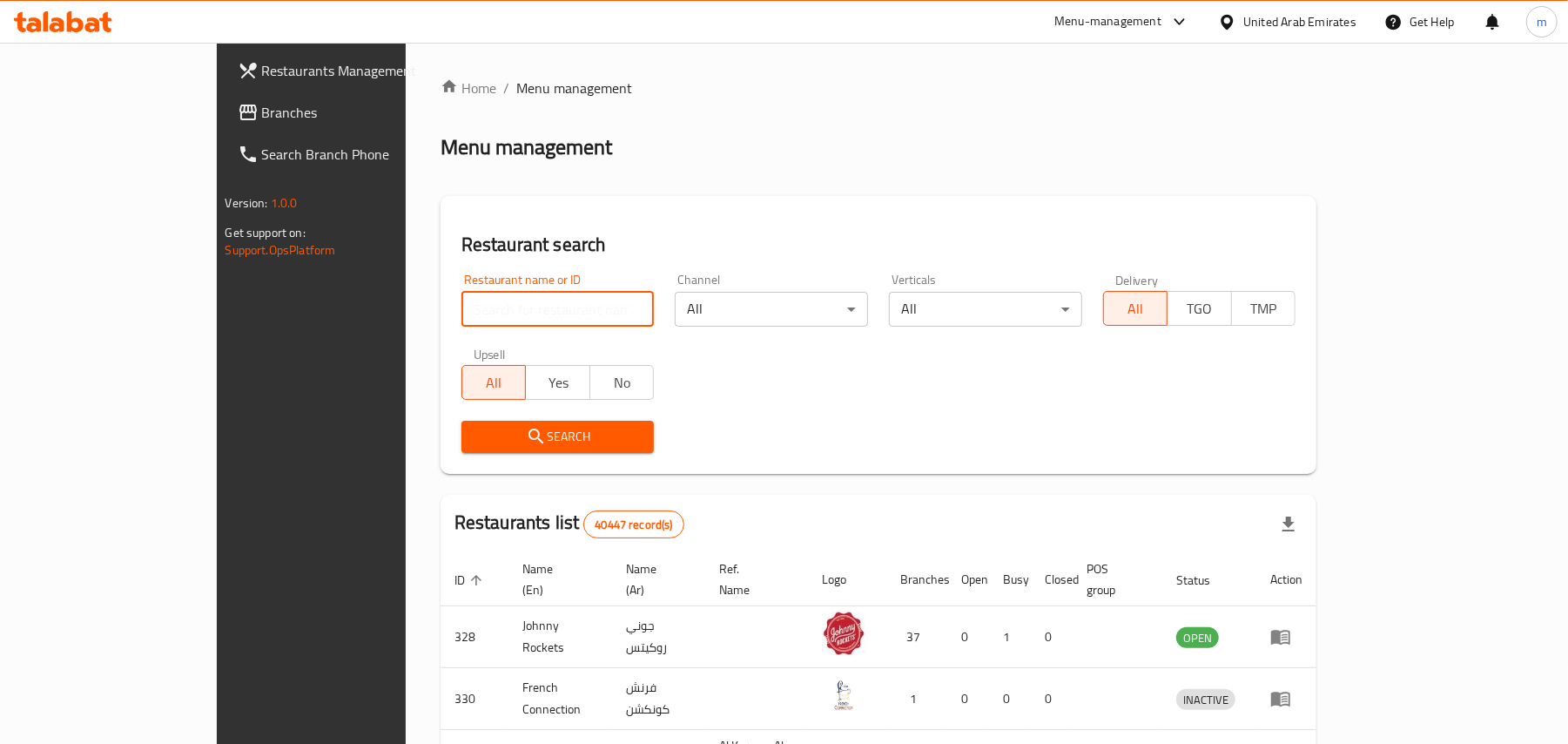 paste on "689968" 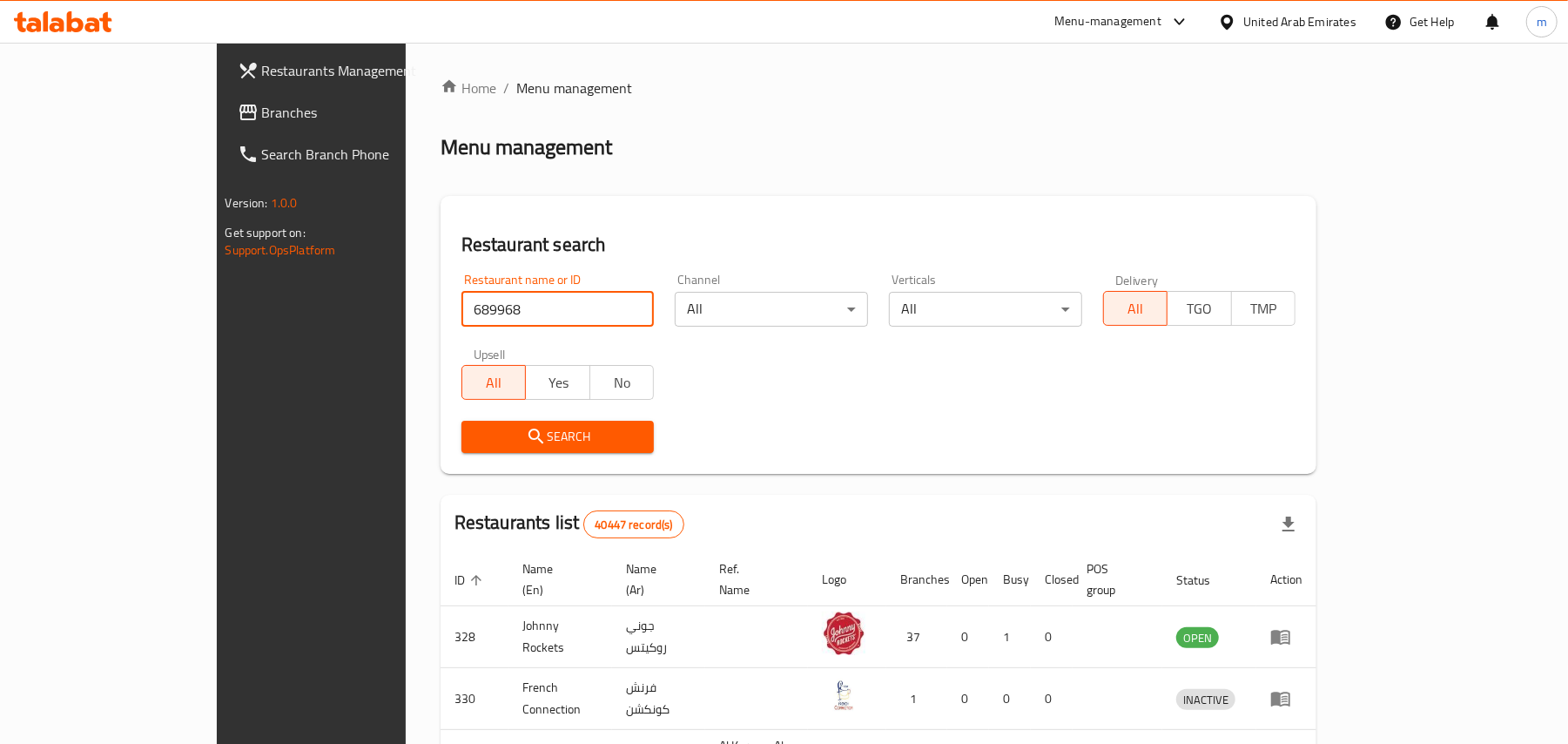 type on "689968" 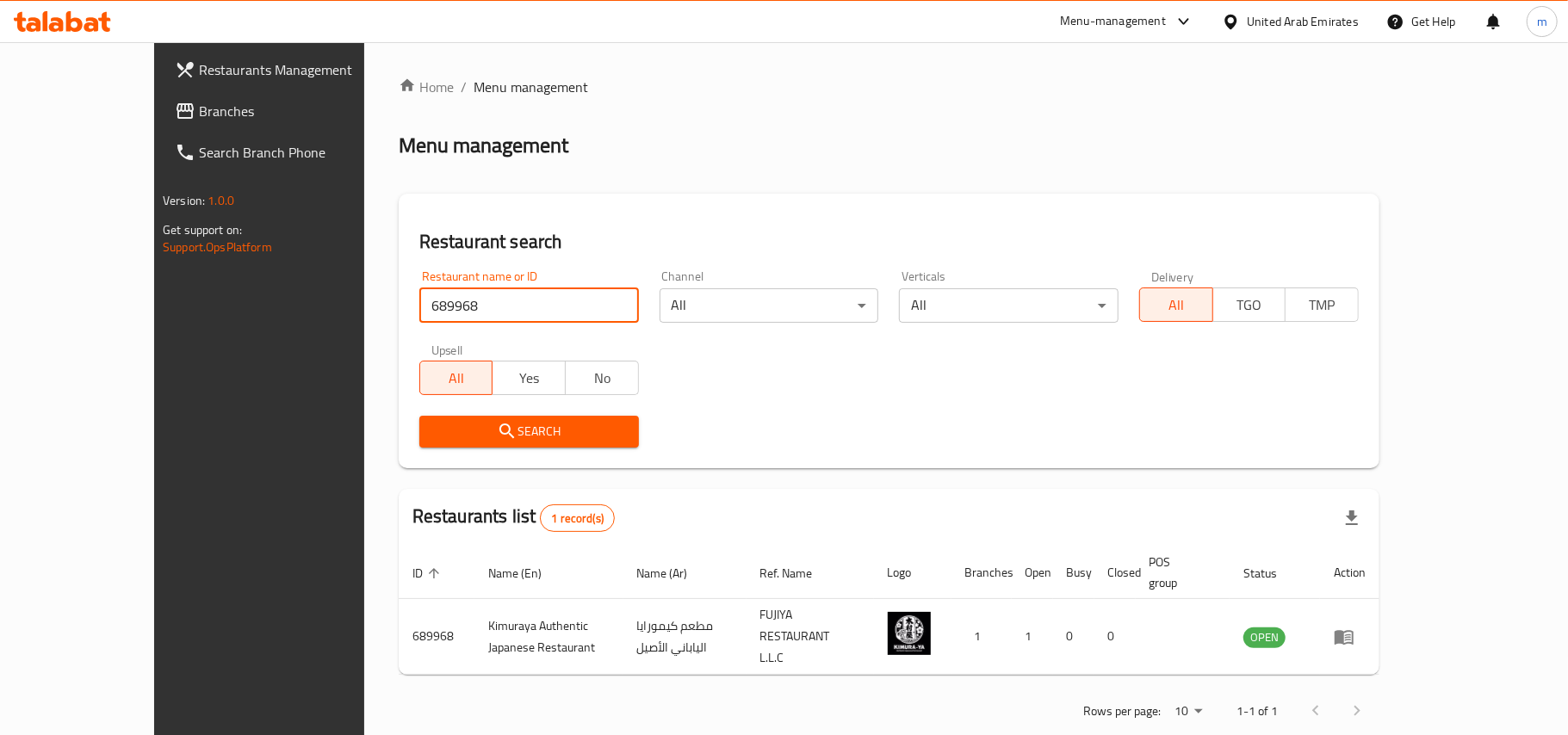 click on "Branches" at bounding box center (301, 111) 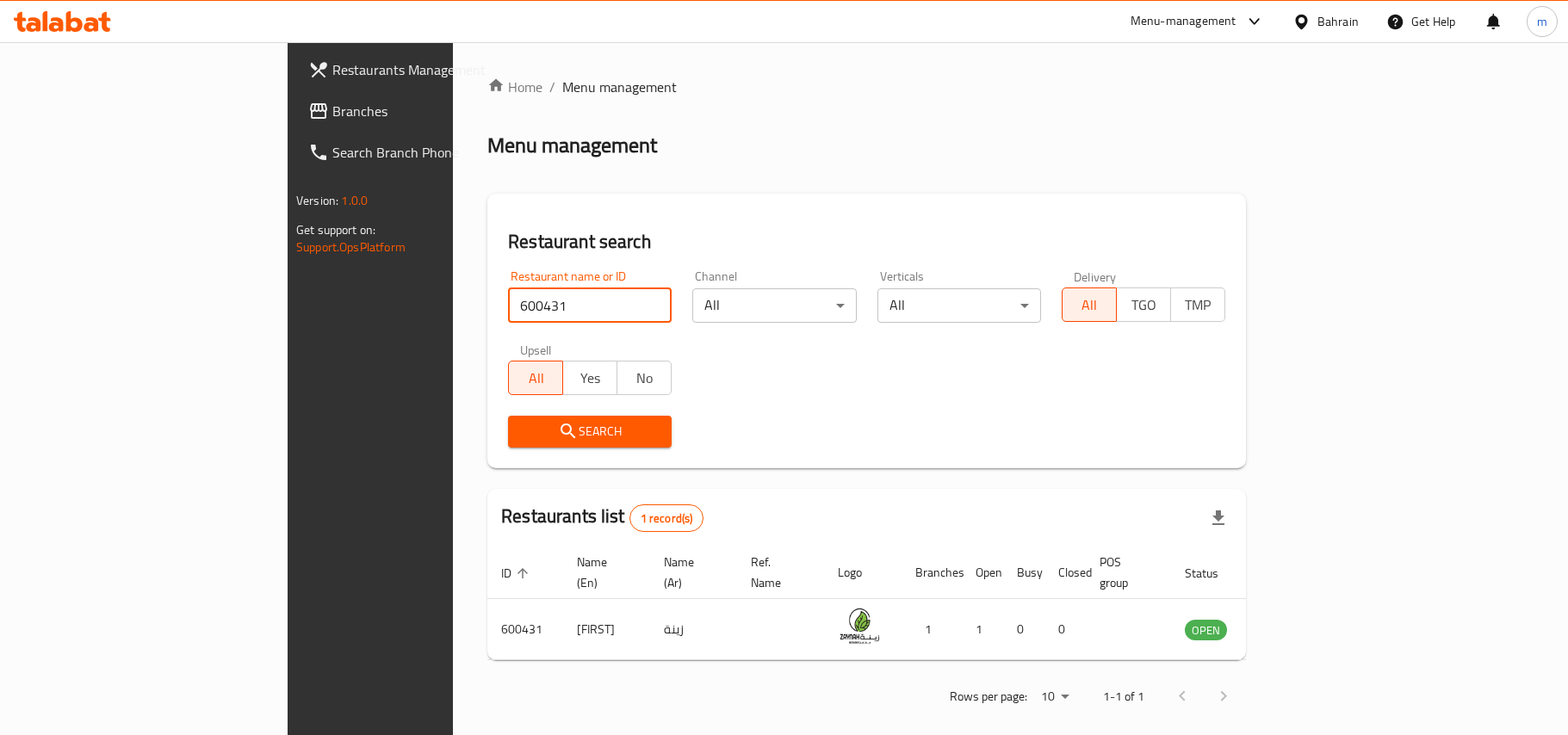 scroll, scrollTop: 0, scrollLeft: 0, axis: both 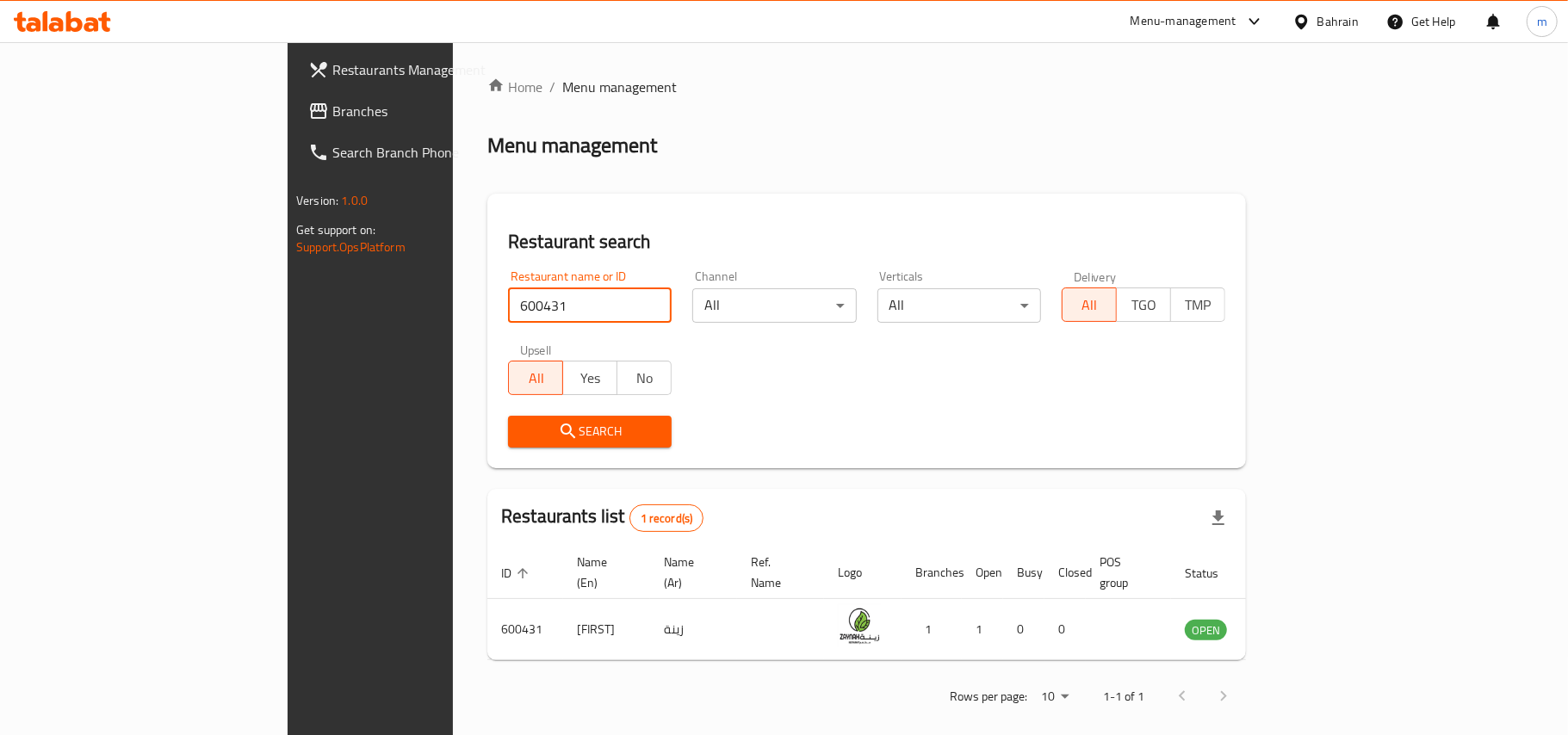 click on "Branches" at bounding box center [434, 111] 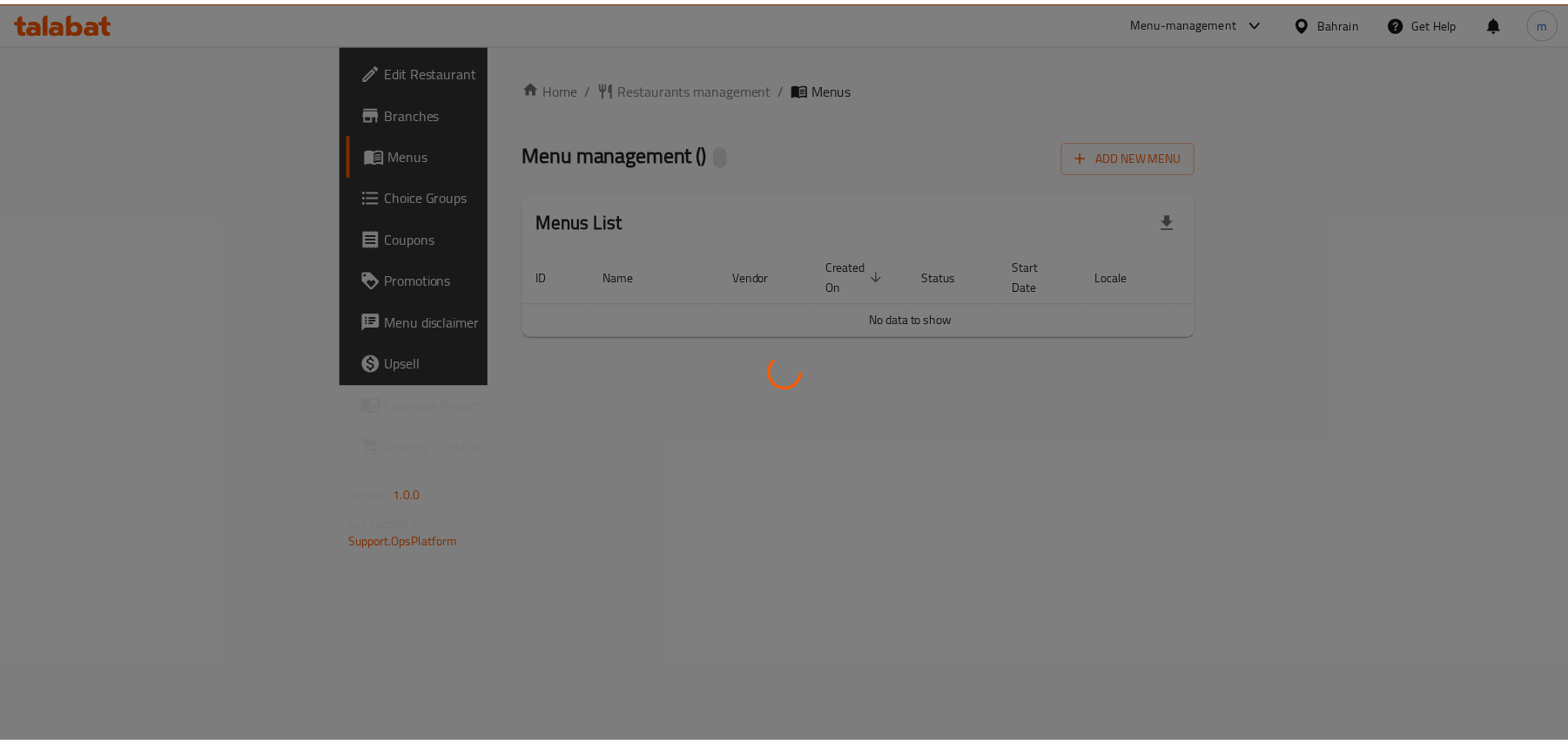scroll, scrollTop: 0, scrollLeft: 0, axis: both 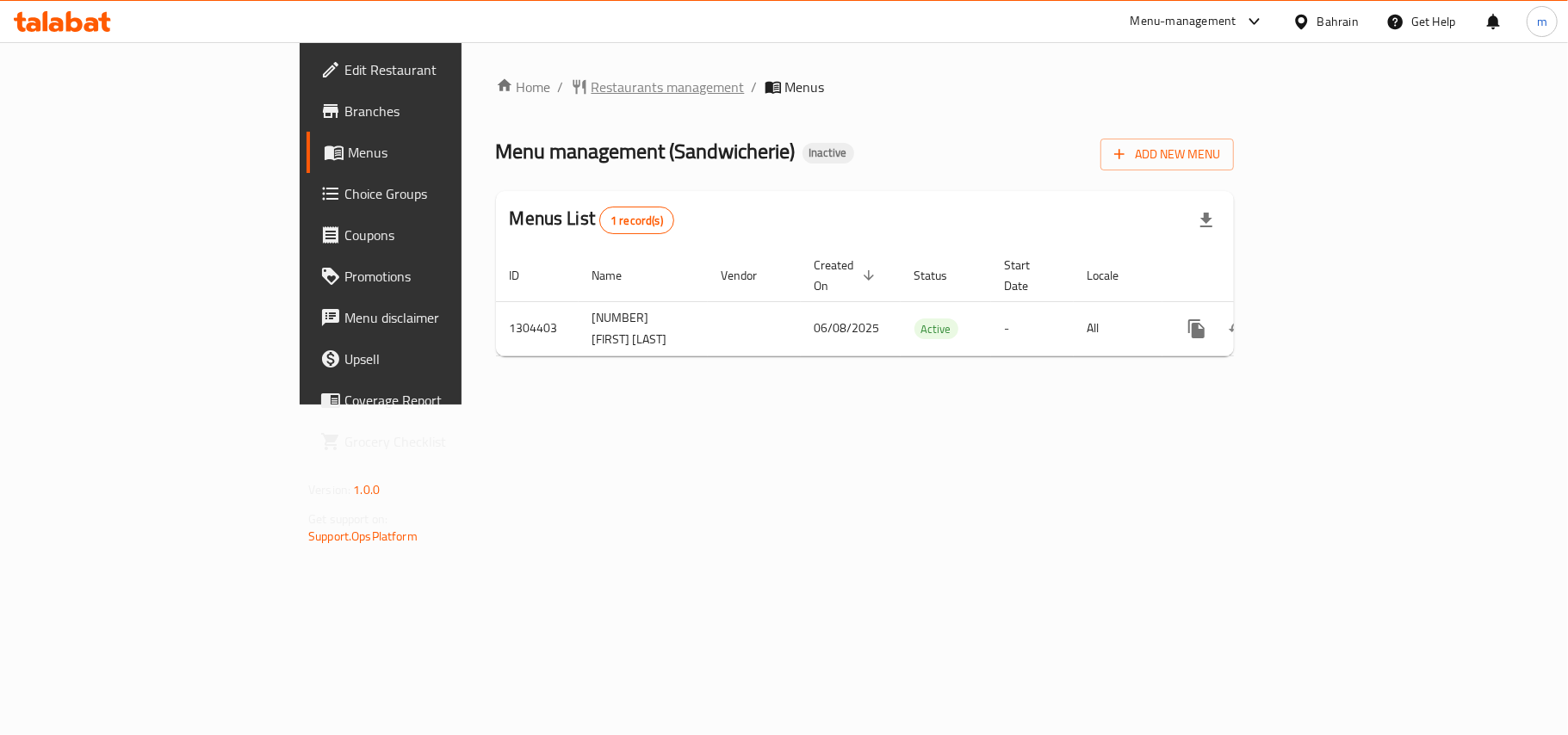 click on "Restaurants management" at bounding box center [668, 87] 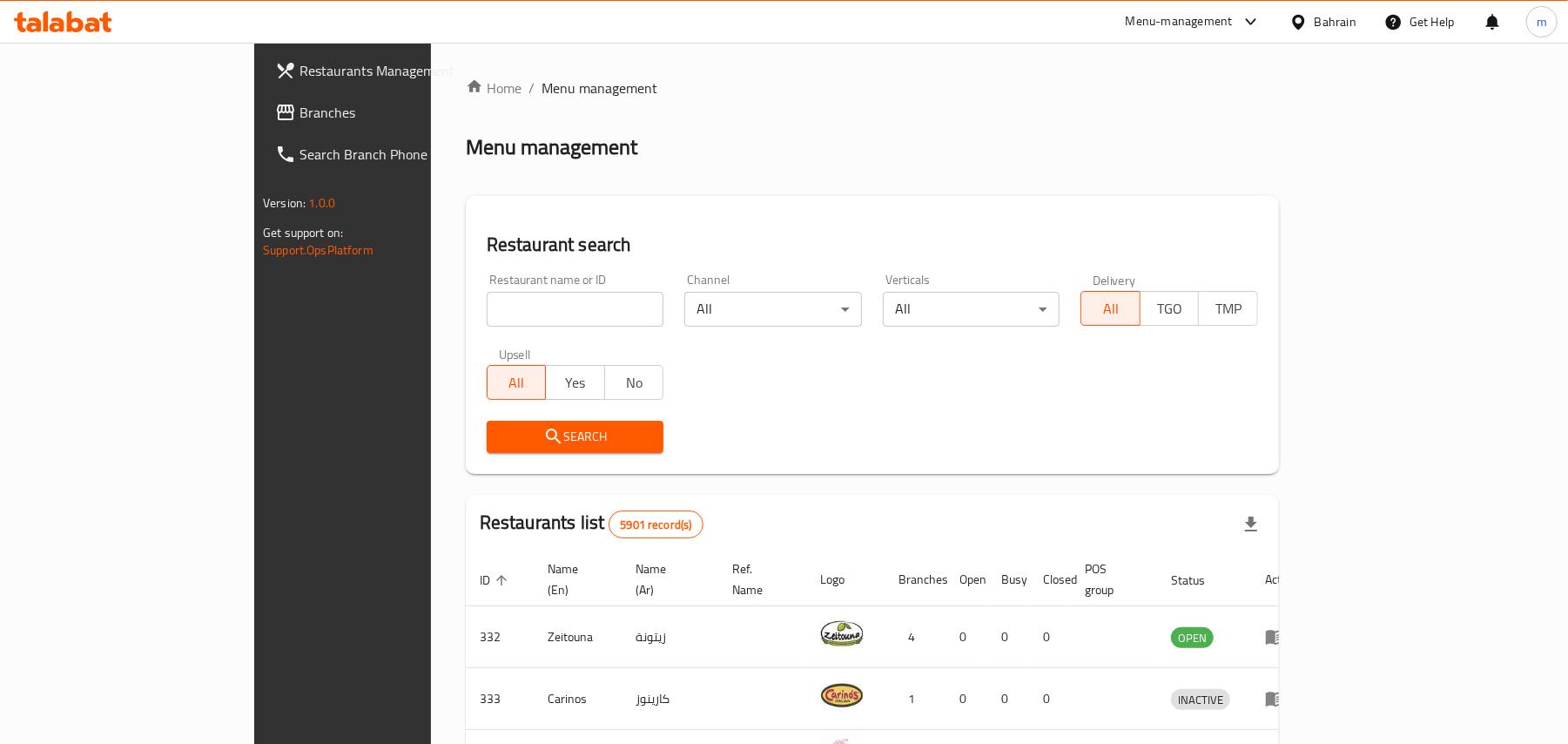 click at bounding box center [784, 372] 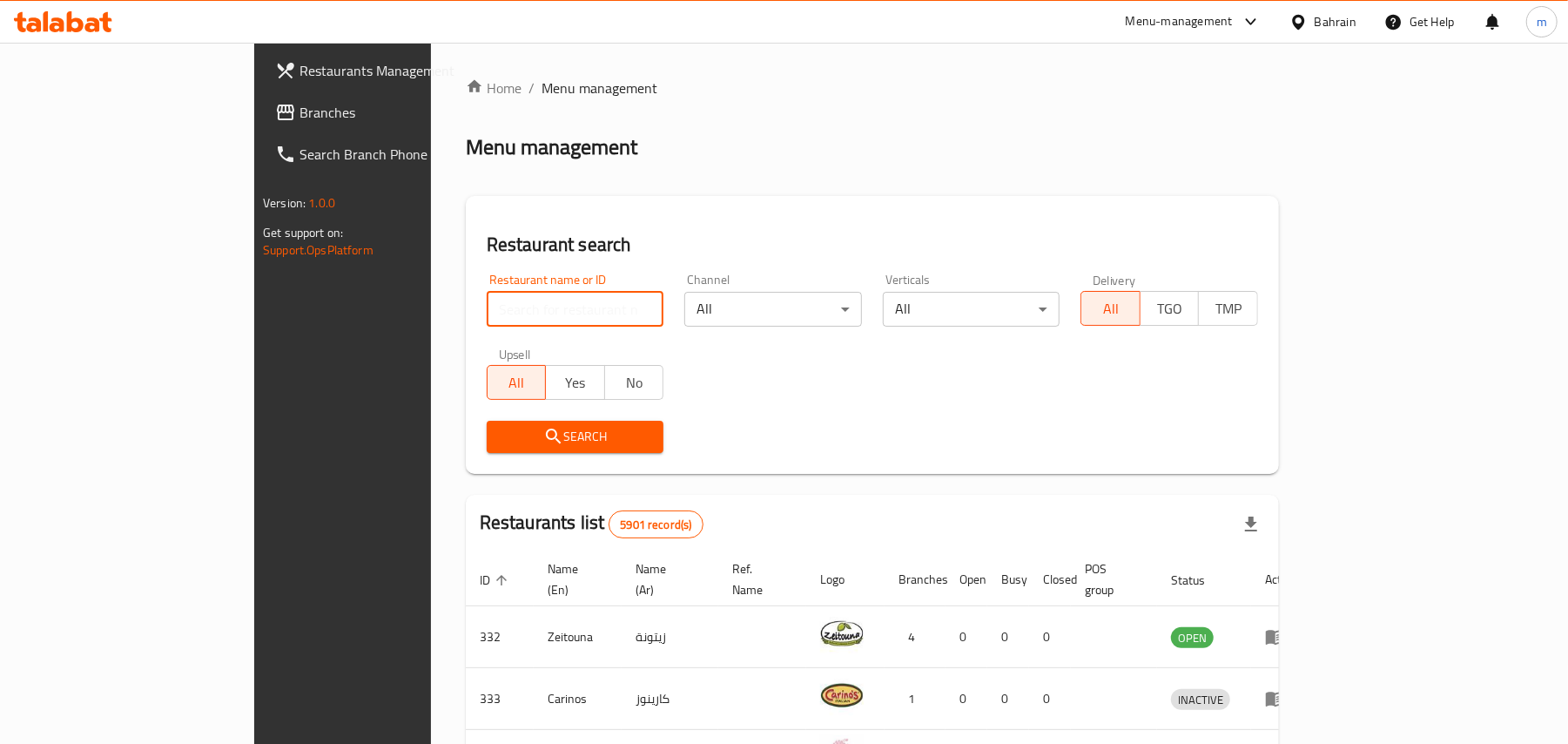 paste on "703217" 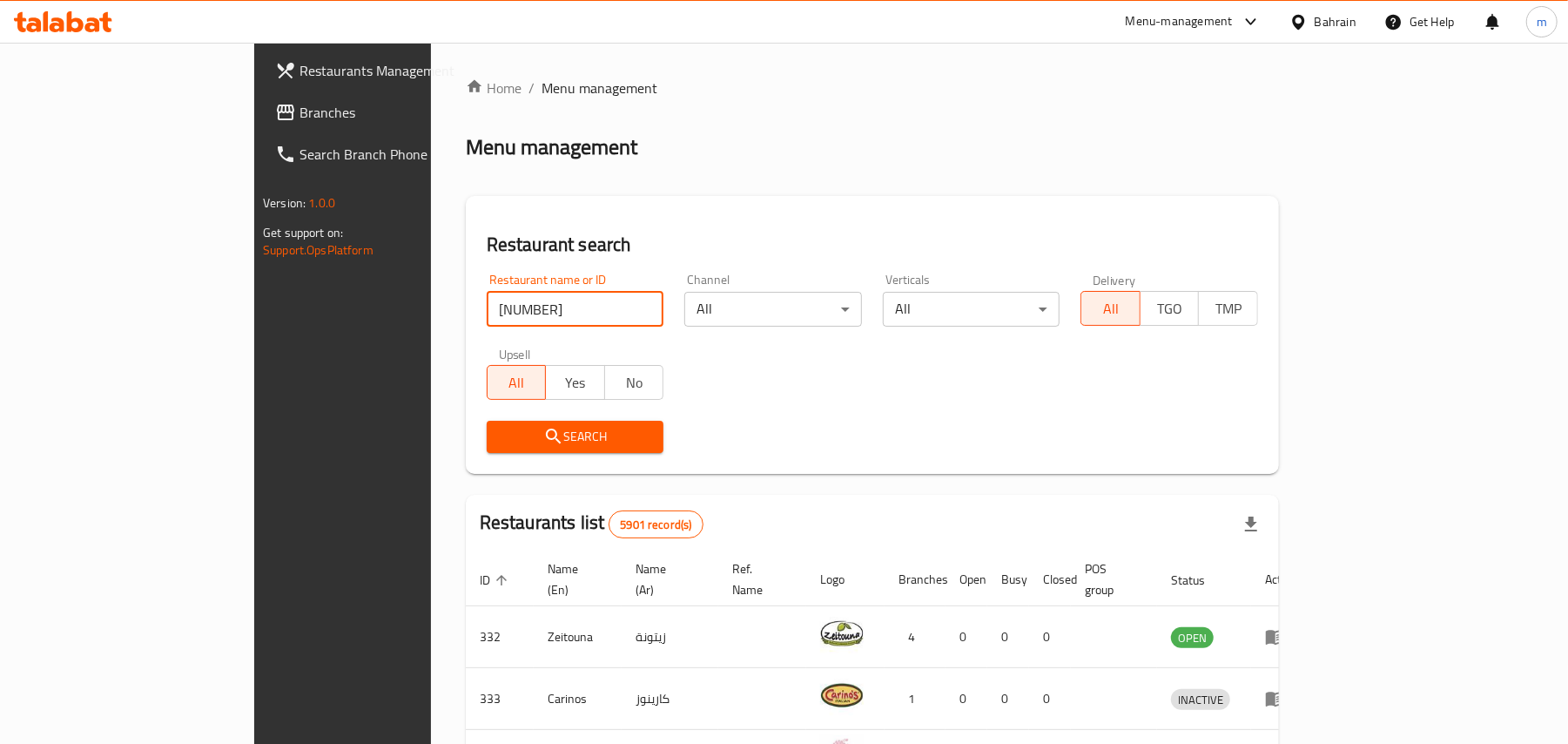 type on "703217" 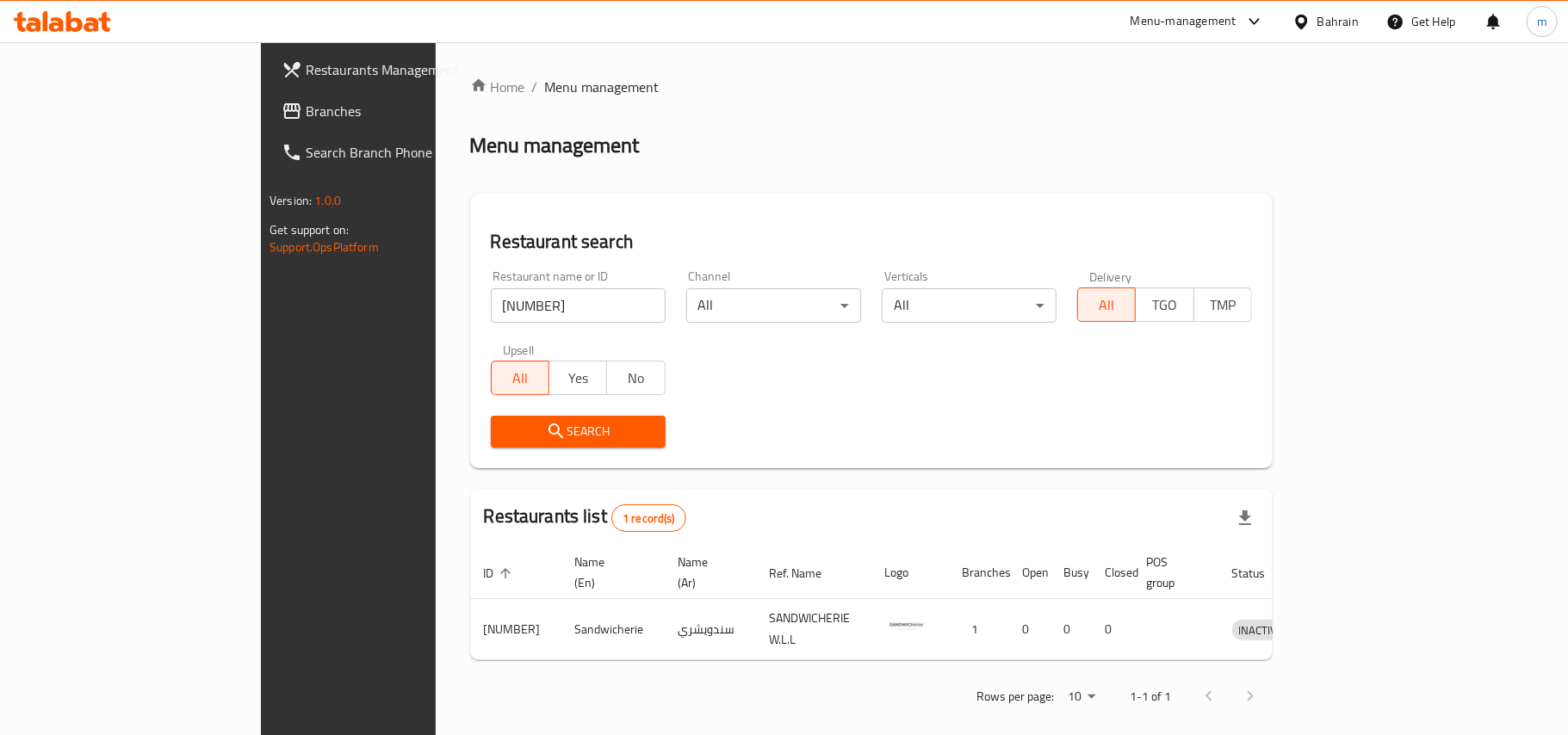 click 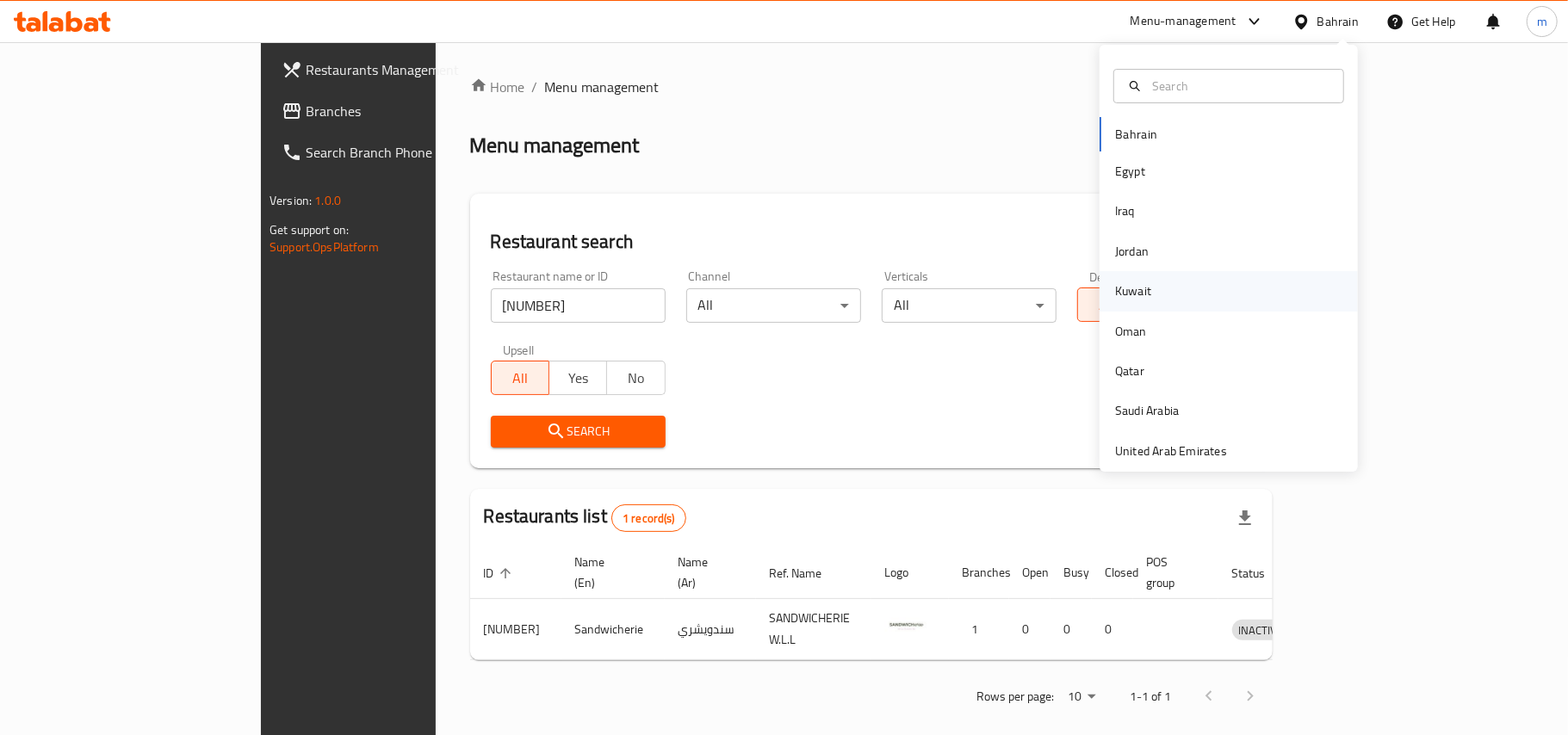 click on "Kuwait" at bounding box center (1133, 291) 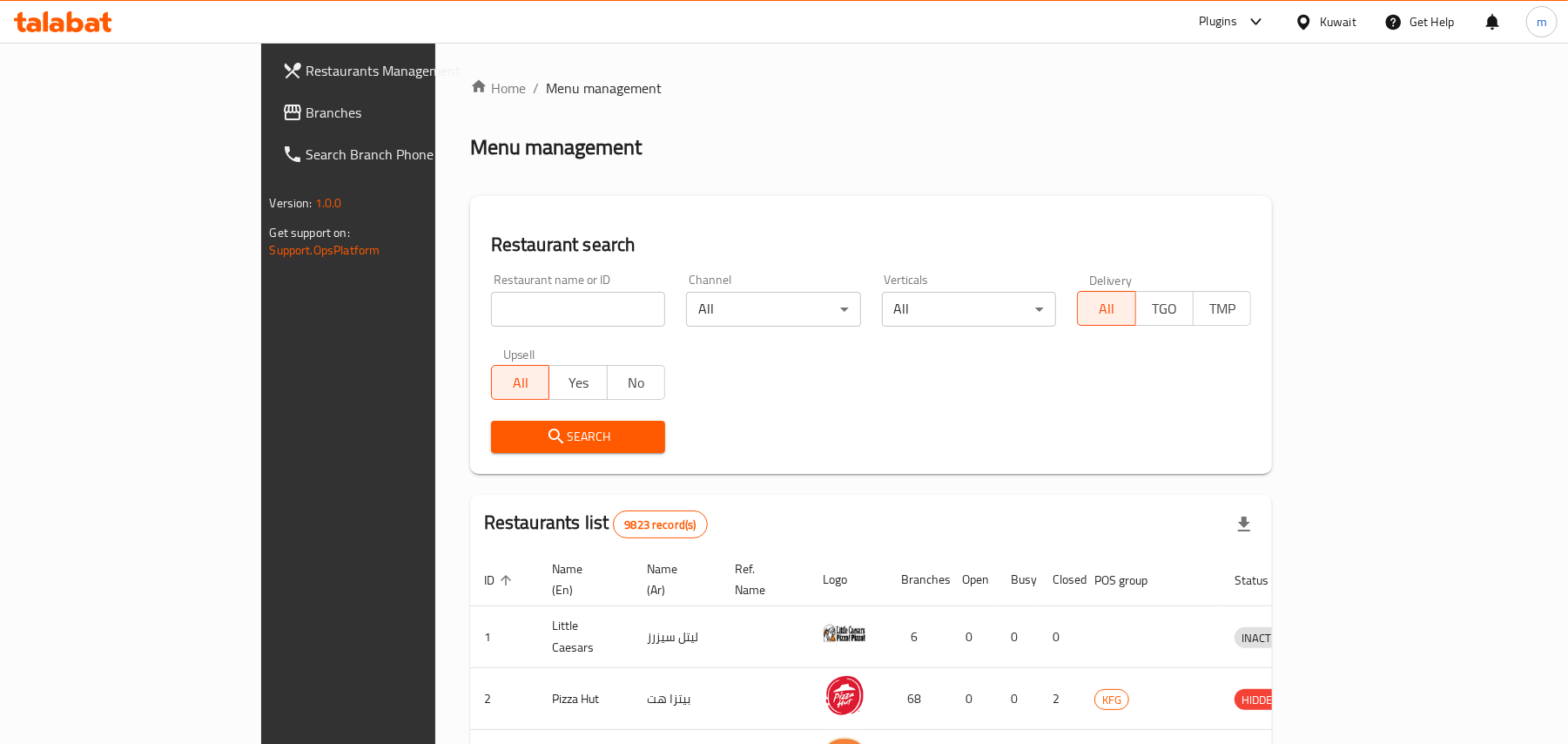 click on "Branches" at bounding box center [407, 112] 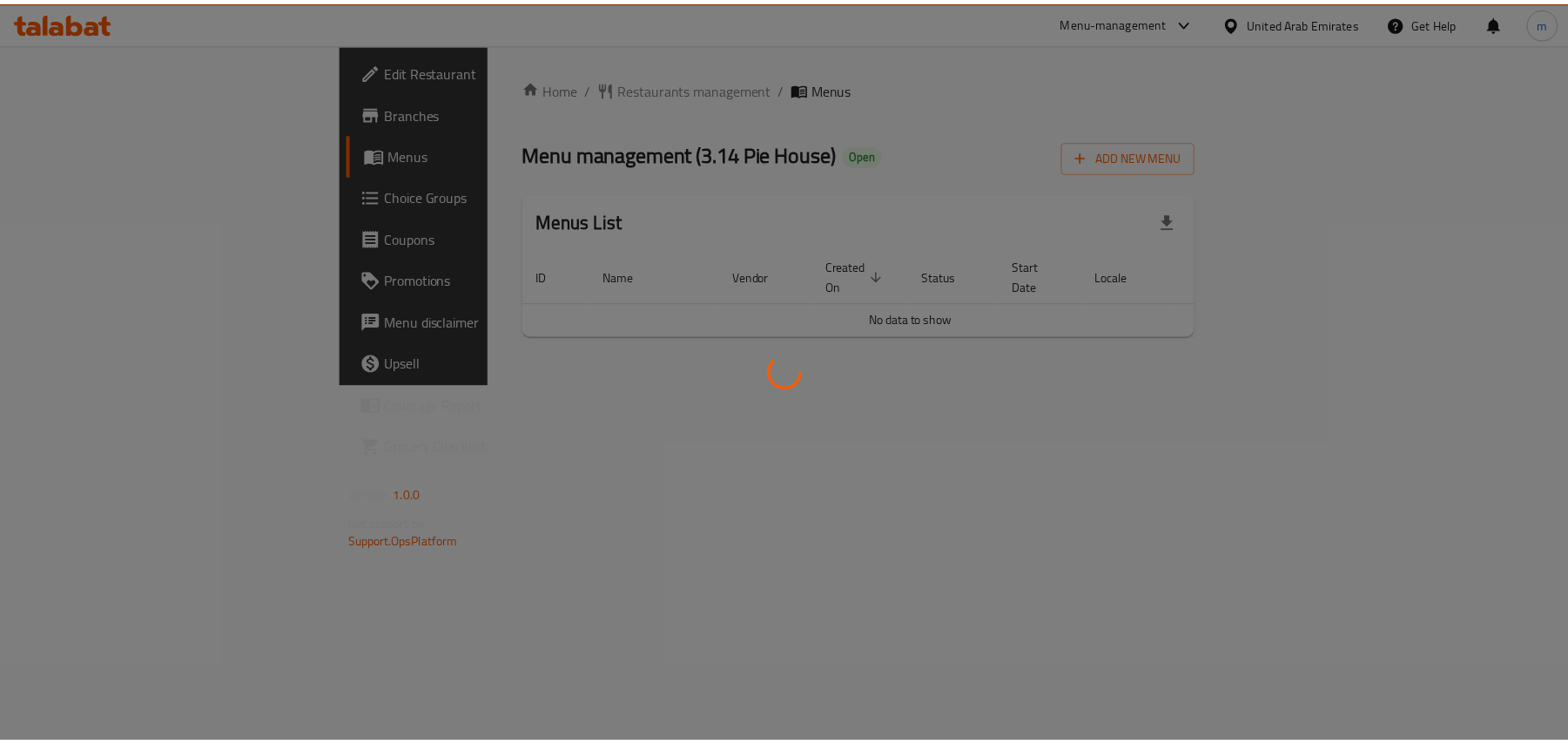 scroll, scrollTop: 0, scrollLeft: 0, axis: both 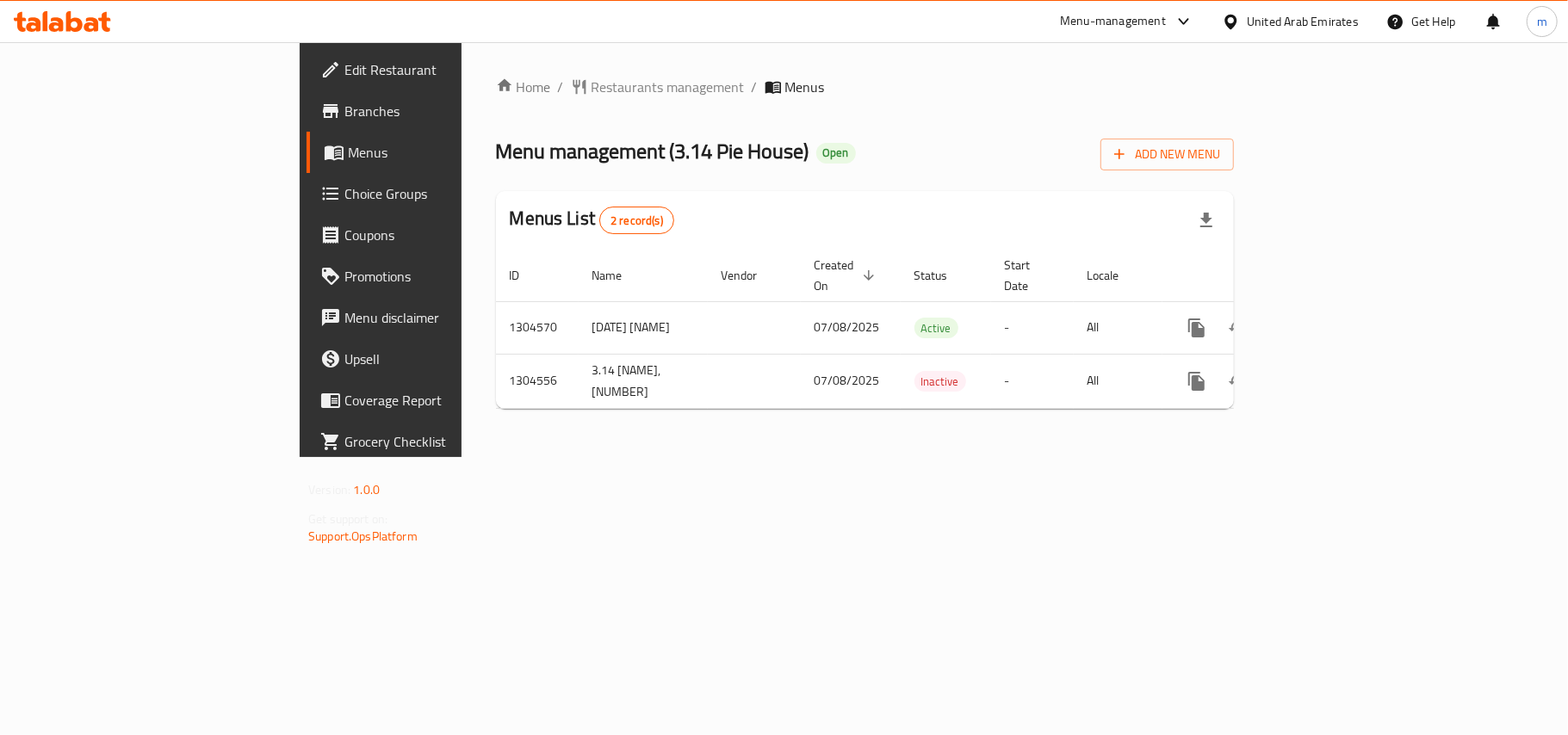 click on "Restaurants management" at bounding box center [668, 87] 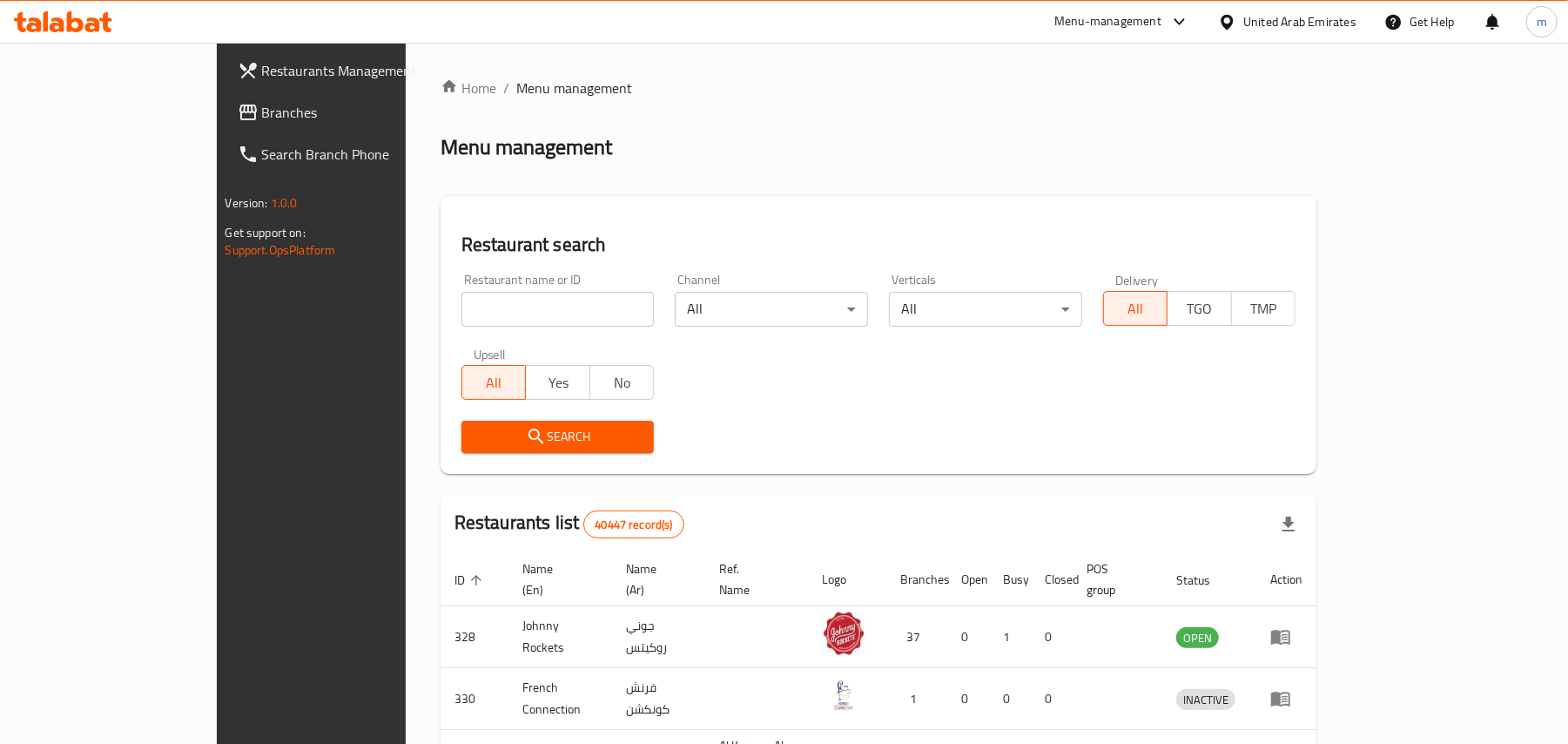 click on "Home / Menu management Menu management Restaurant search Restaurant name or ID Restaurant name or ID Channel All ​ Verticals All ​ Delivery All TGO TMP Upsell All Yes No   Search Restaurants list   40447 record(s) ID sorted ascending Name (En) Name (Ar) Ref. Name Logo Branches Open Busy Closed POS group Status Action 328 [NAME] [NAME] 37 0 1 0 OPEN 330 [NAME] [NAME] 1 0 0 0 INACTIVE 339 [NAME] [NAME] [ADDRESS], [ADDRESS] & [ADDRESS] 9 1 0 2 OPEN 340 [NAME] [NAME] 3 0 0 0 INACTIVE 342 [NAME] [NAME] 7 0 0 0 INACTIVE 343 [NAME] [NAME] 1 0 0 0 INACTIVE 348 [NAME] [NAME] 1 0 0 0 INACTIVE 349 [NAME]  [NAME] 1 0 0 0 HIDDEN 350 [NAME] (Old) [NAME] 1 0 0 0 INACTIVE 355 [NAME]  [NAME] 11 1 0 0 HIDDEN Rows per page: 10 1-10 of 40447" at bounding box center (878, 664) 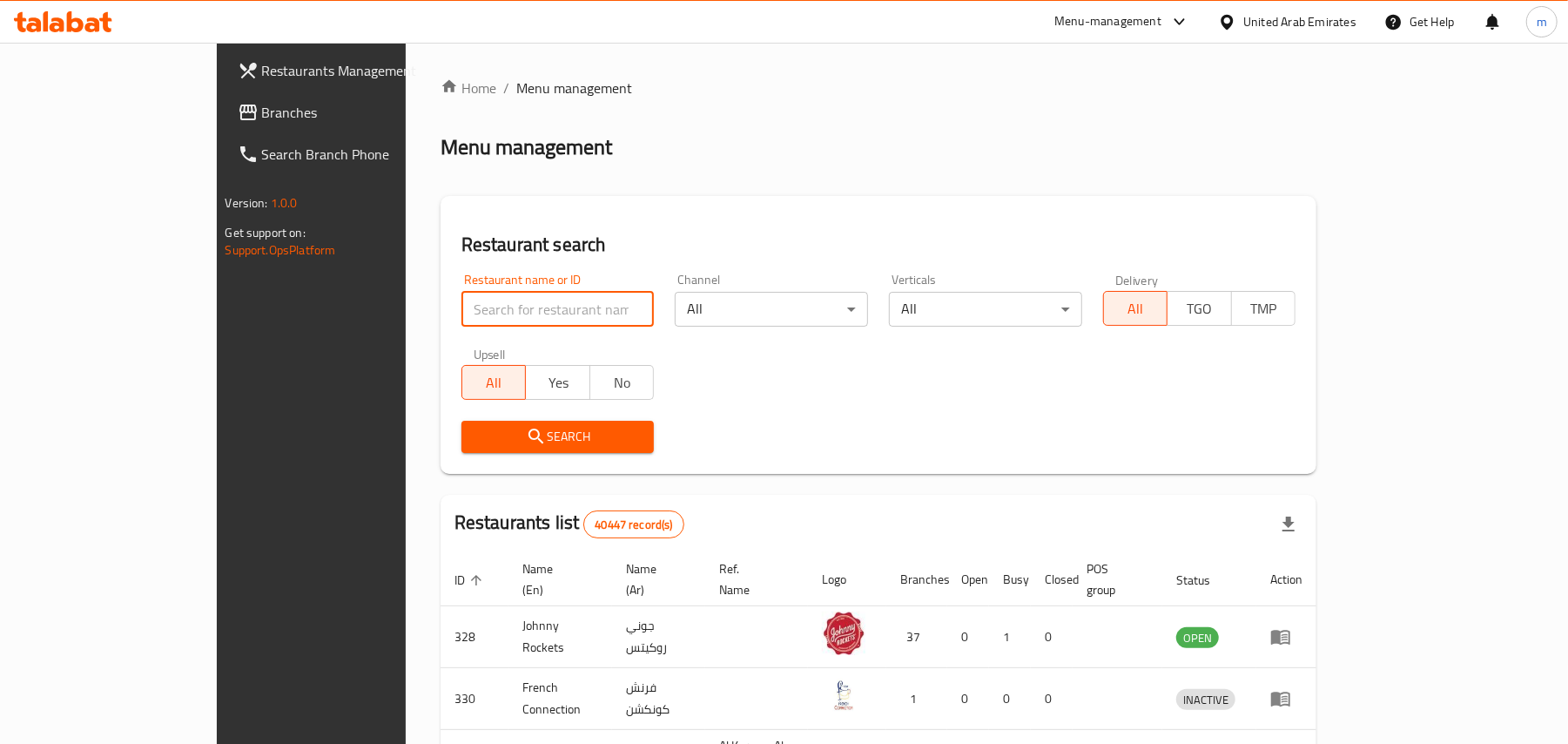 click at bounding box center [558, 309] 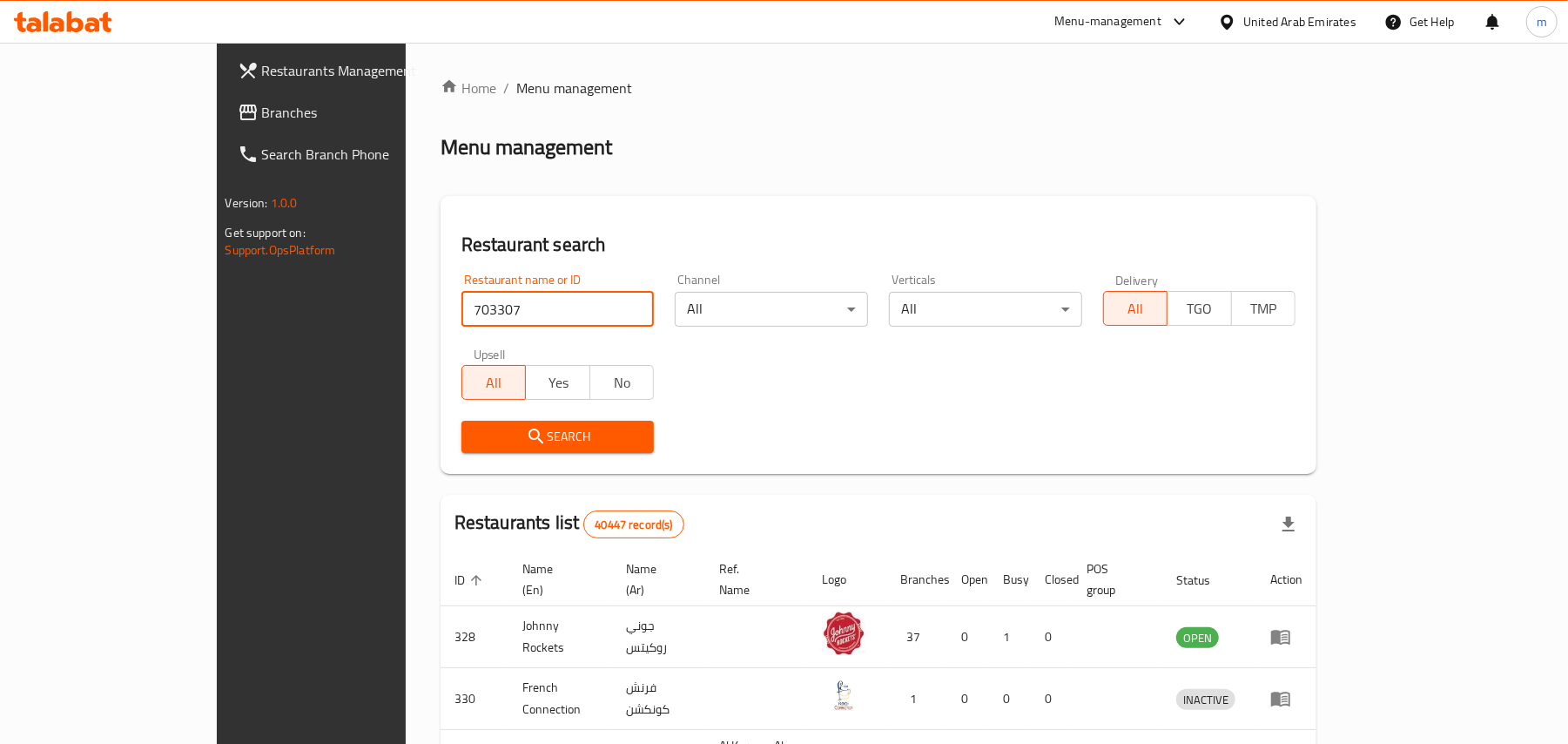 type on "703307" 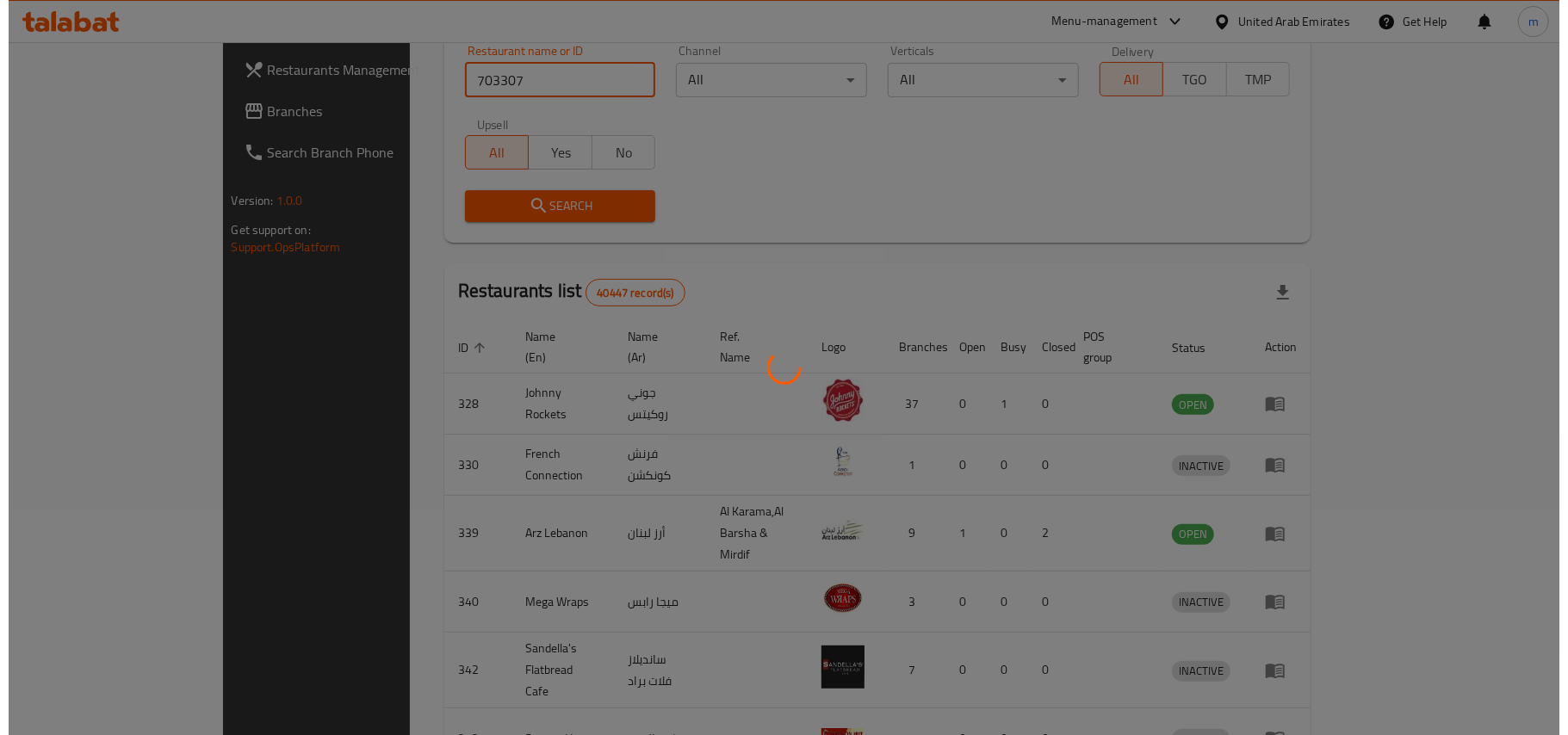 scroll, scrollTop: 0, scrollLeft: 0, axis: both 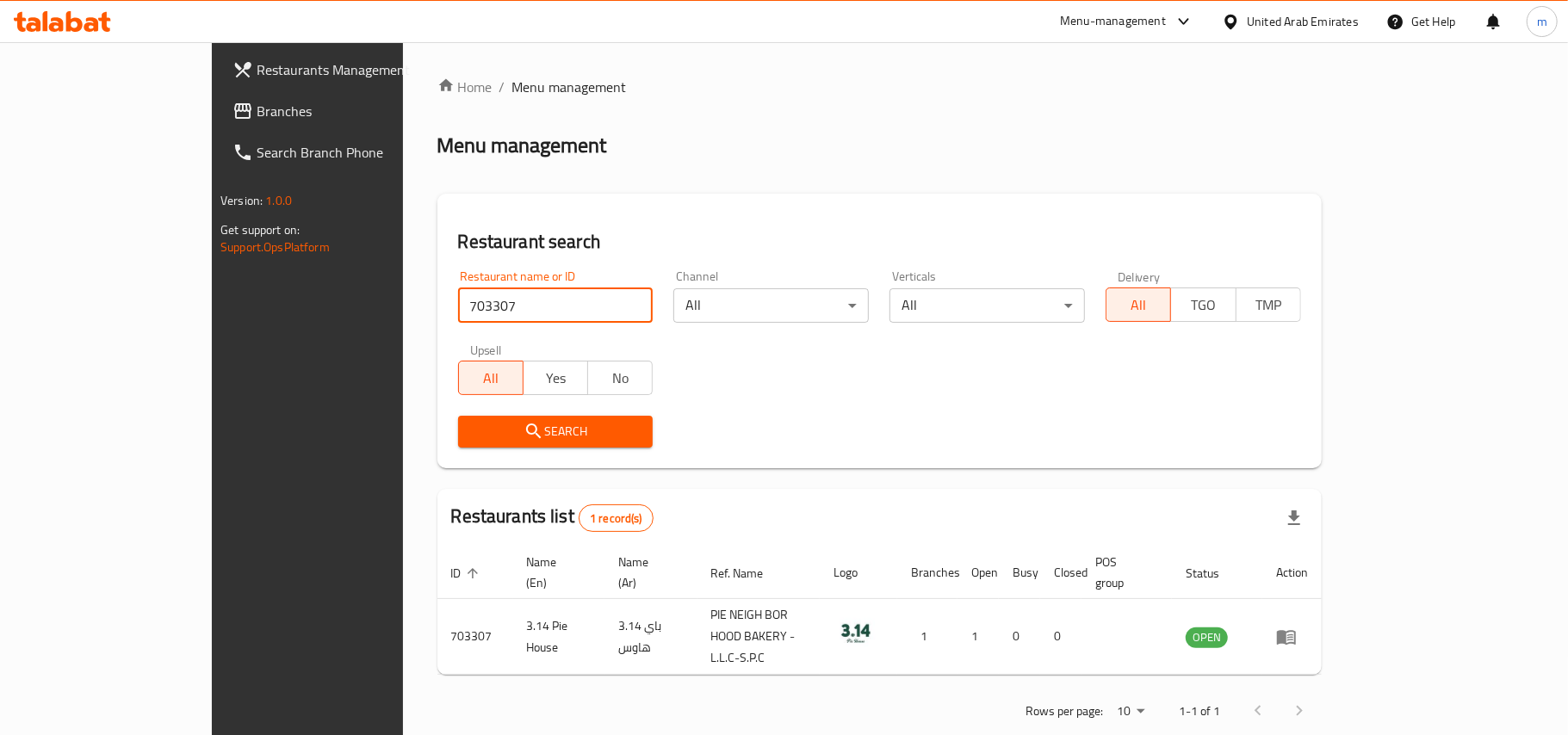 click on "Branches" at bounding box center [358, 111] 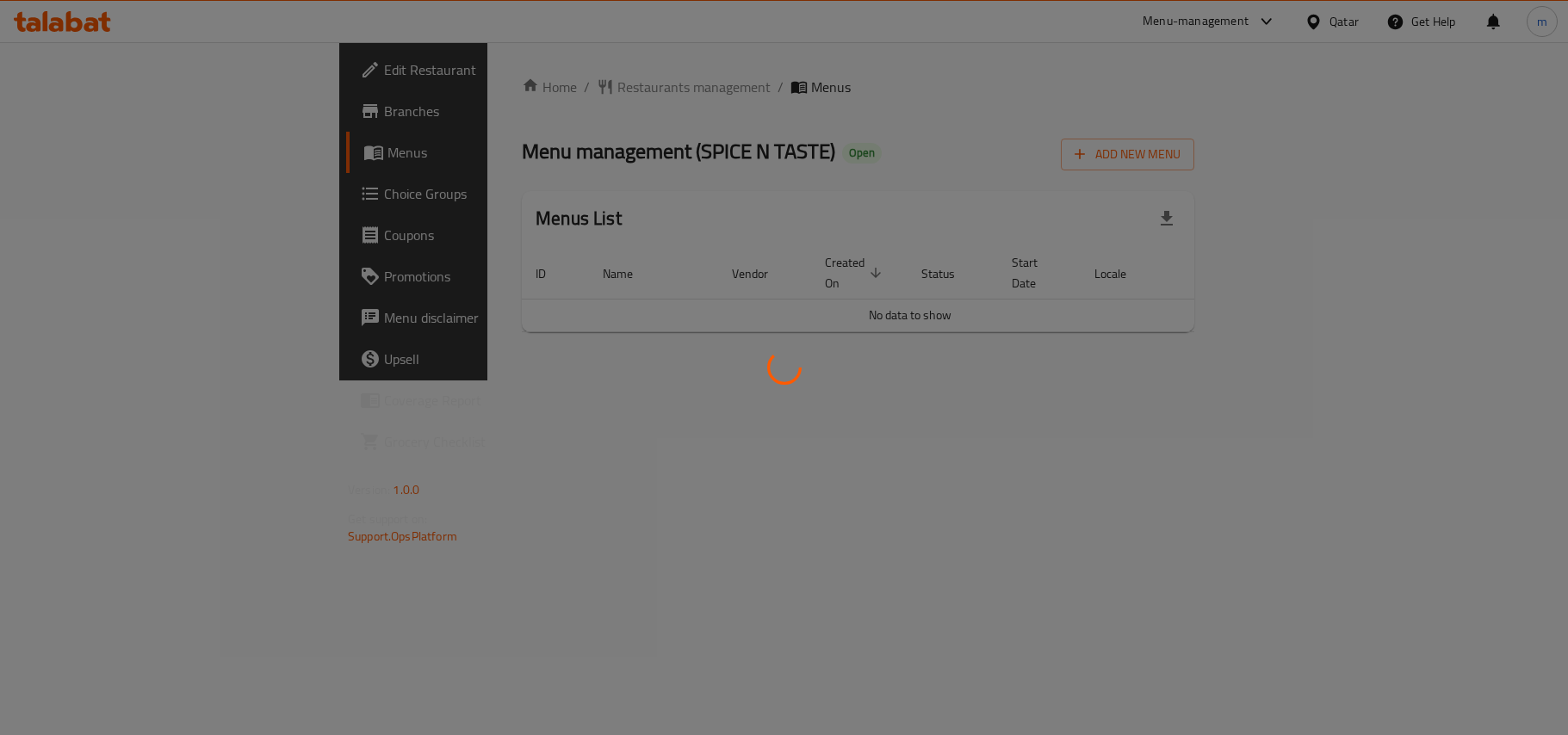 scroll, scrollTop: 0, scrollLeft: 0, axis: both 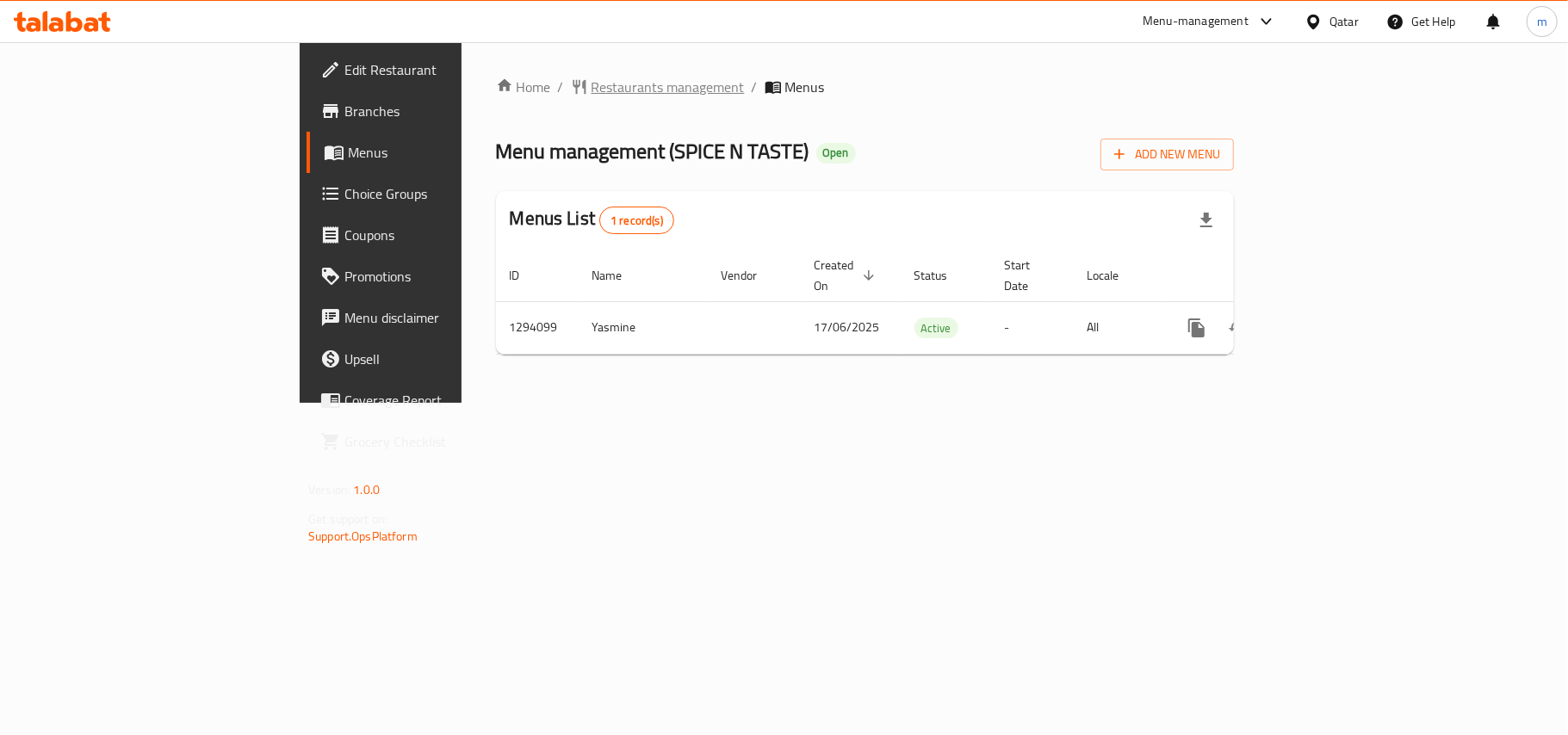 click on "Restaurants management" at bounding box center (668, 87) 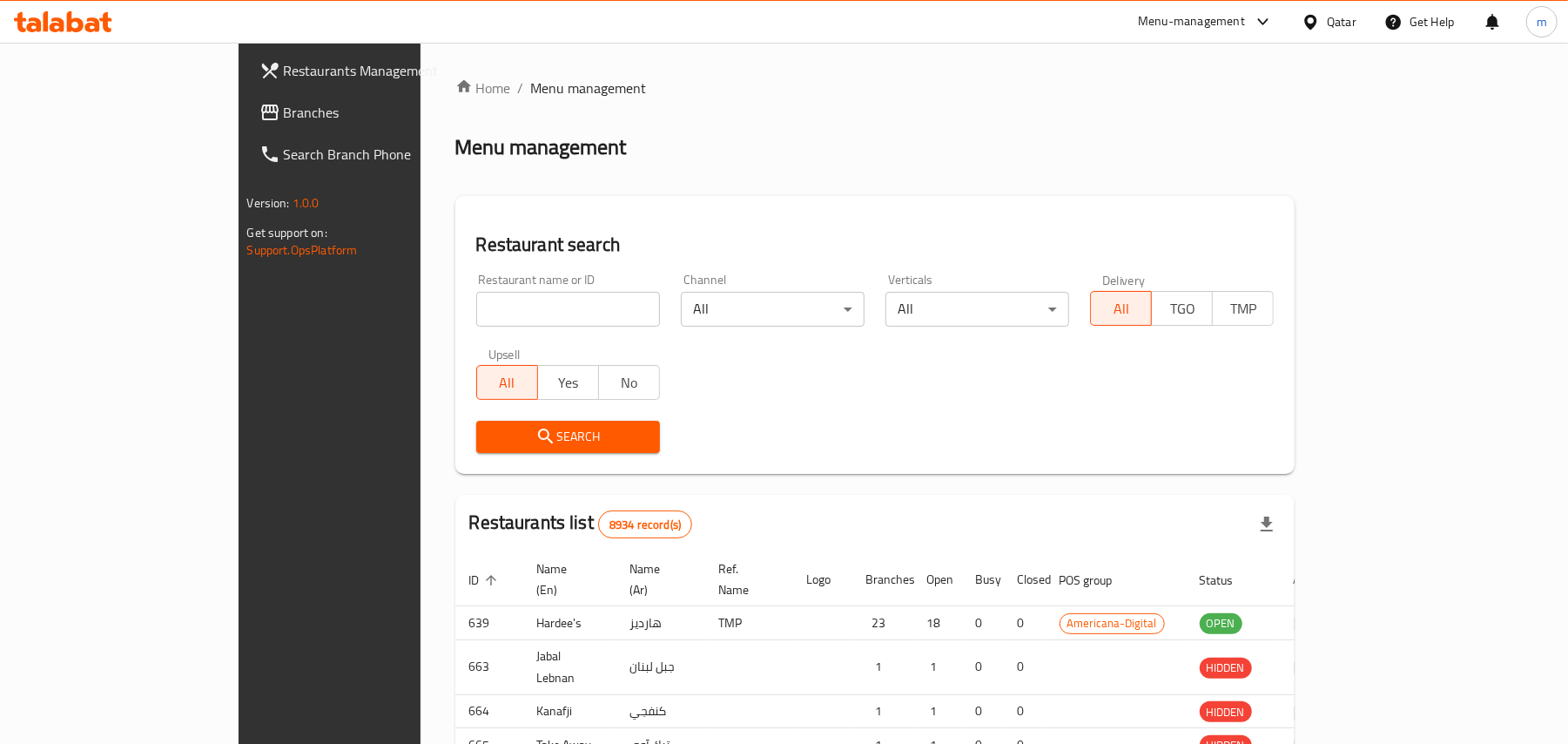 click at bounding box center (784, 372) 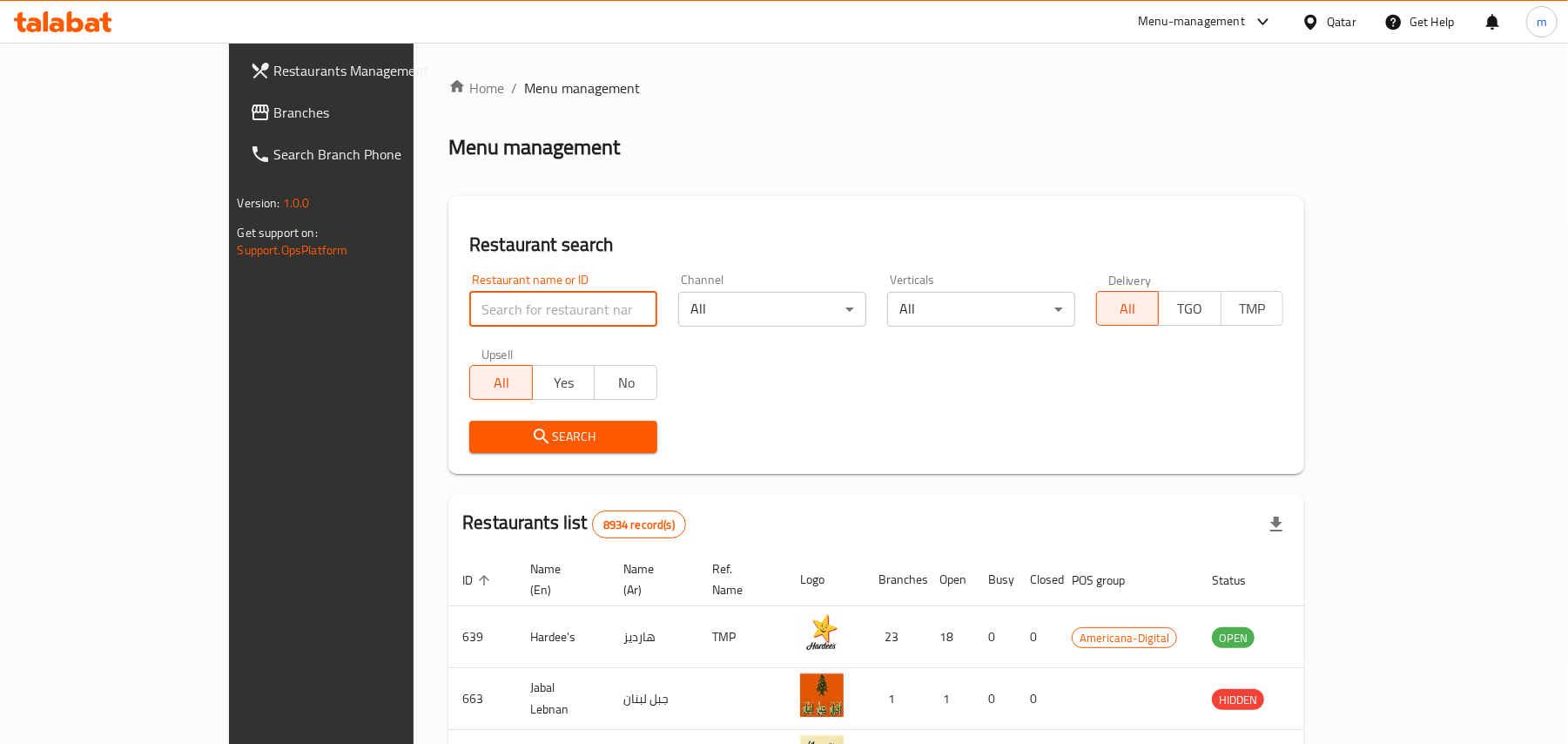 click at bounding box center (563, 309) 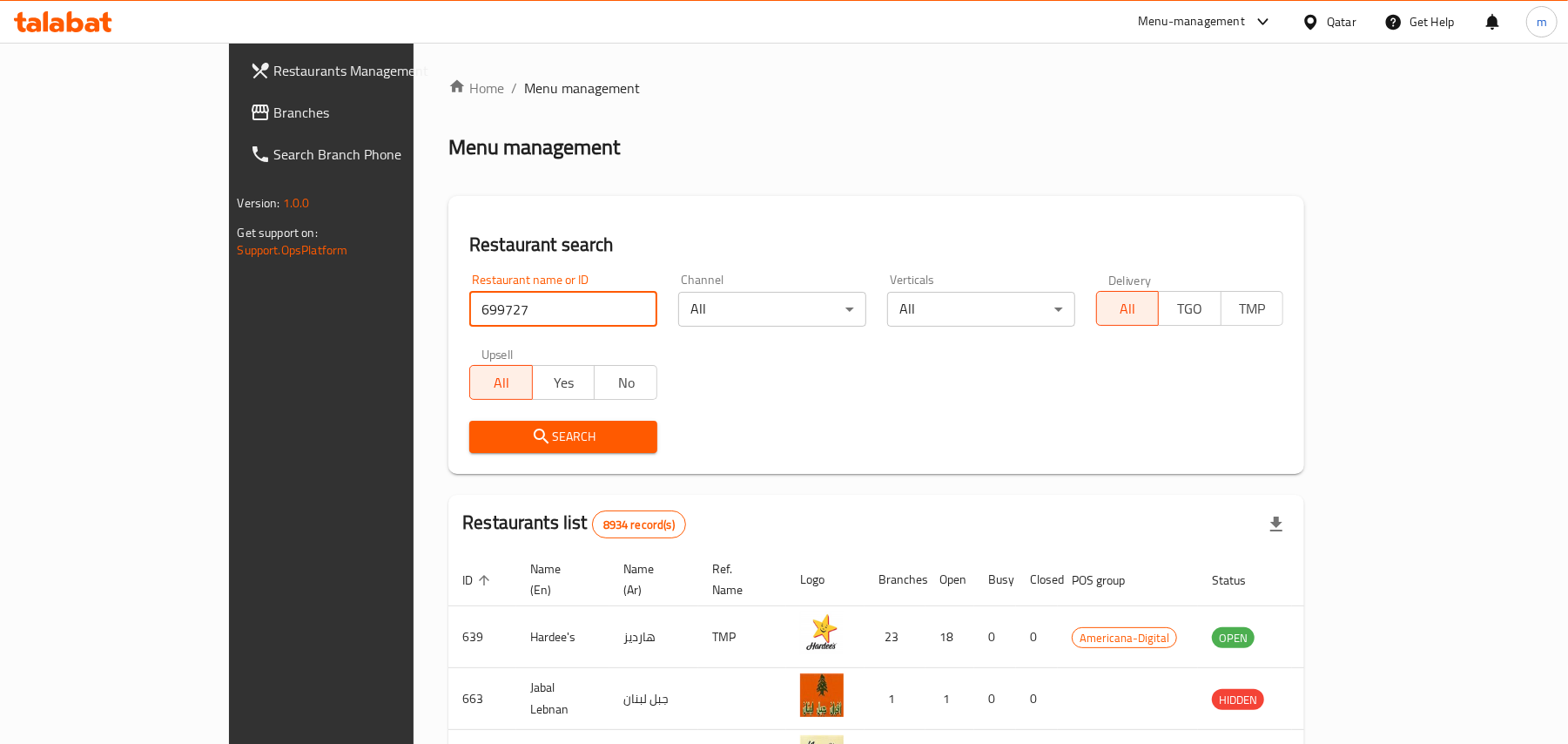 type on "699727" 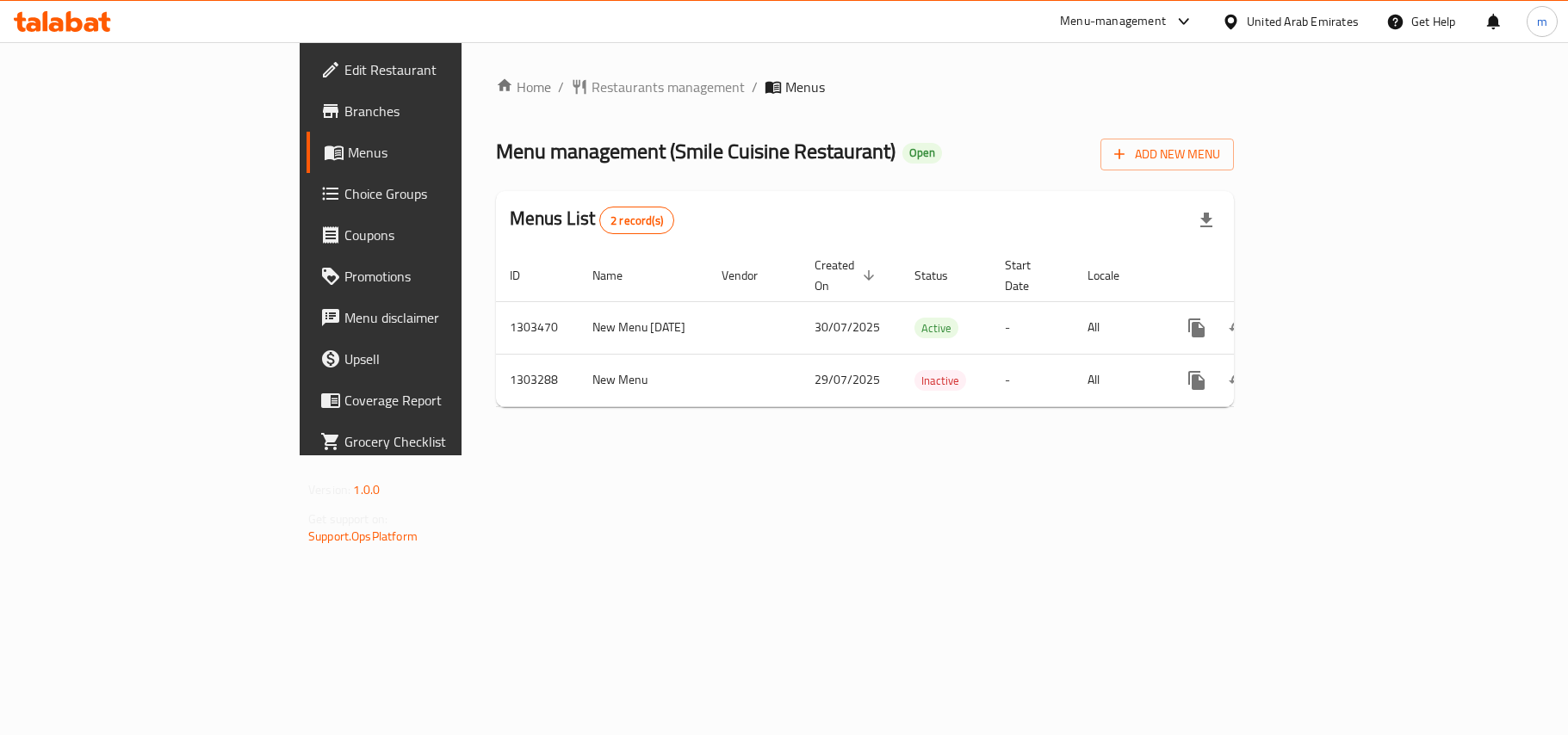 scroll, scrollTop: 0, scrollLeft: 0, axis: both 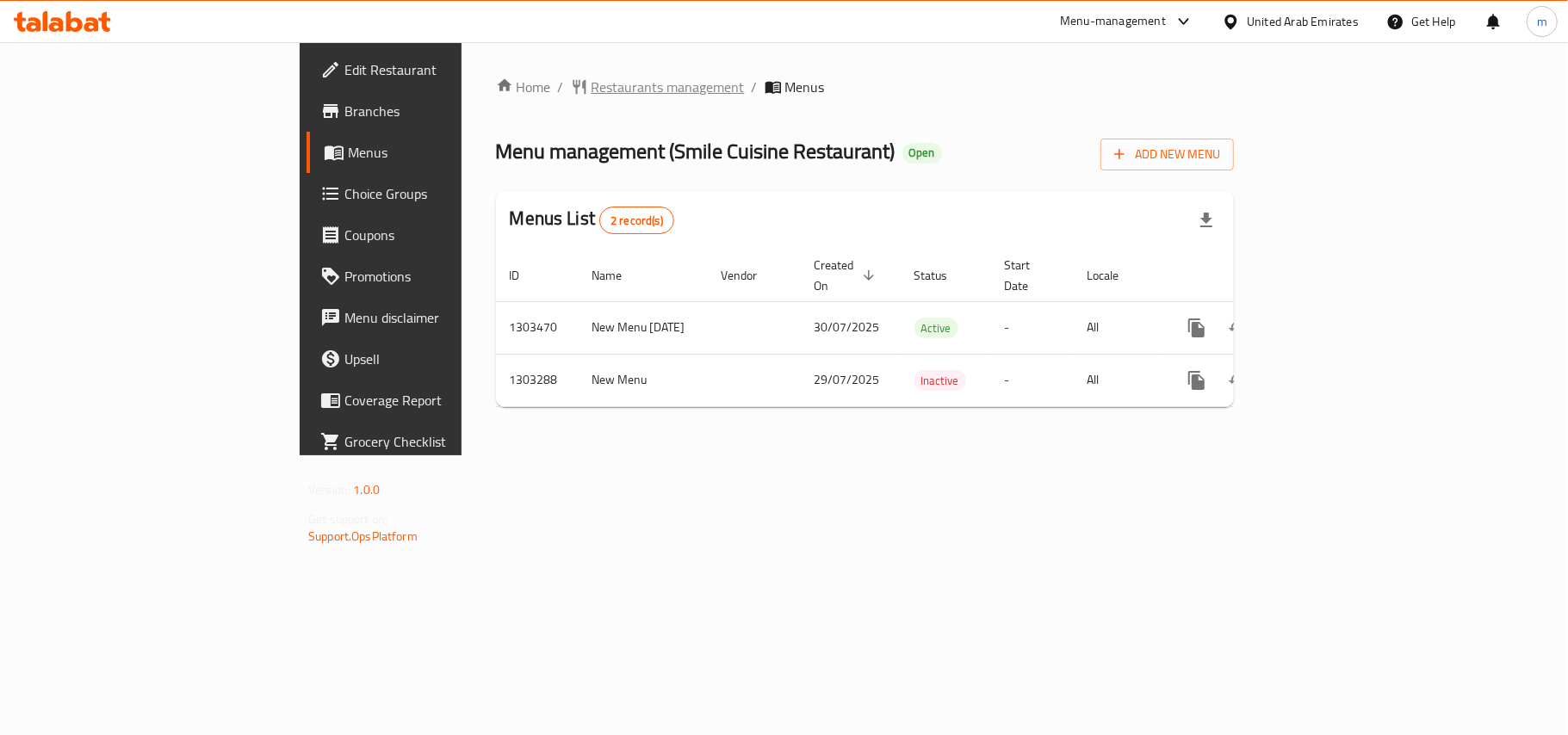 click on "Restaurants management" at bounding box center (668, 87) 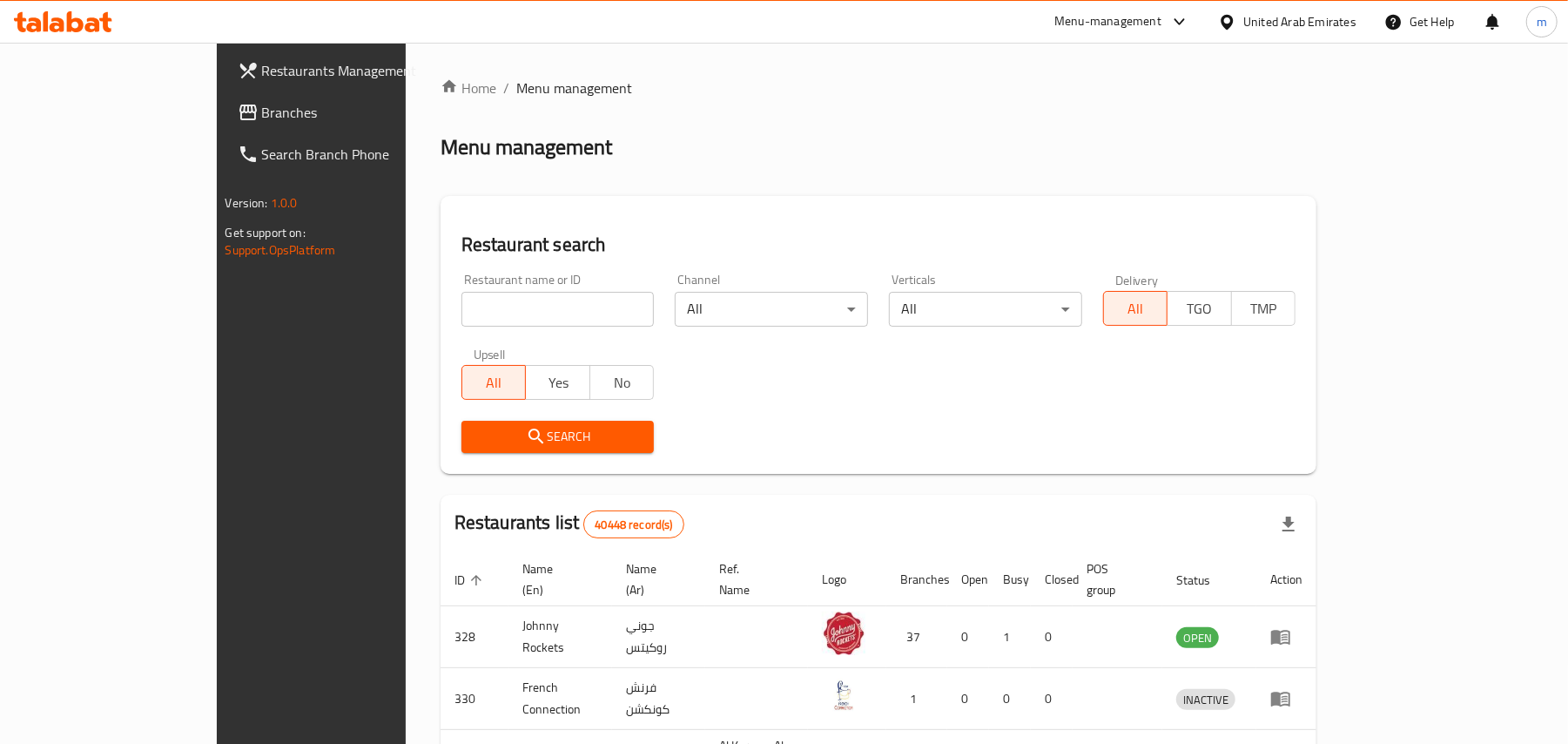click at bounding box center (558, 309) 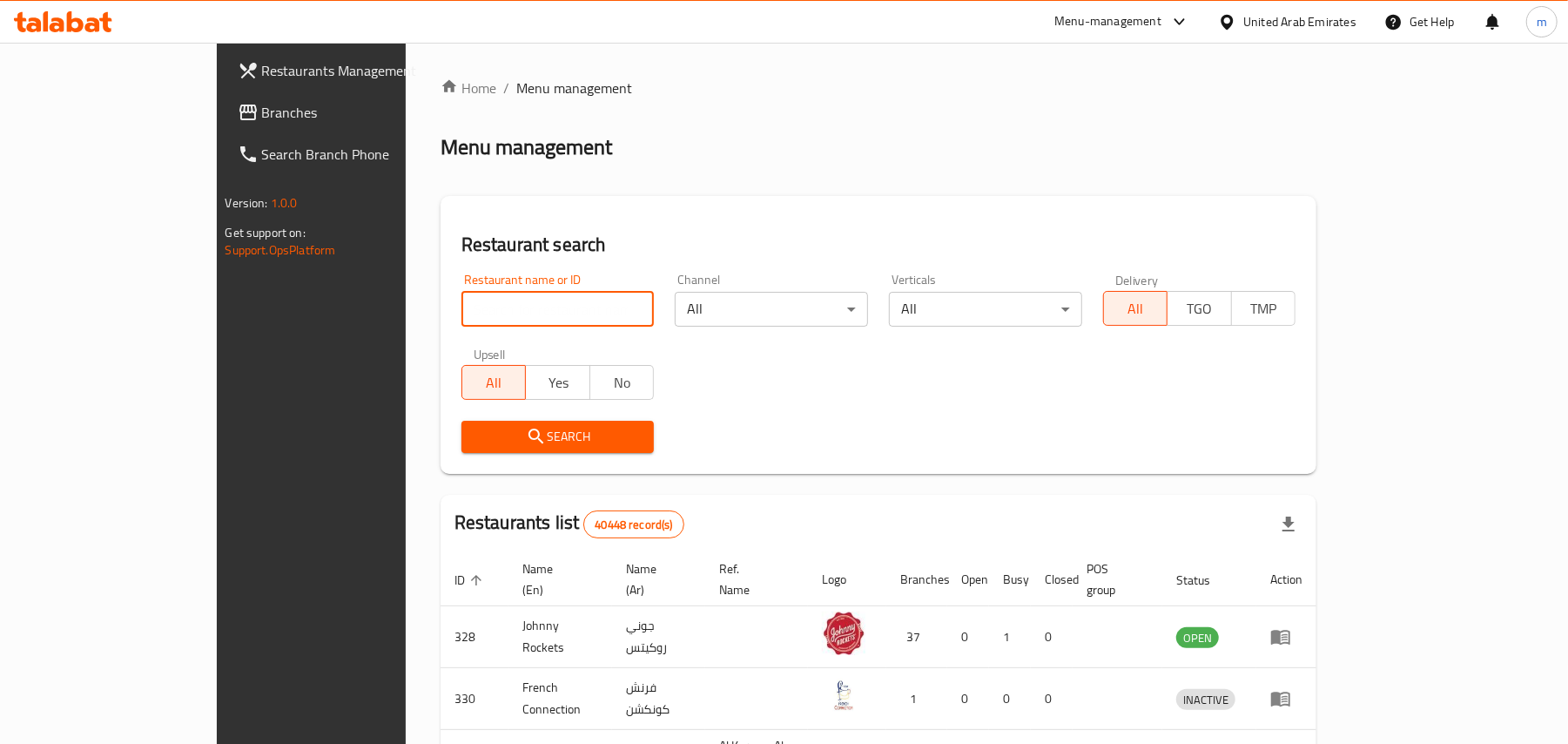 paste on "702726" 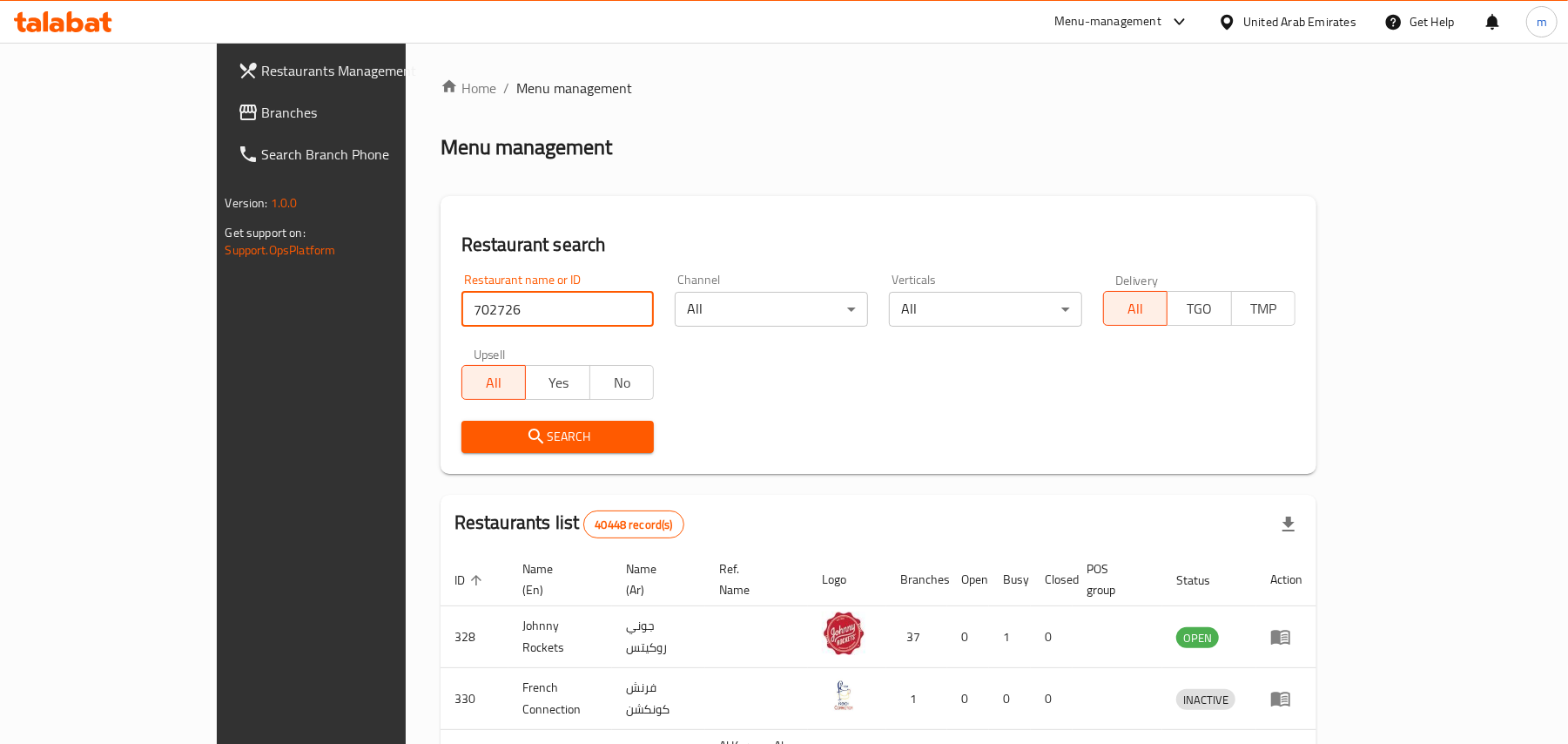 type on "702726" 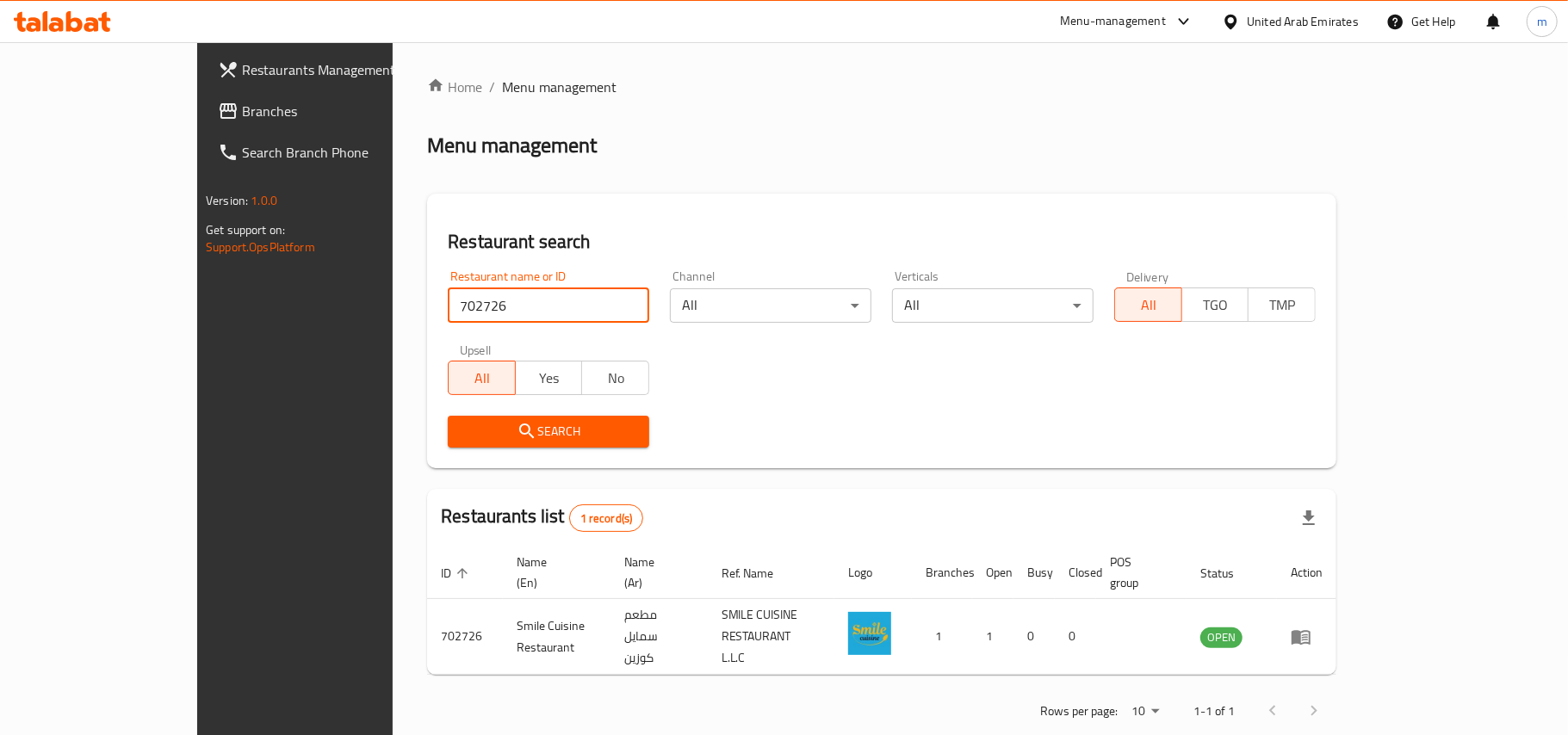 drag, startPoint x: 401, startPoint y: 312, endPoint x: 250, endPoint y: 276, distance: 155.23208 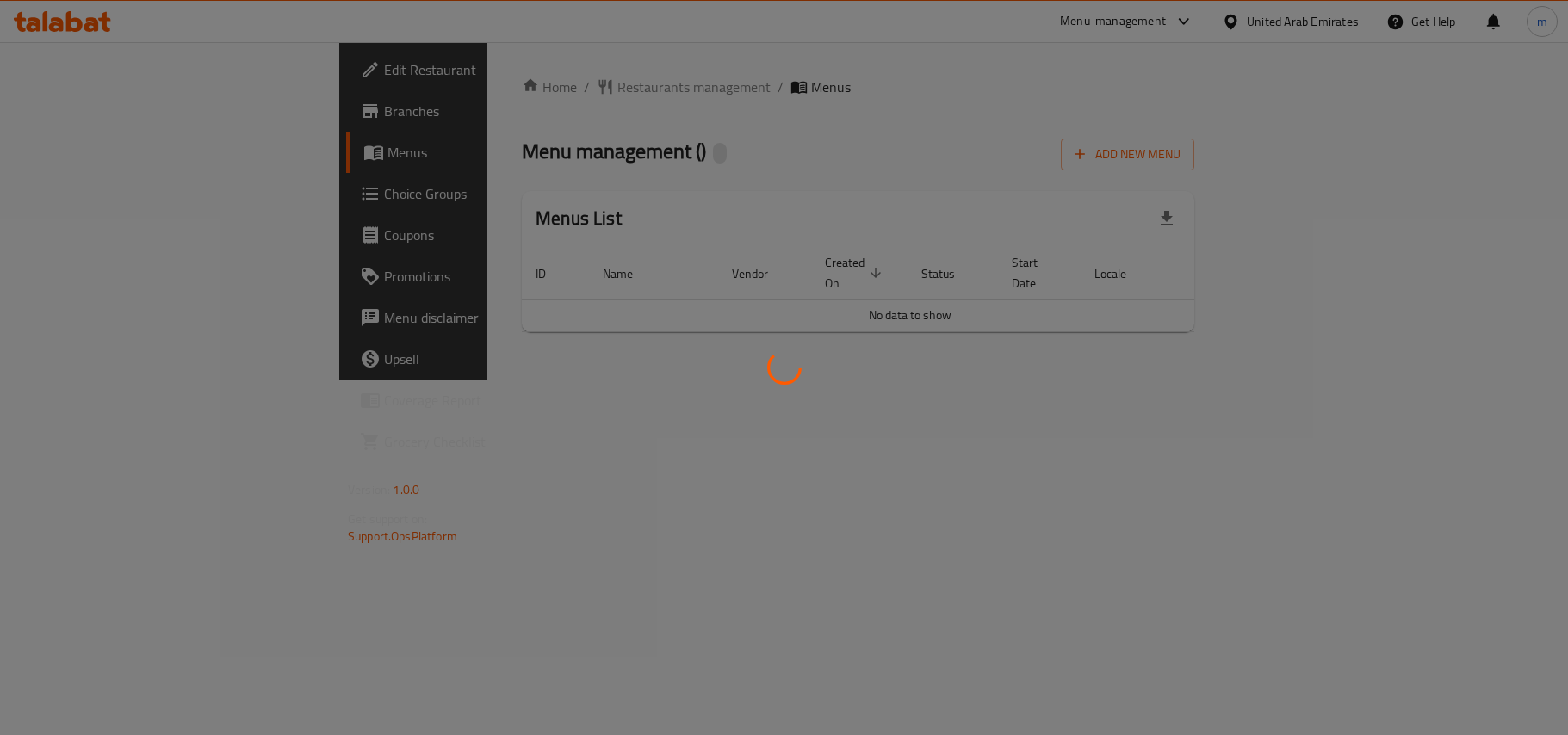 scroll, scrollTop: 0, scrollLeft: 0, axis: both 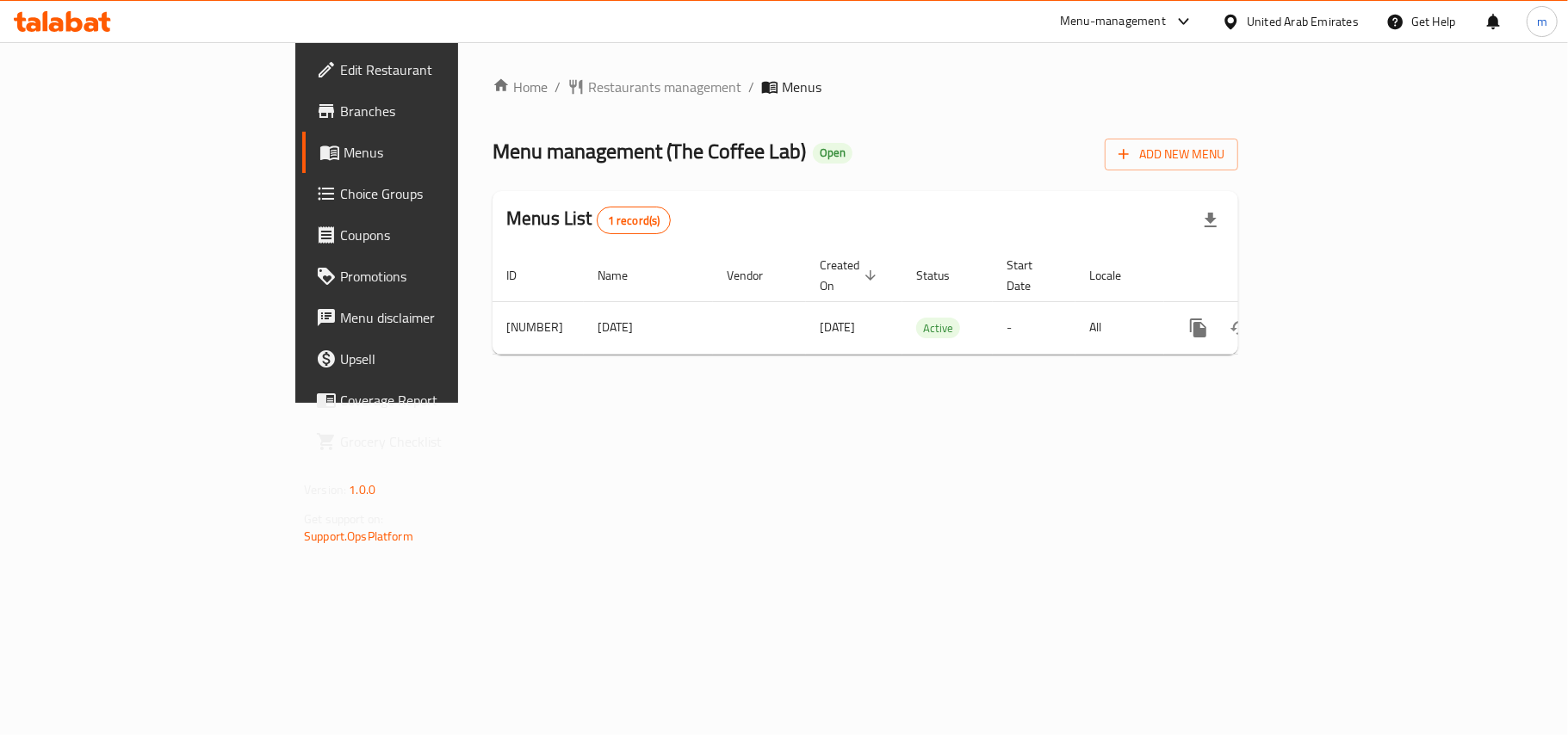 click on "Home / Restaurants management / Menus Menu management ( [BRAND] ) Open Add New Menu Menus List 1 record(s) ID Name Vendor Created On sorted descending Status Start Date Locale Actions [NUMBER] [DATE] [DATE] Active - All" at bounding box center [865, 222] 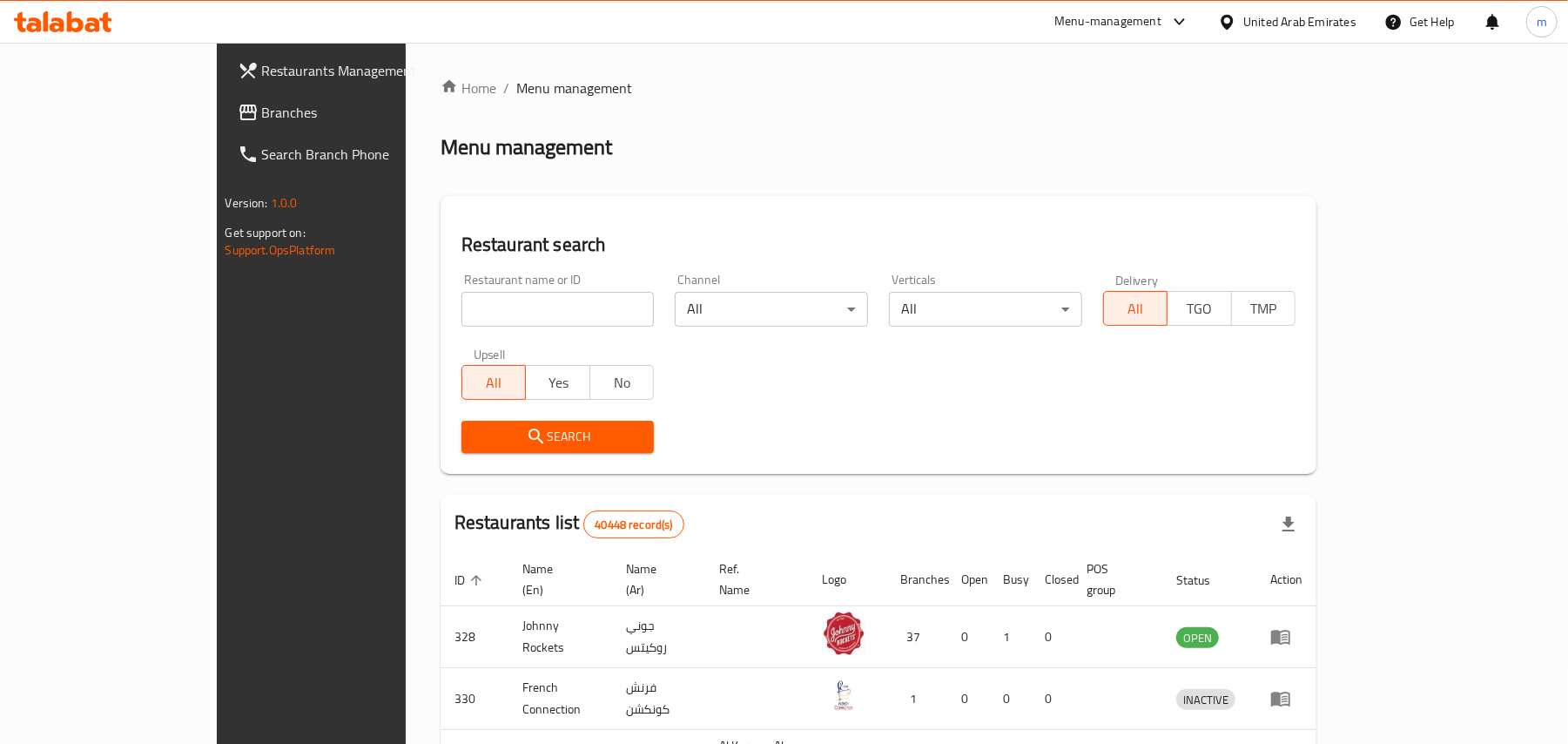 click at bounding box center [558, 309] 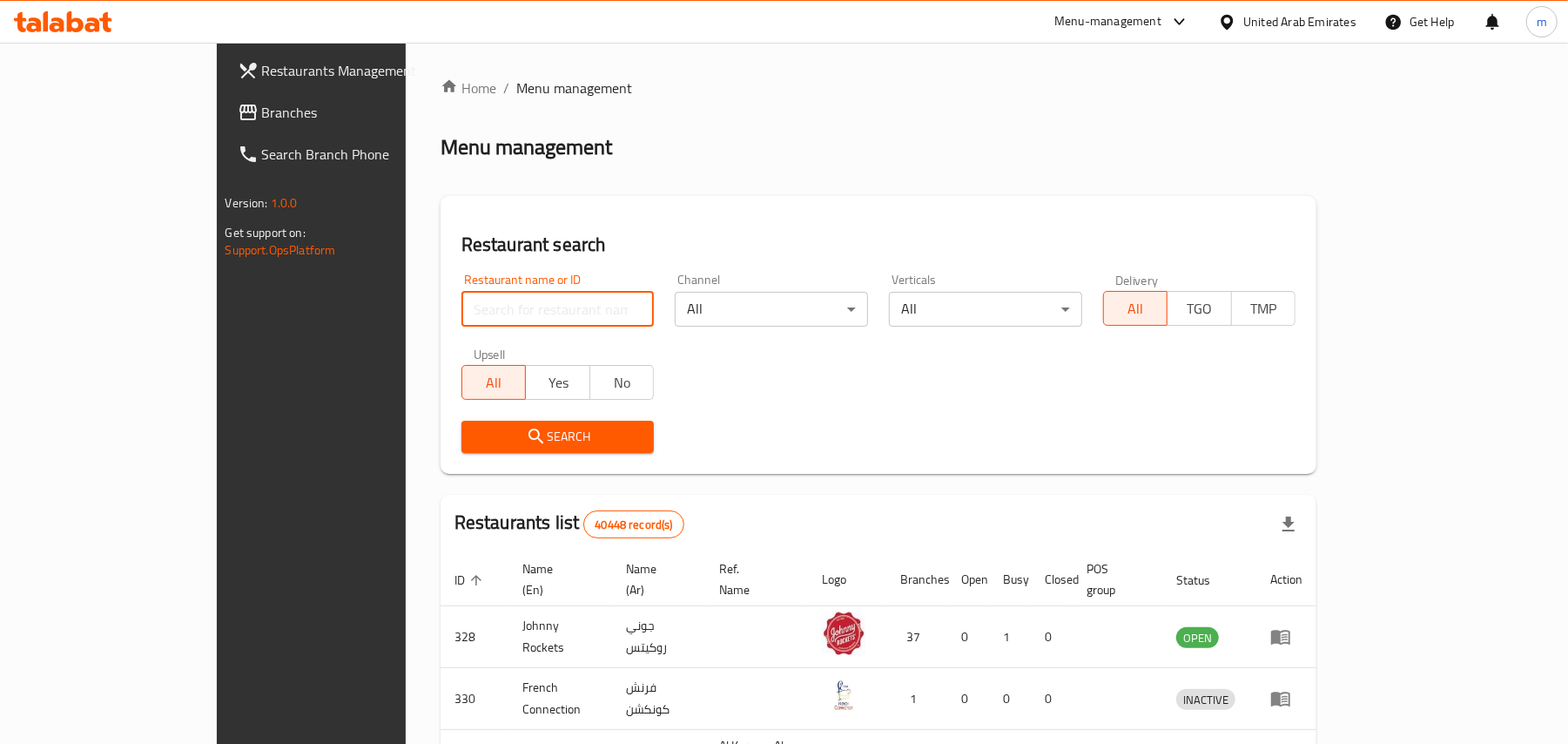 paste on "693591" 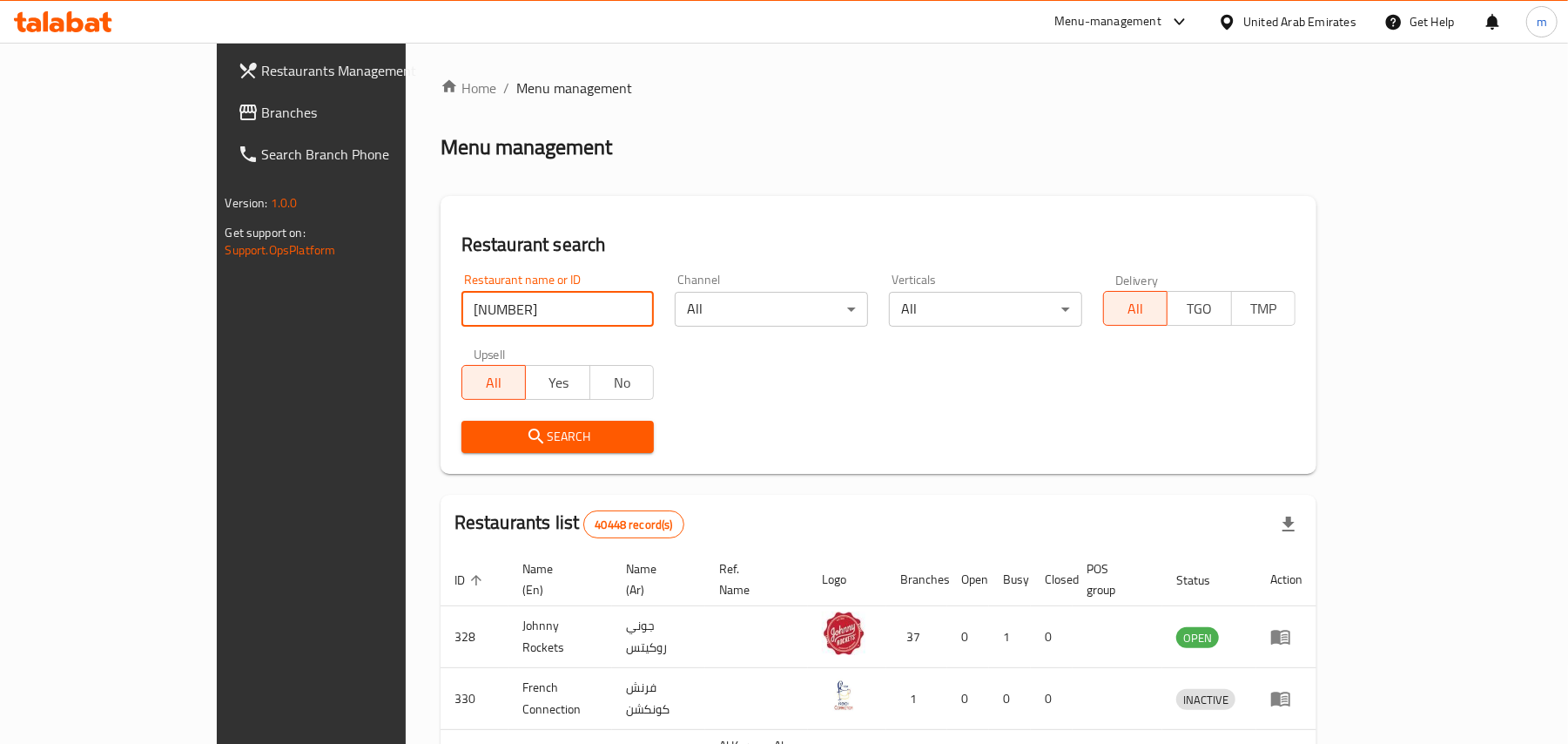 type on "693591" 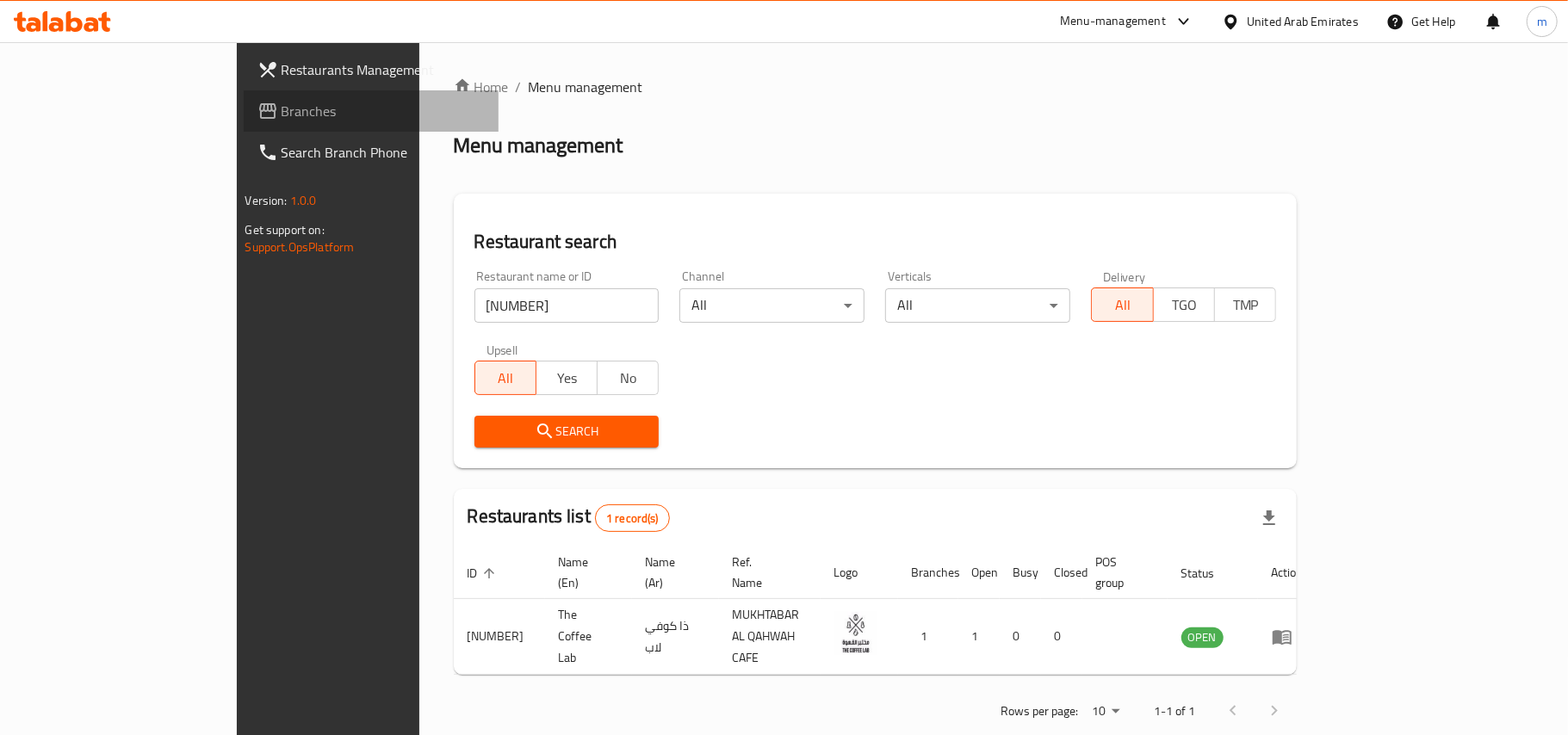click on "Branches" at bounding box center (383, 111) 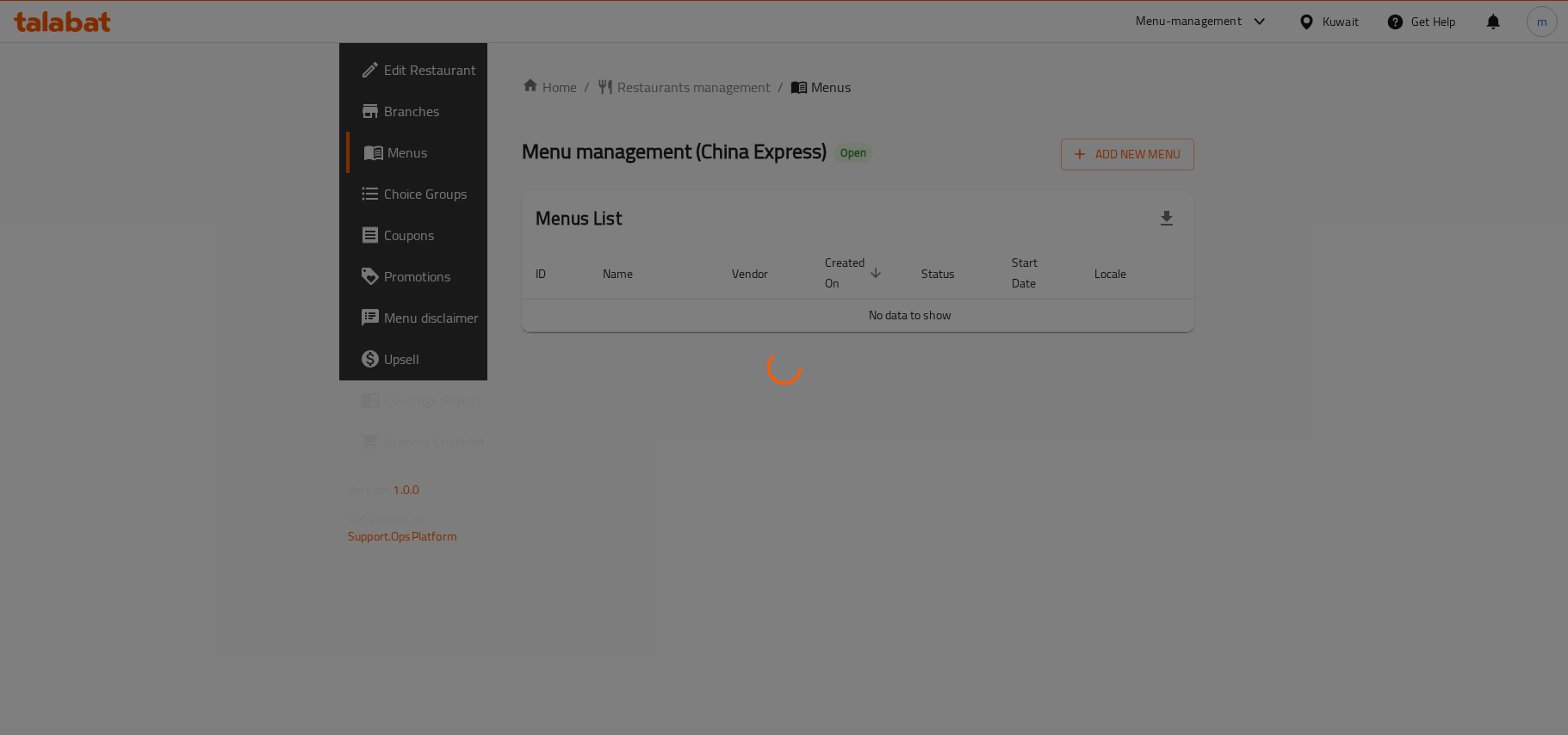 scroll, scrollTop: 0, scrollLeft: 0, axis: both 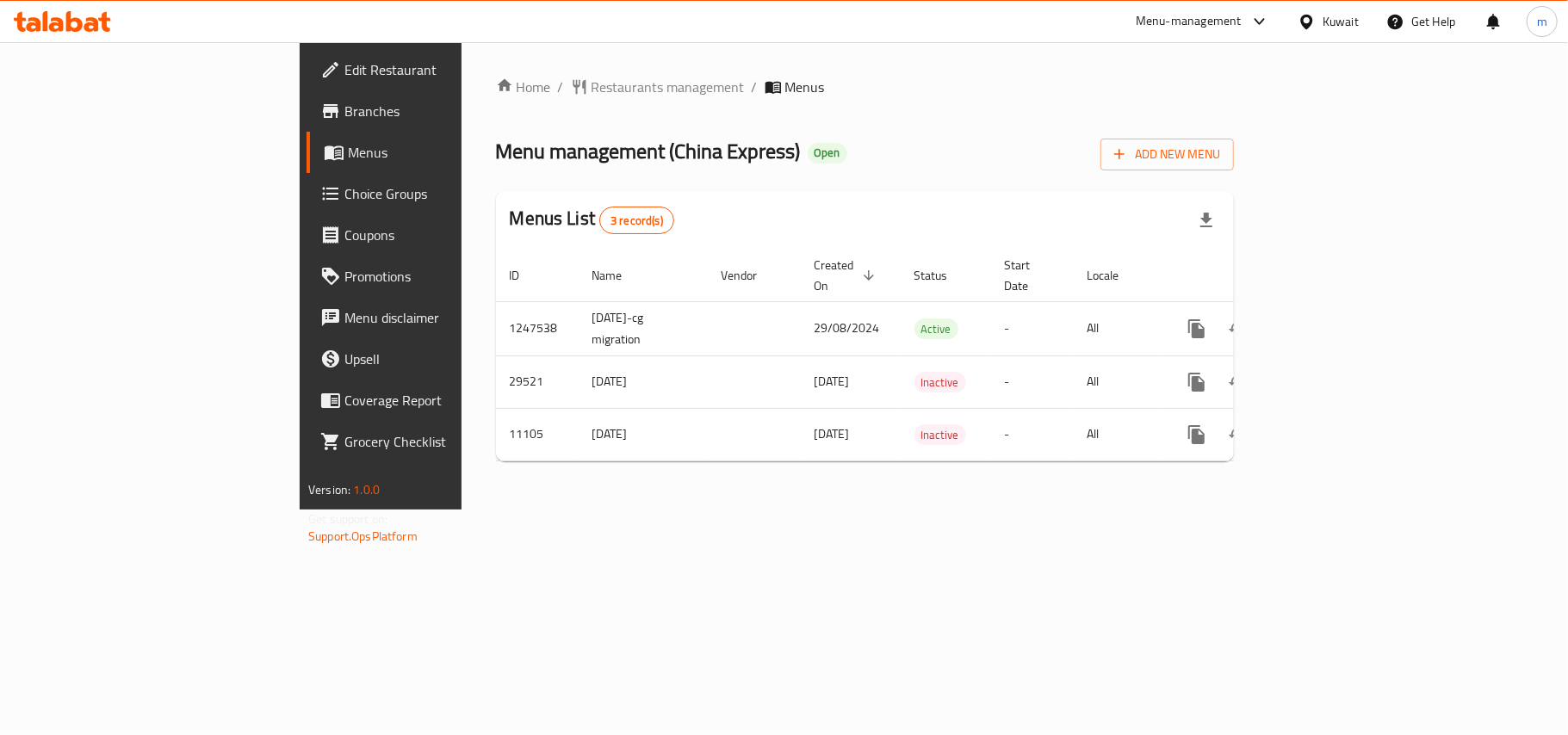 click on "Restaurants management" at bounding box center [668, 87] 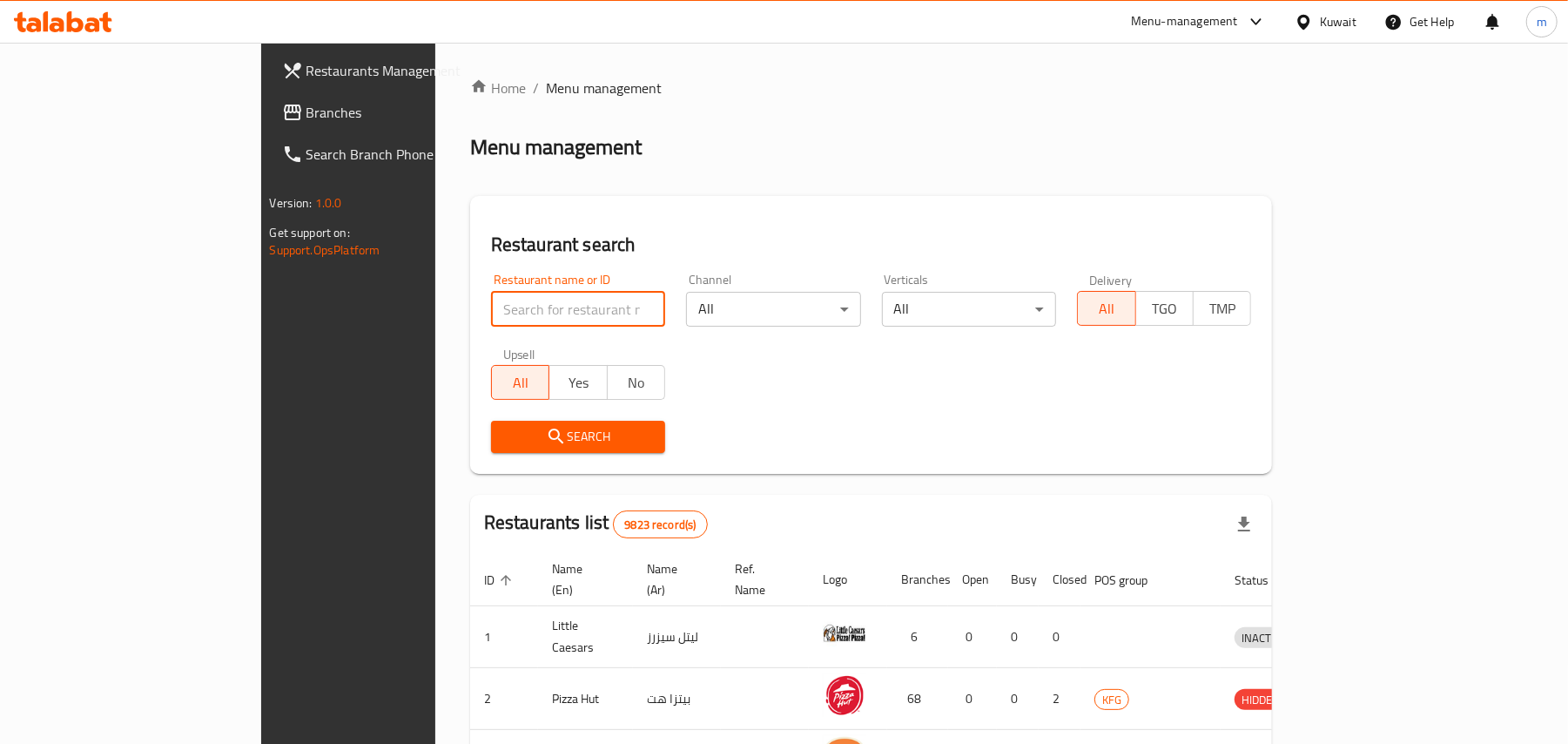 click at bounding box center [578, 309] 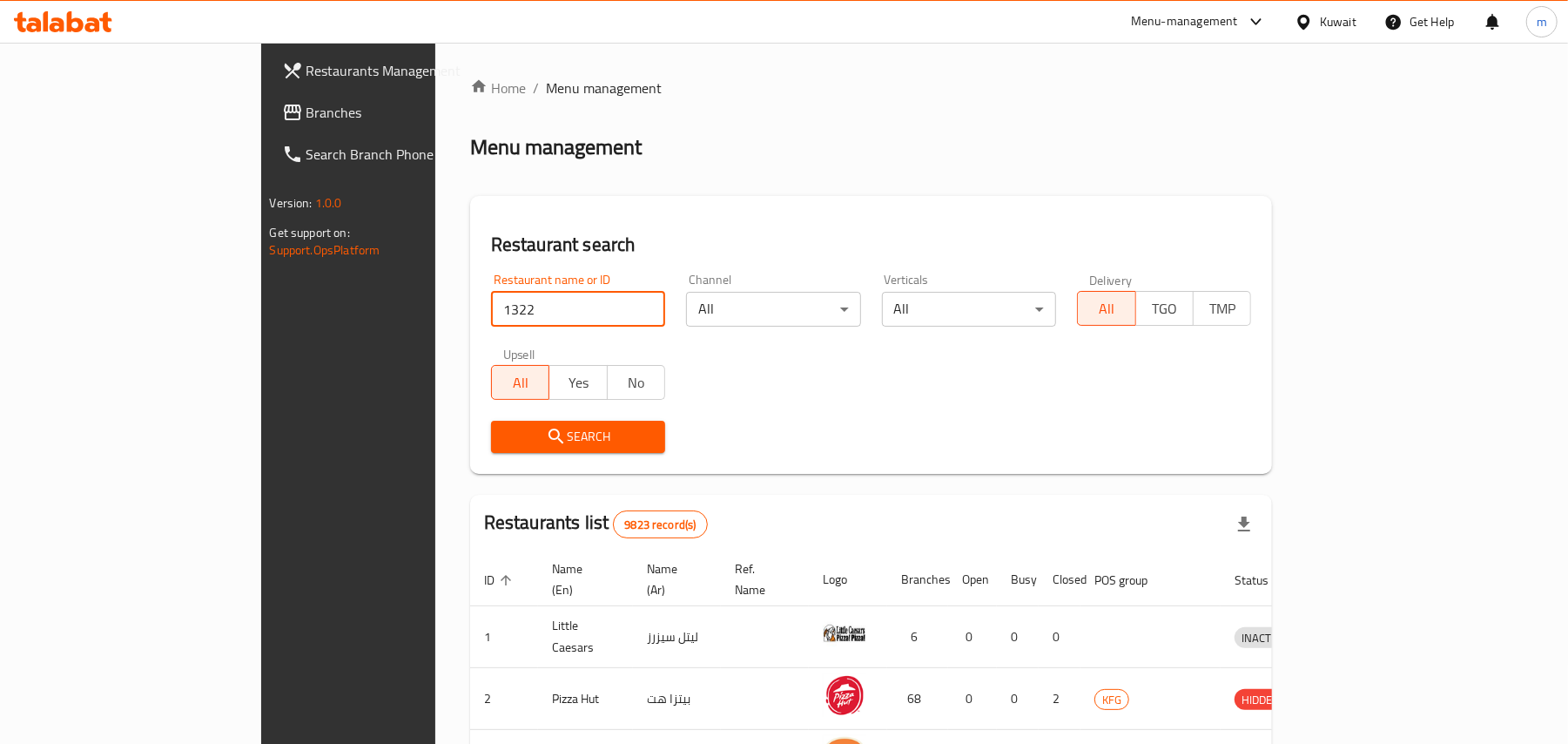 type on "1322" 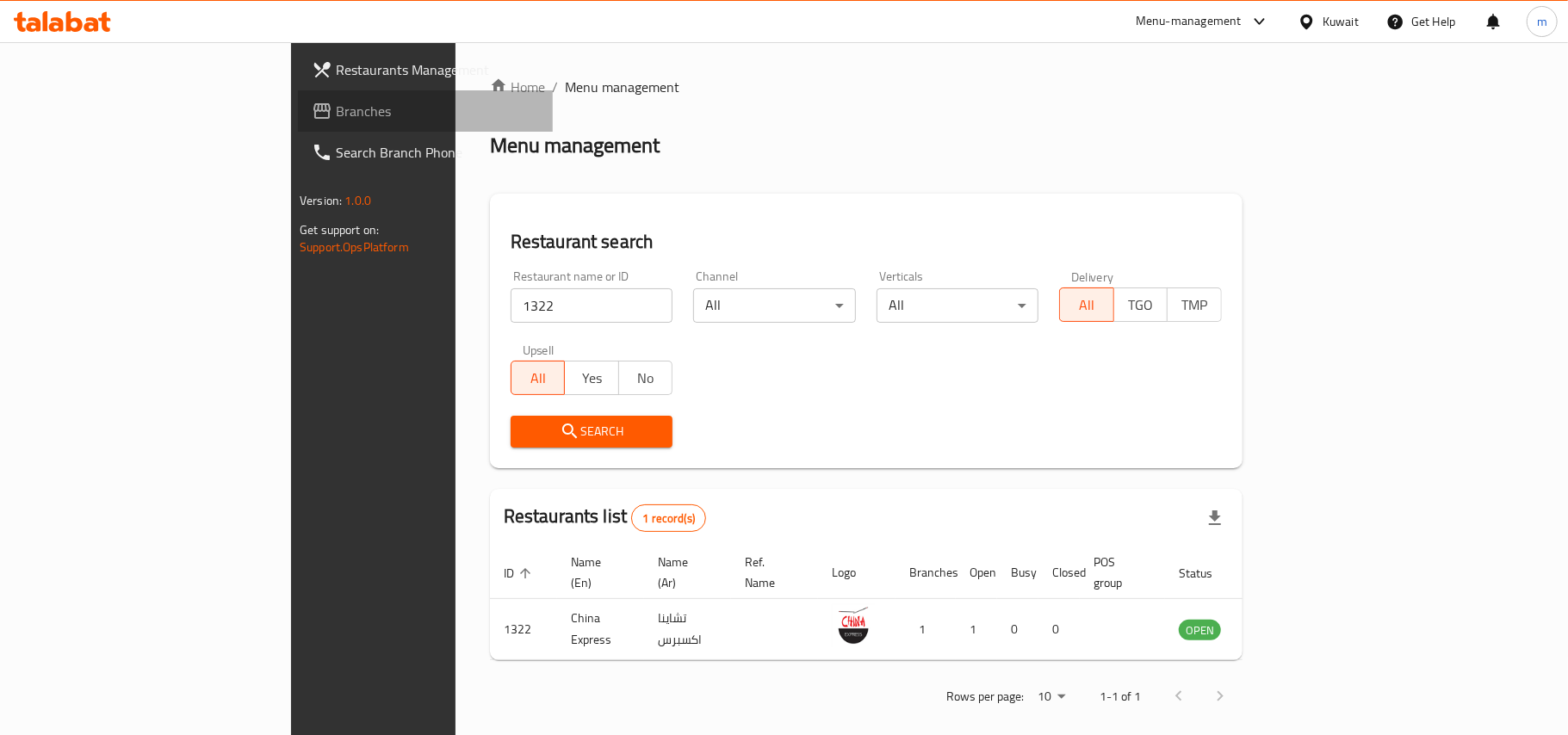 click on "Branches" at bounding box center (437, 111) 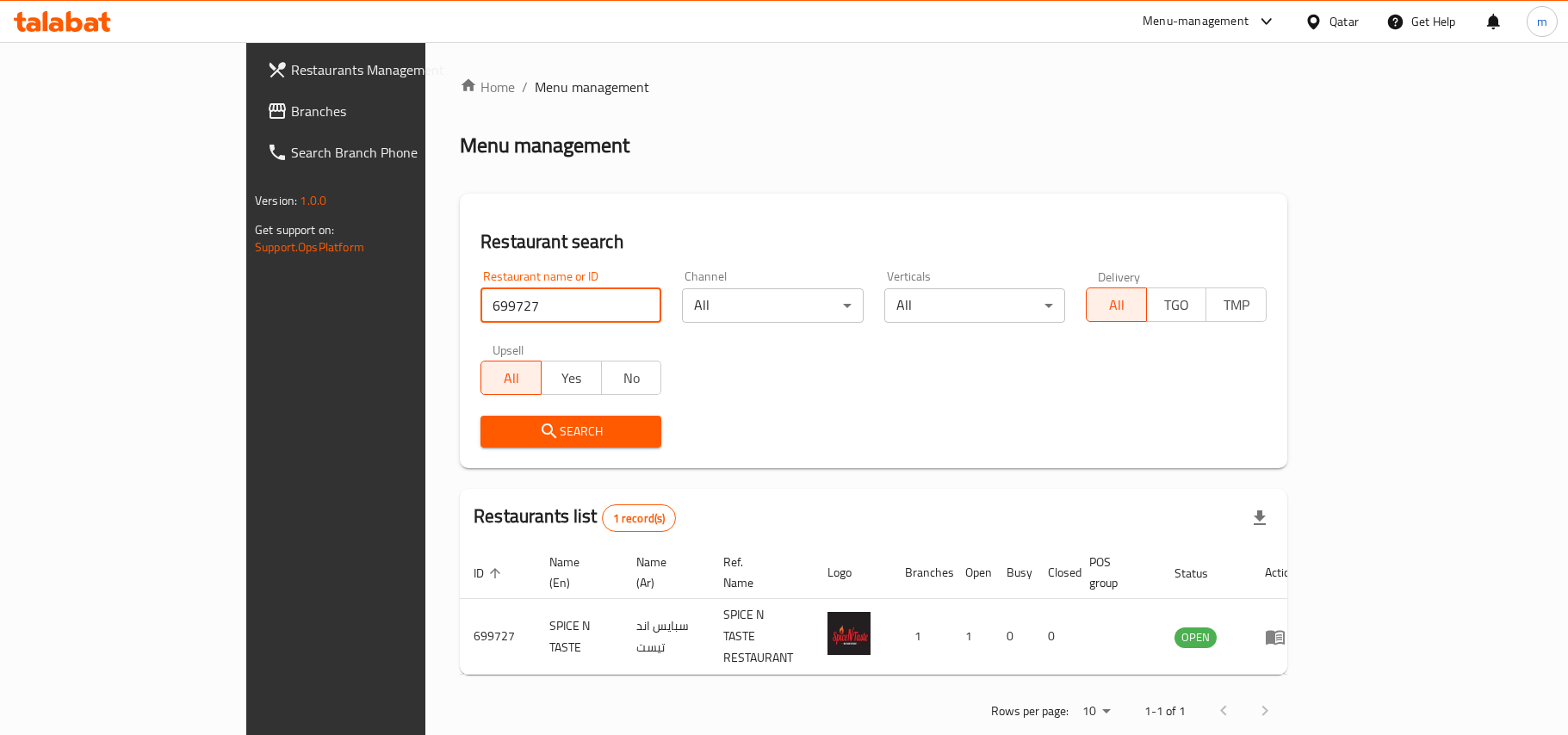 scroll, scrollTop: 0, scrollLeft: 0, axis: both 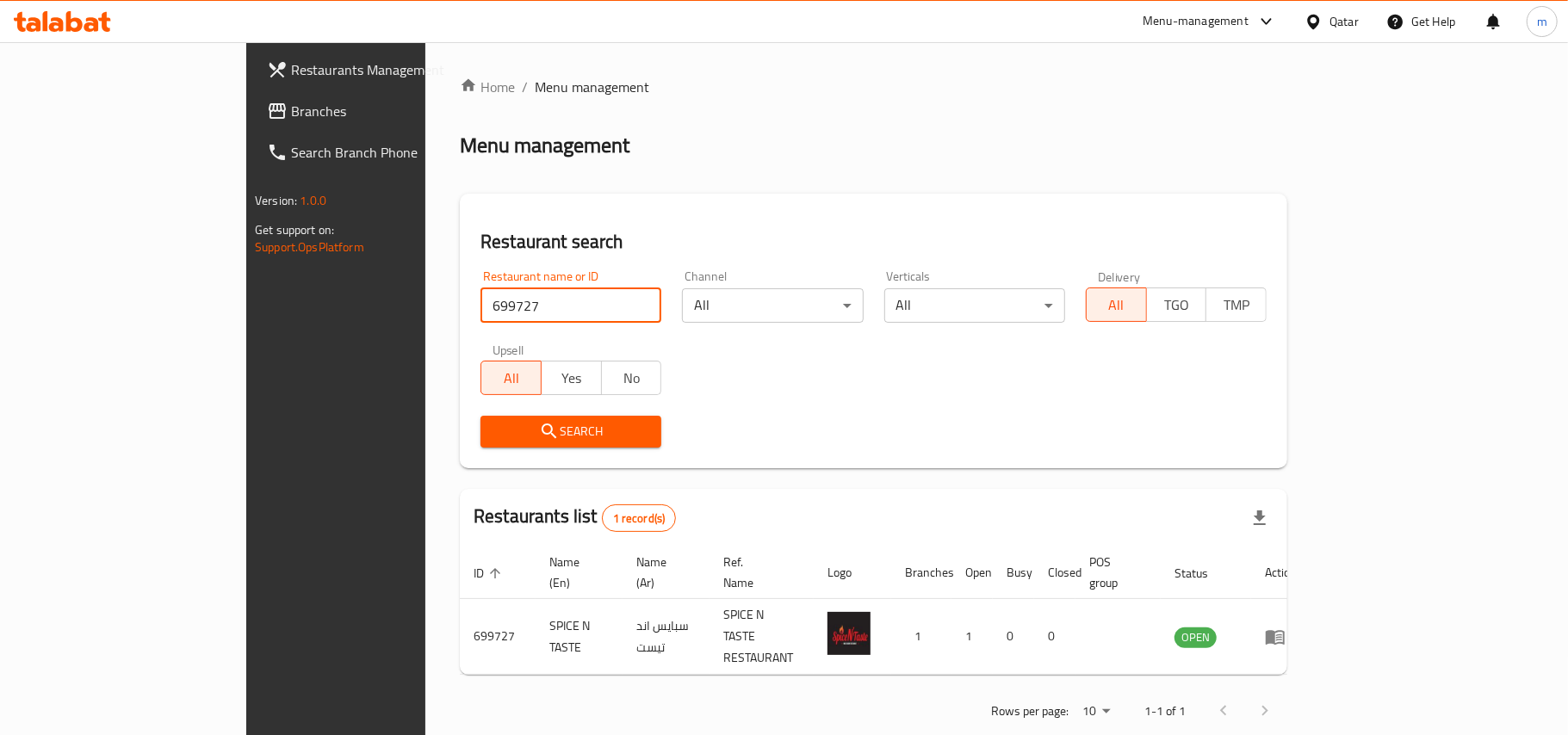 click on "Branches" at bounding box center [393, 111] 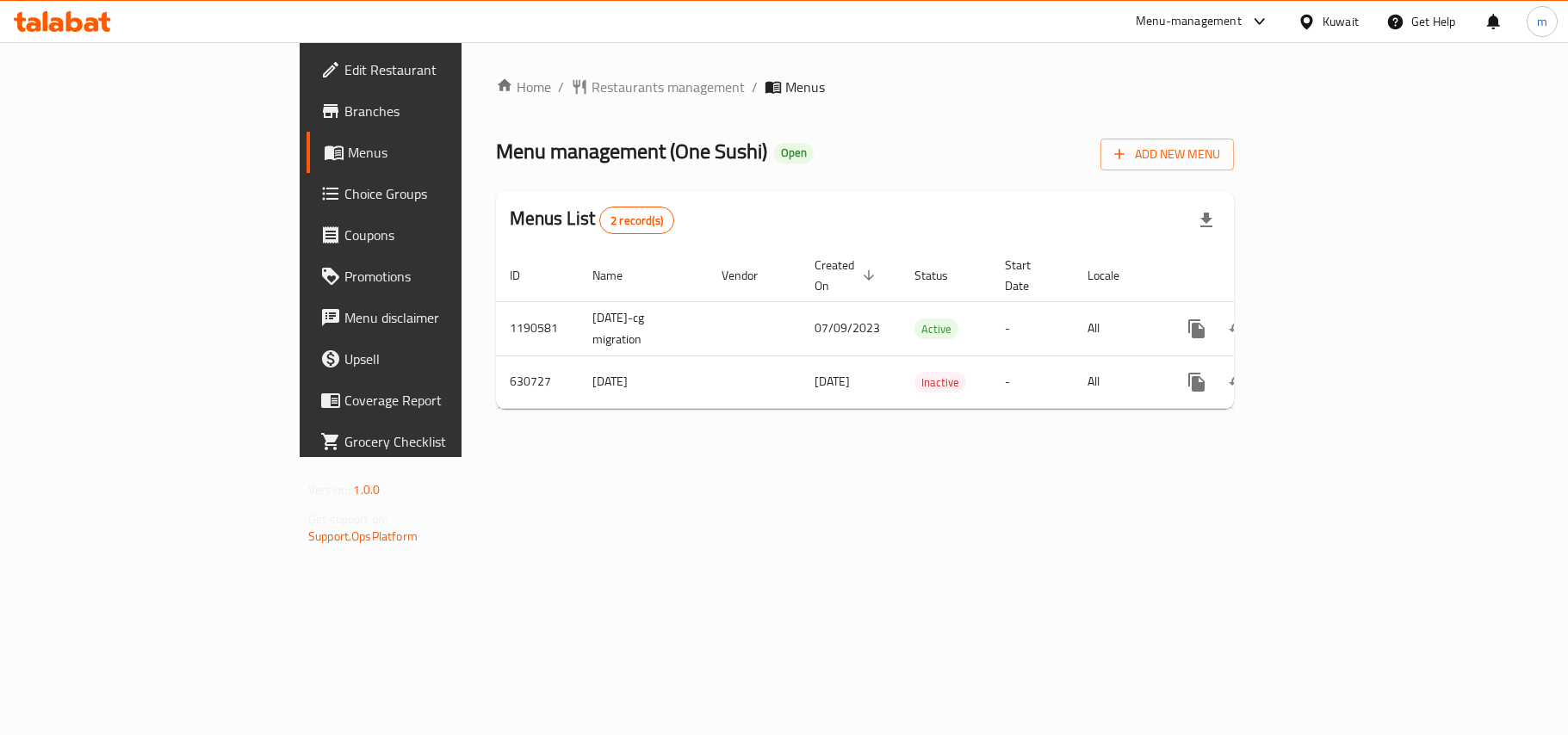 scroll, scrollTop: 0, scrollLeft: 0, axis: both 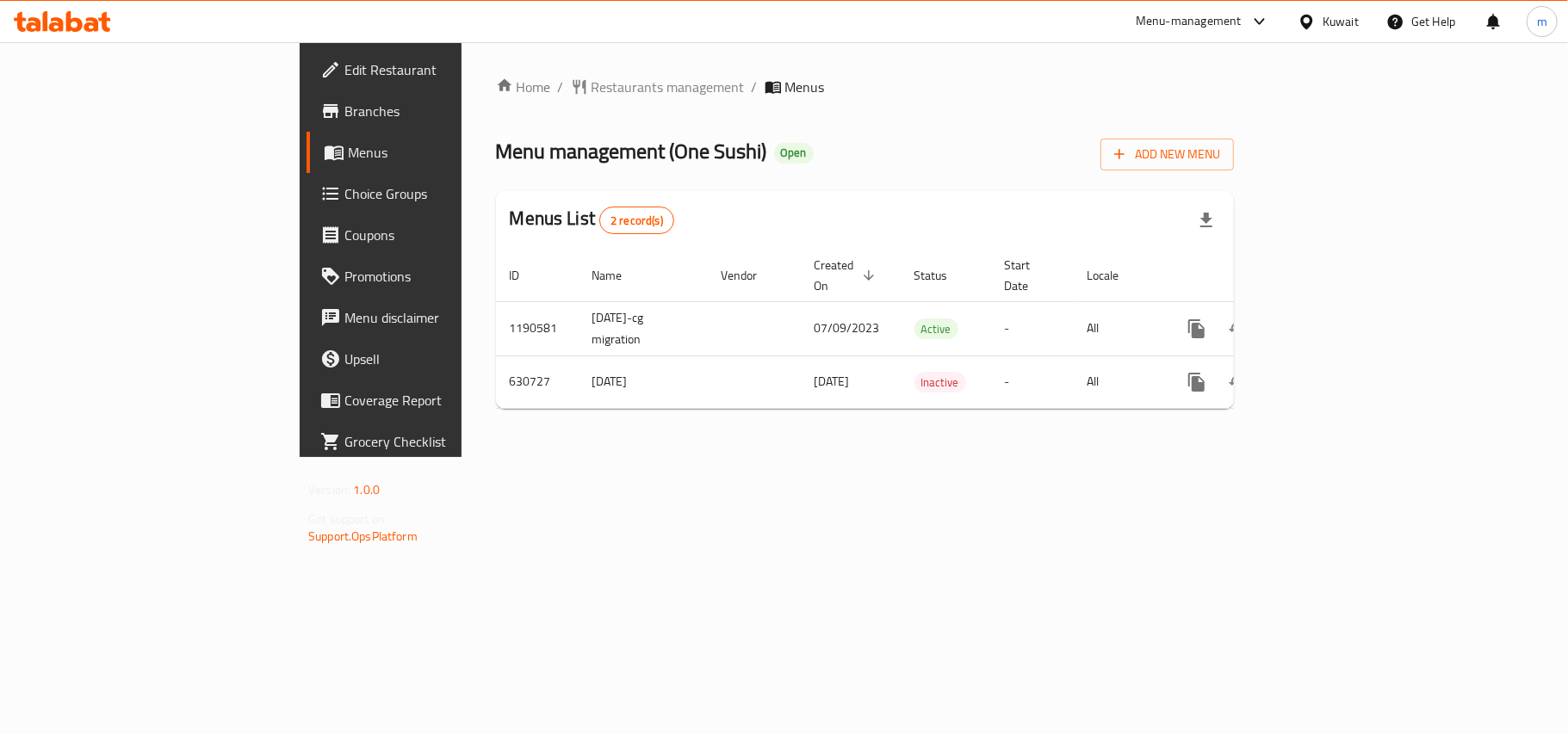 click on "Home / Restaurants management / Menus Menu management ( One Sushi ) Open Add New Menu Menus List 2 record(s) ID Name Vendor Created On sorted descending Status Start Date Locale Actions 1190581 [DATE]-cg migration 07/09/2023 Active - All 630727 [DATE] [DATE] Inactive - All" at bounding box center [865, 250] 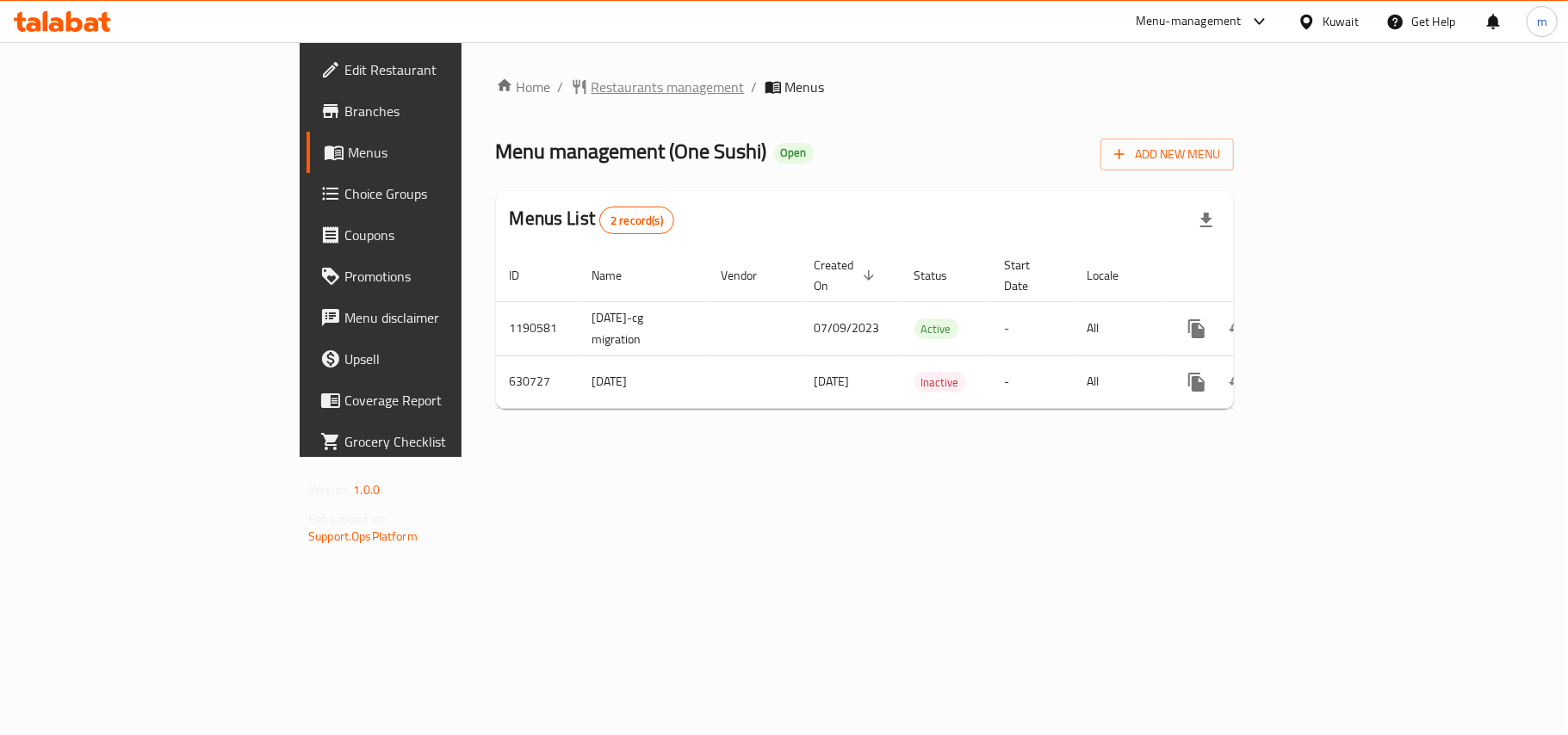 click on "Restaurants management" at bounding box center (668, 87) 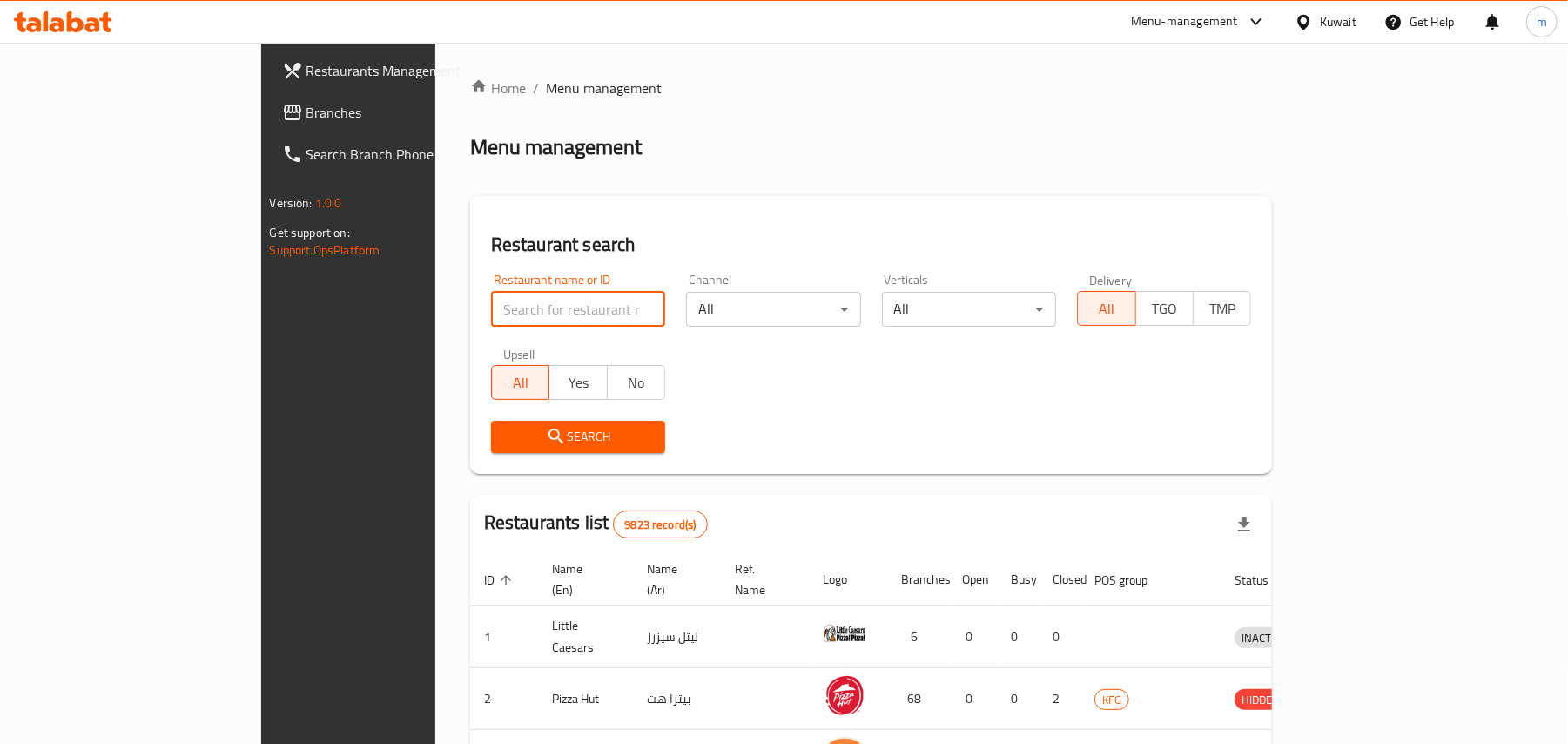 click at bounding box center [578, 309] 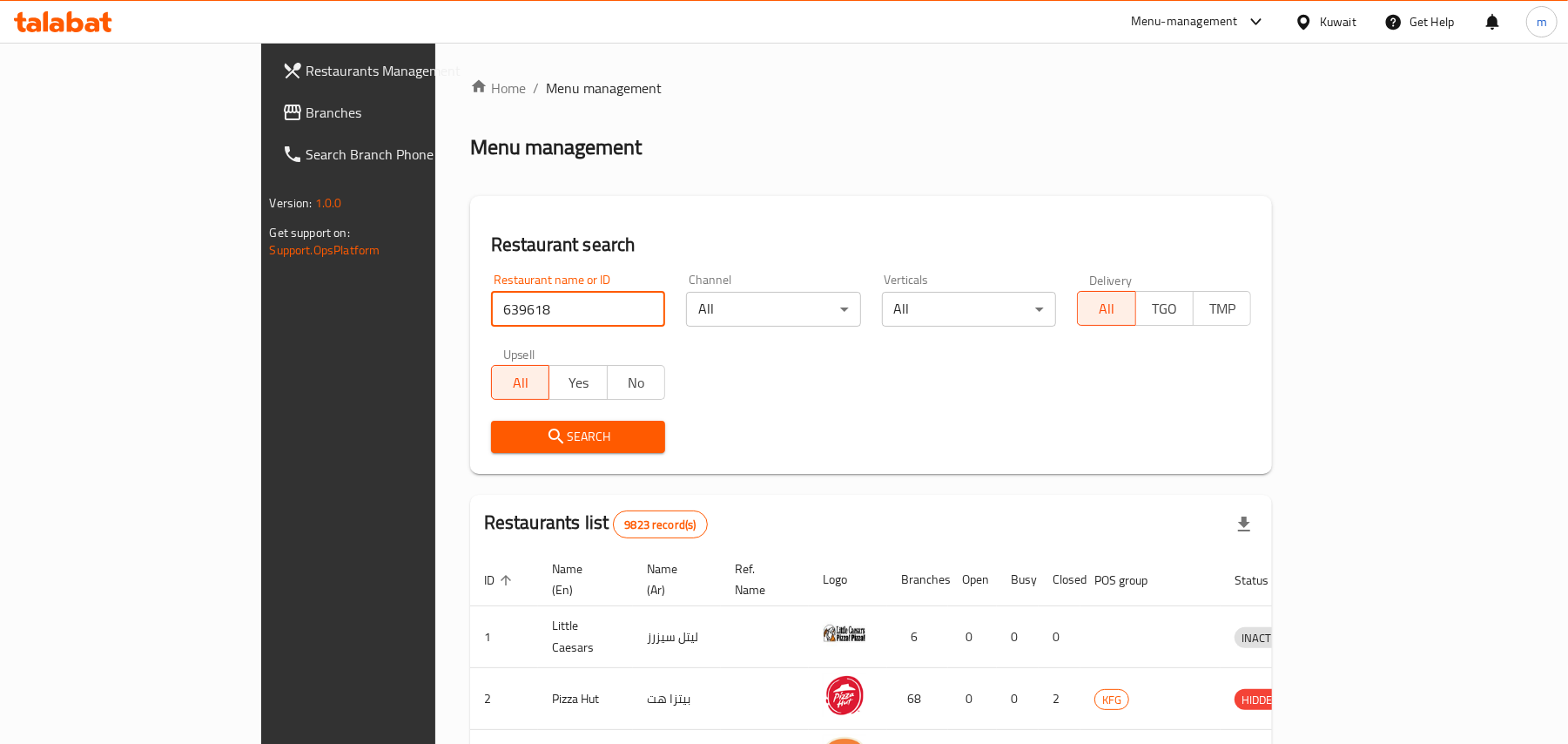 type on "639618" 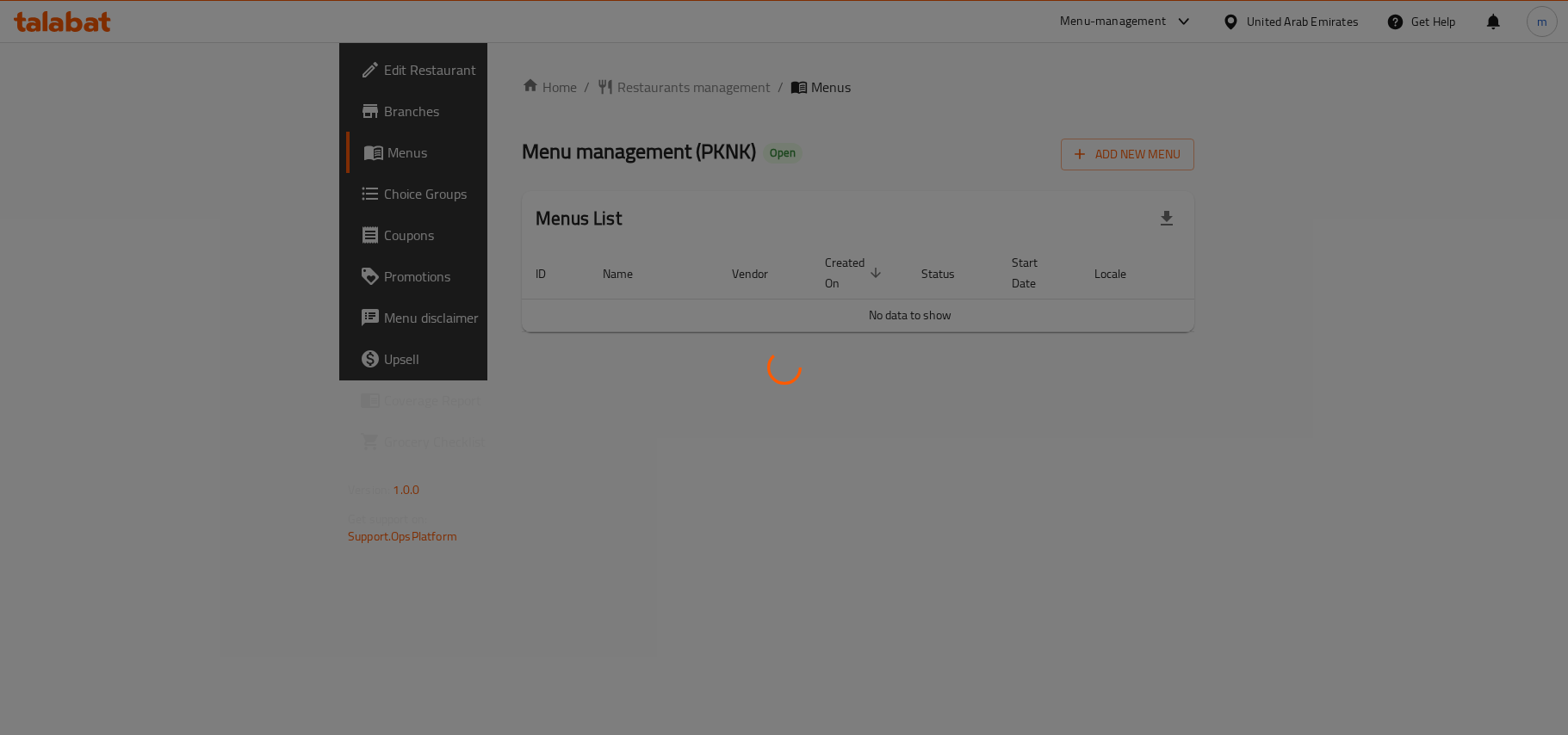scroll, scrollTop: 0, scrollLeft: 0, axis: both 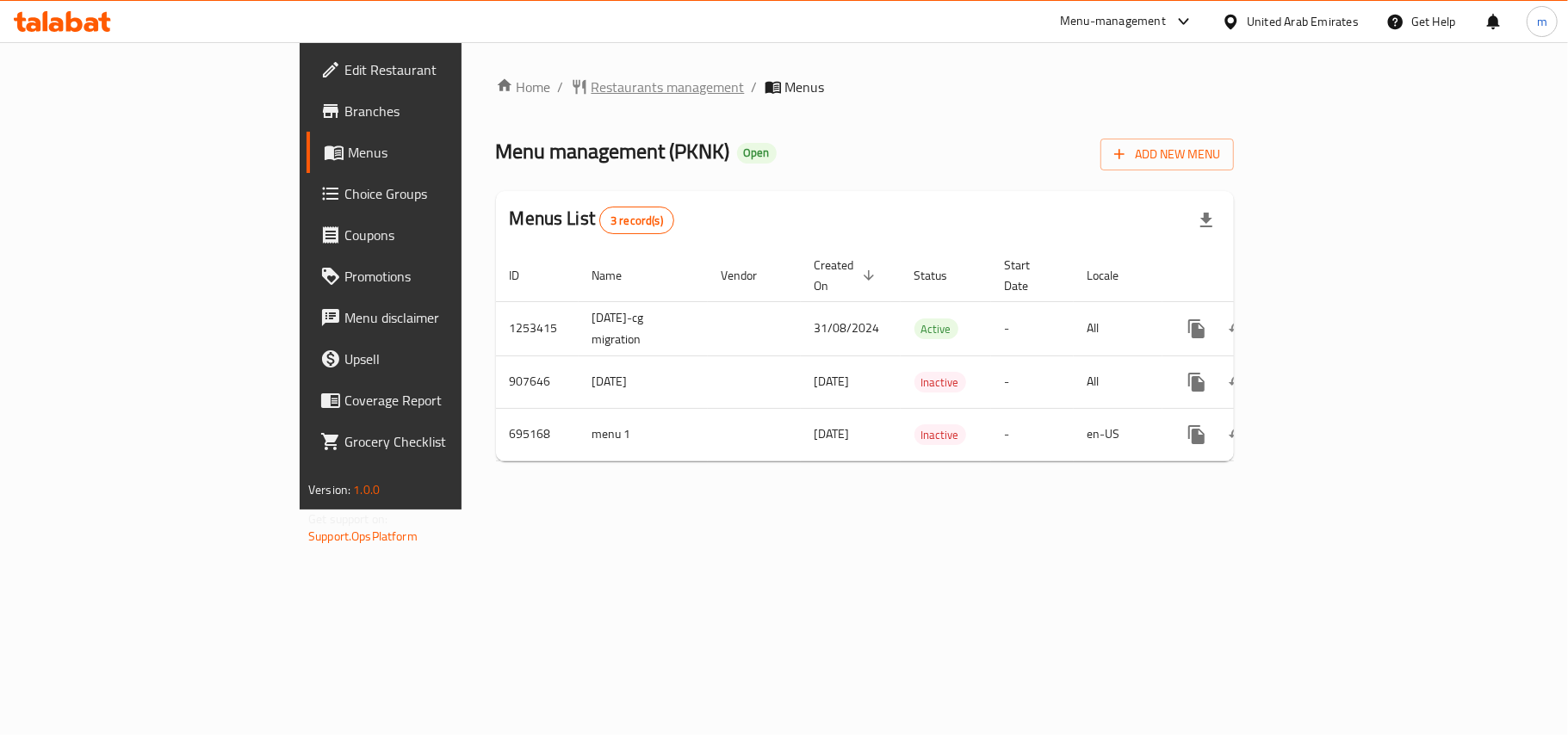 click on "Restaurants management" at bounding box center [668, 87] 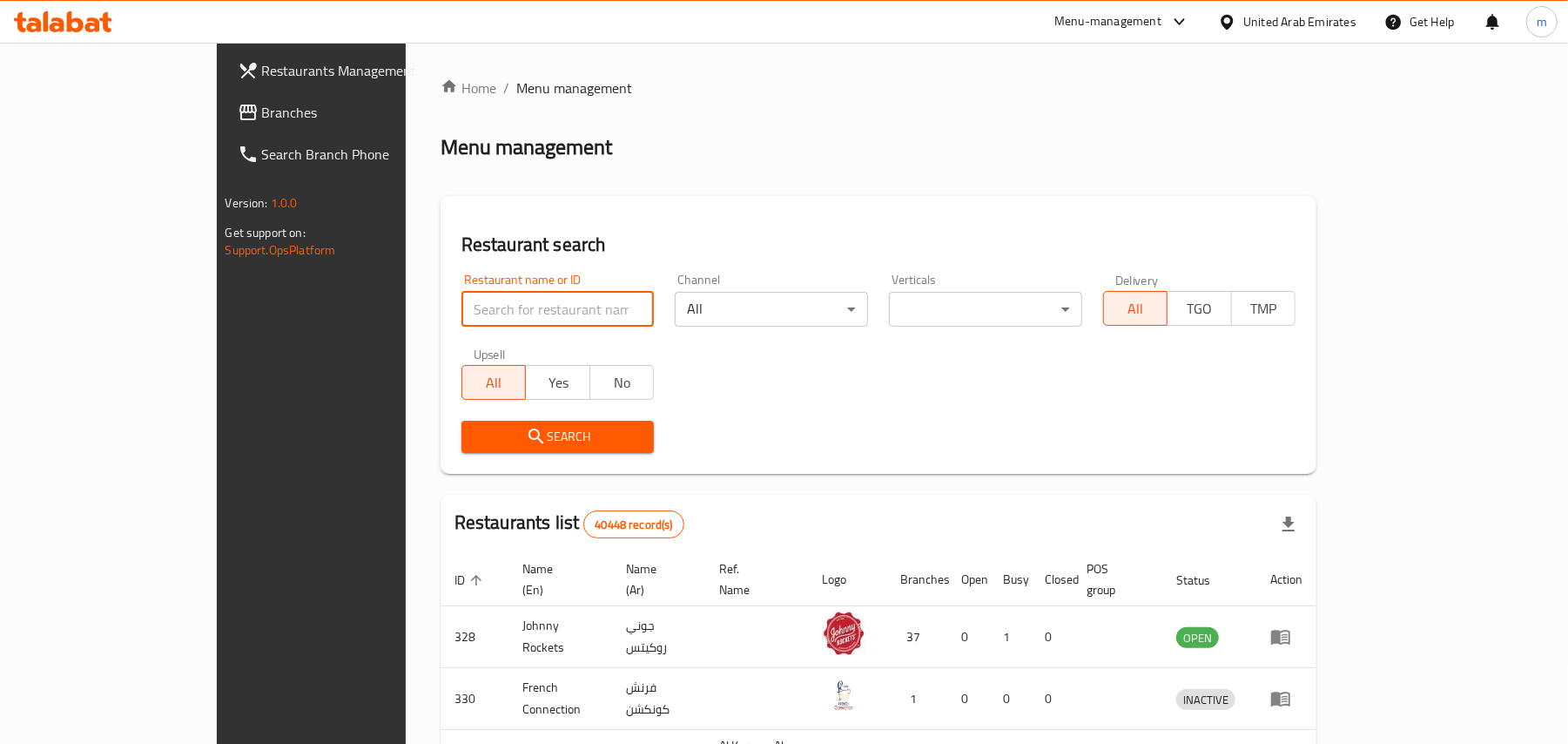click at bounding box center [558, 309] 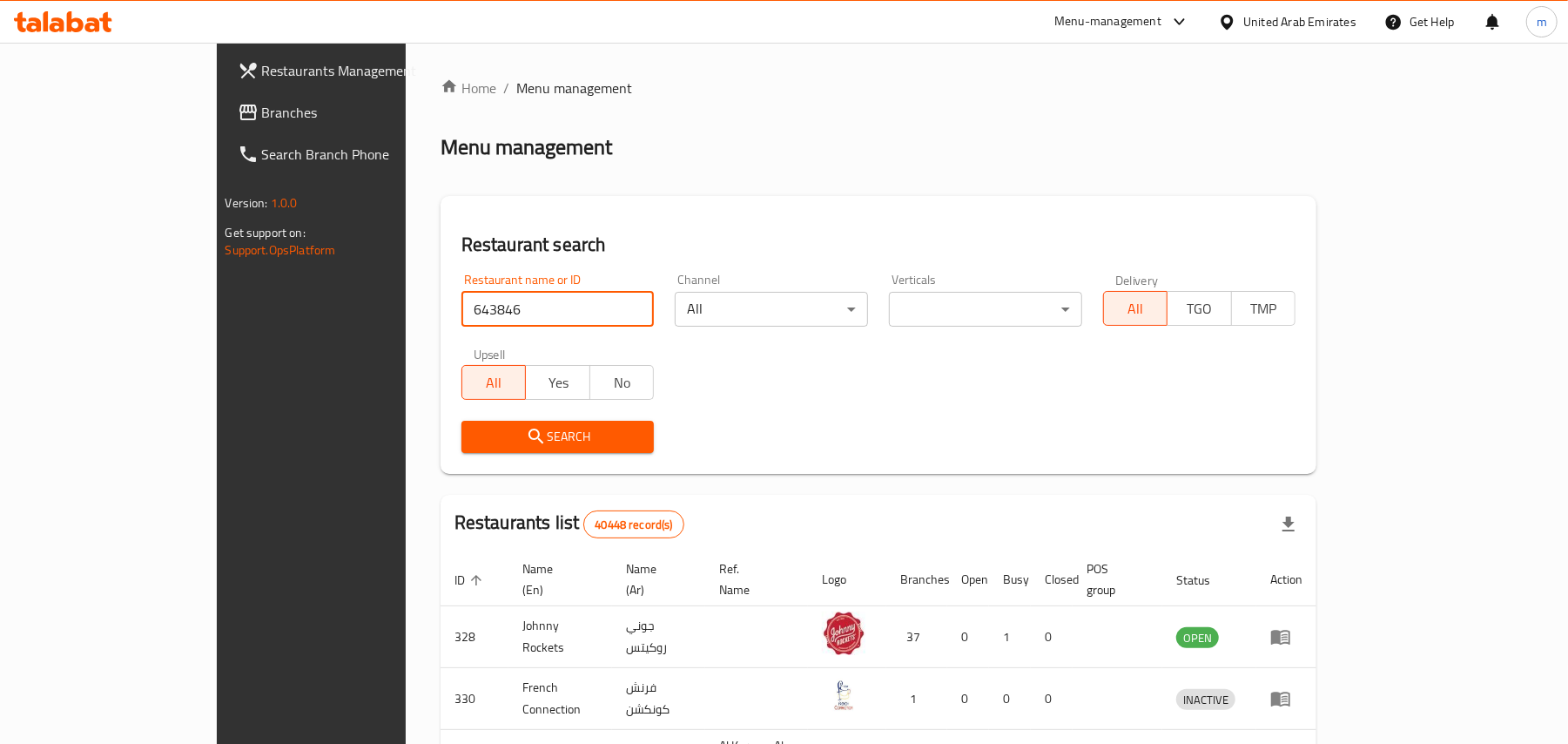 type on "643846" 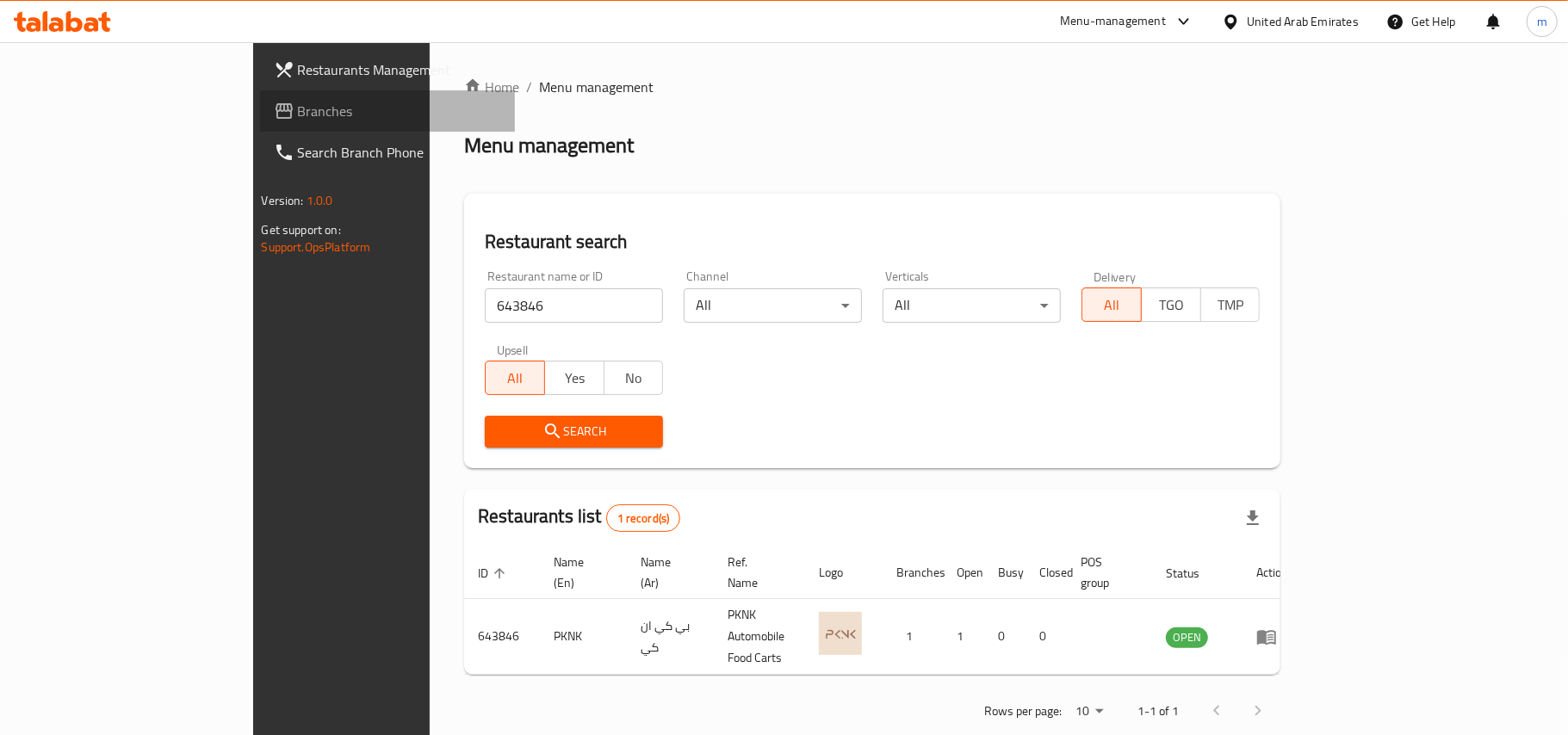 click on "Branches" at bounding box center [400, 111] 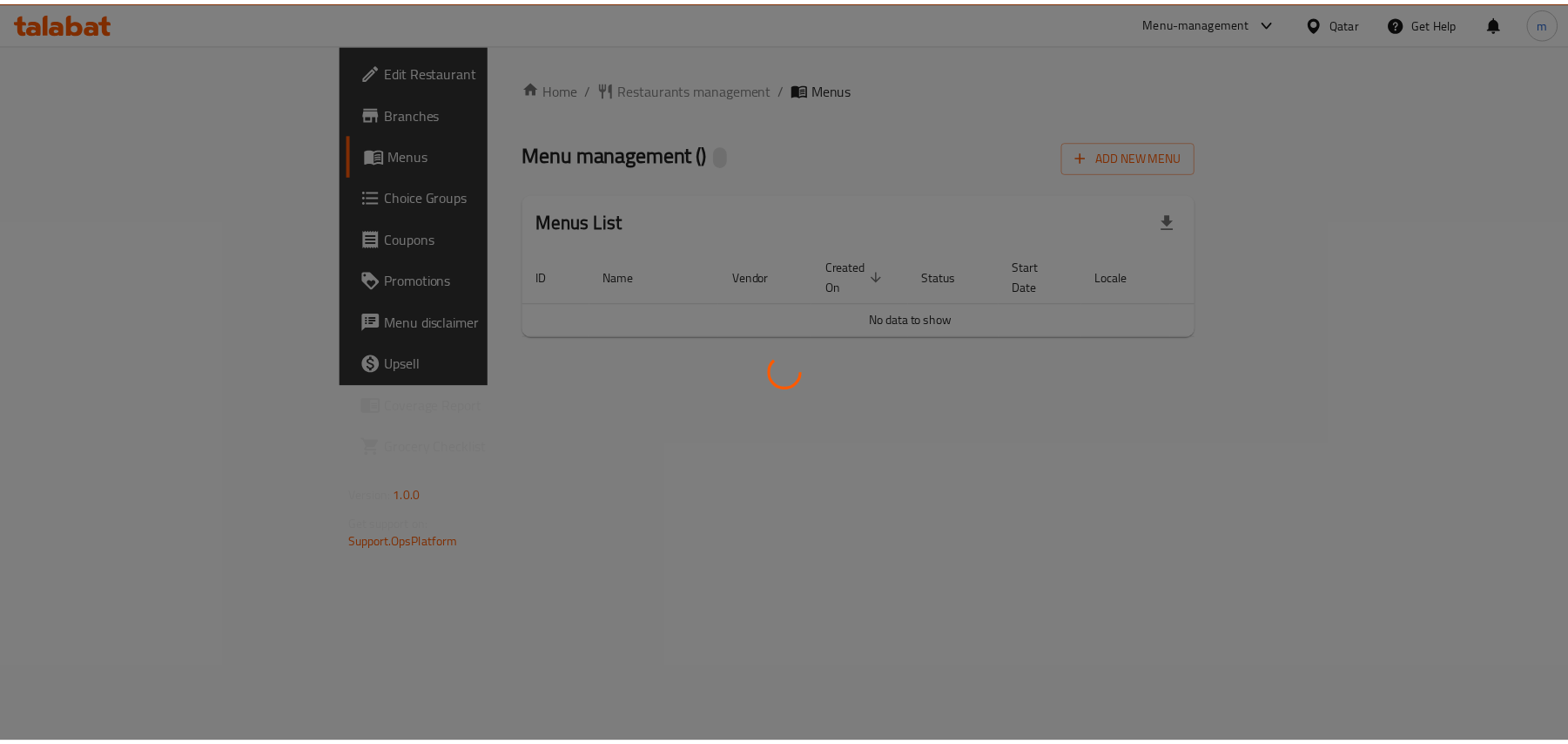 scroll, scrollTop: 0, scrollLeft: 0, axis: both 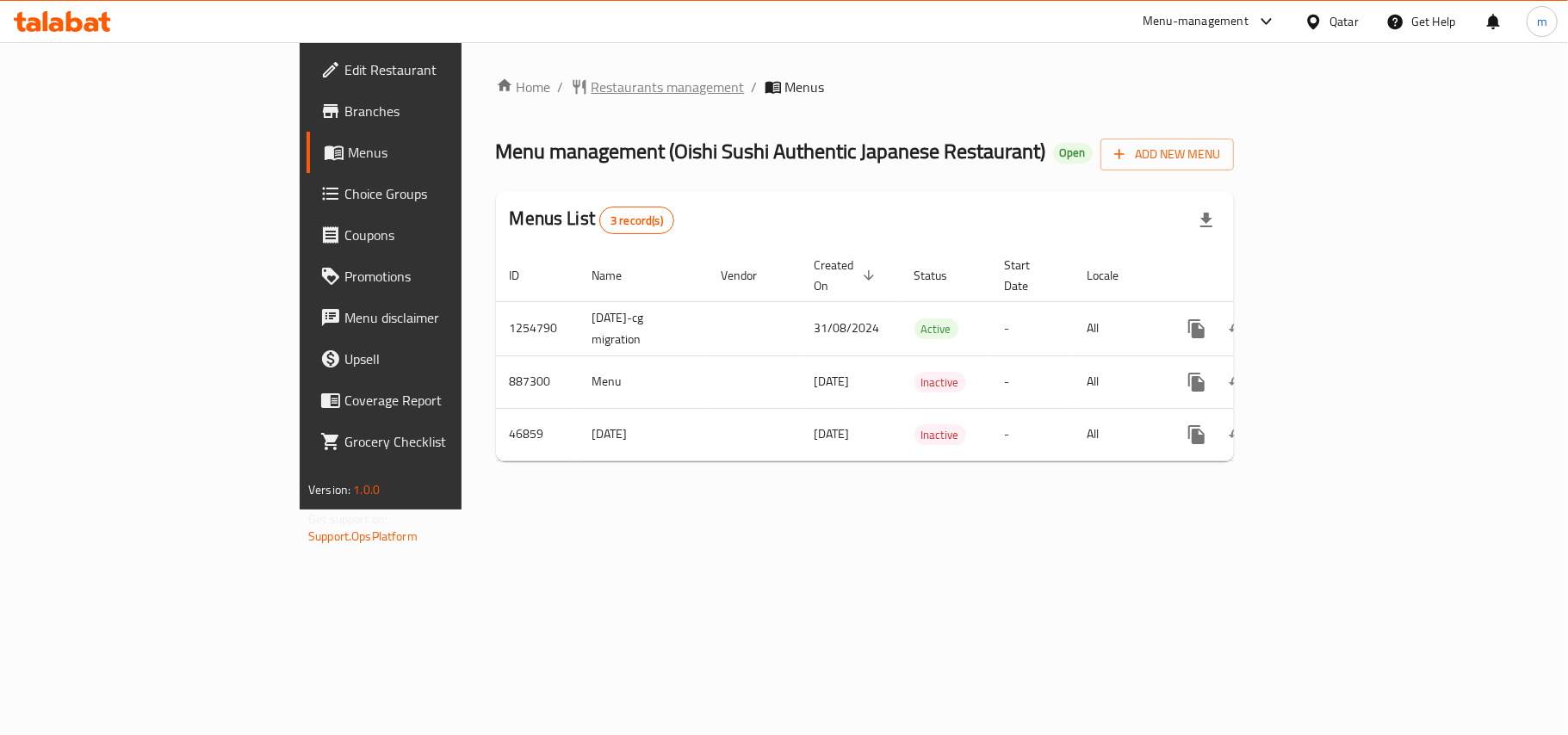 click on "Restaurants management" at bounding box center [668, 87] 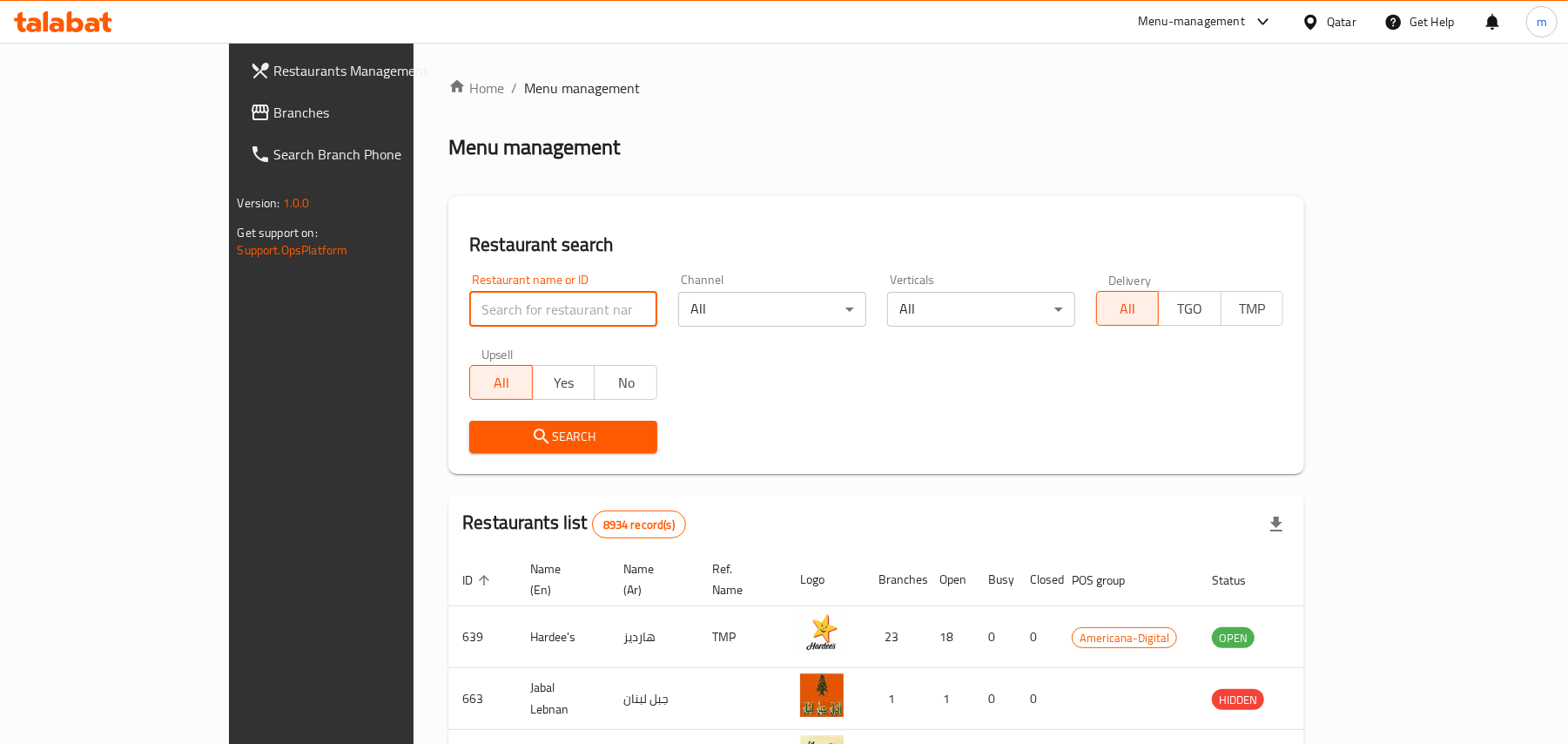 click at bounding box center (563, 309) 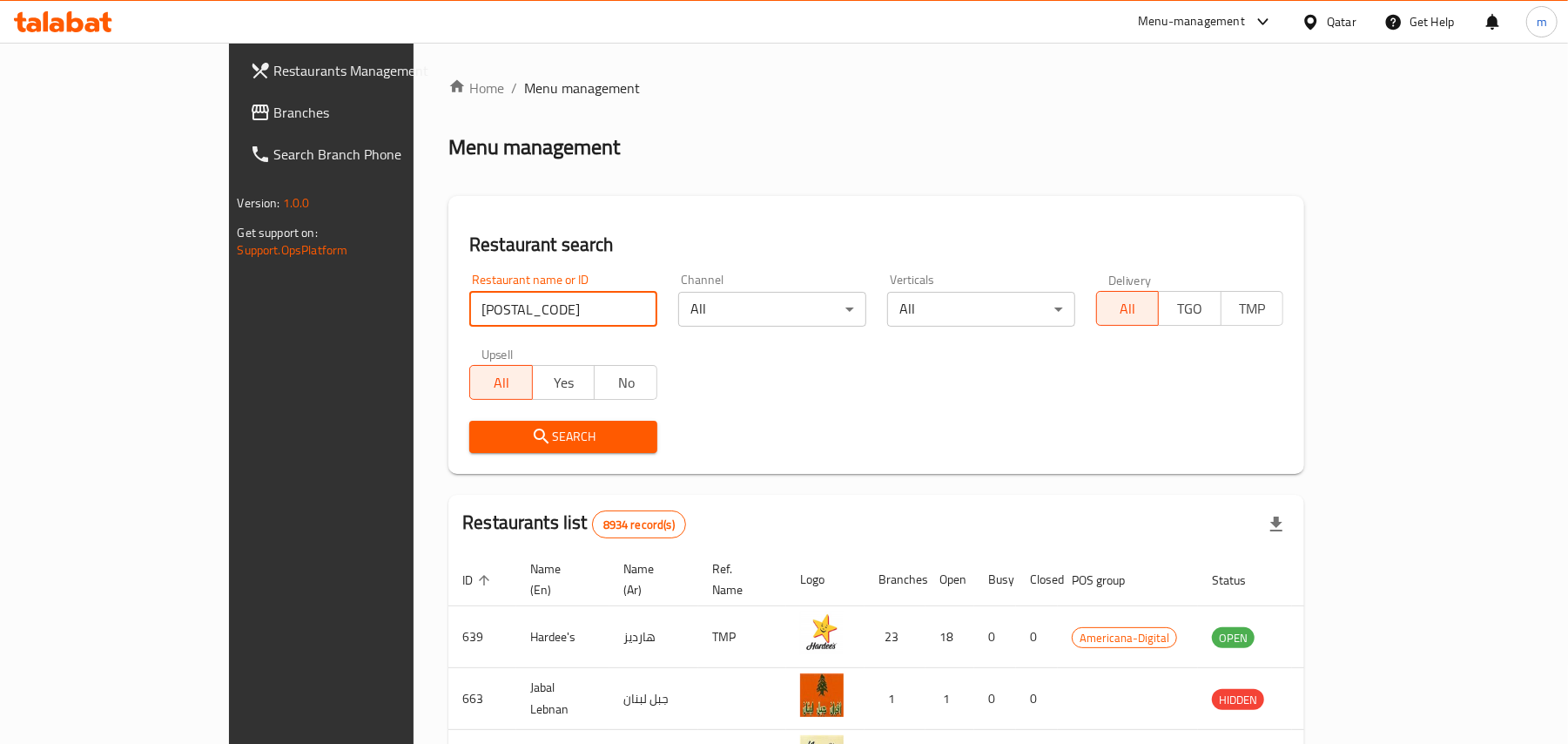 type on "[POSTAL_CODE]" 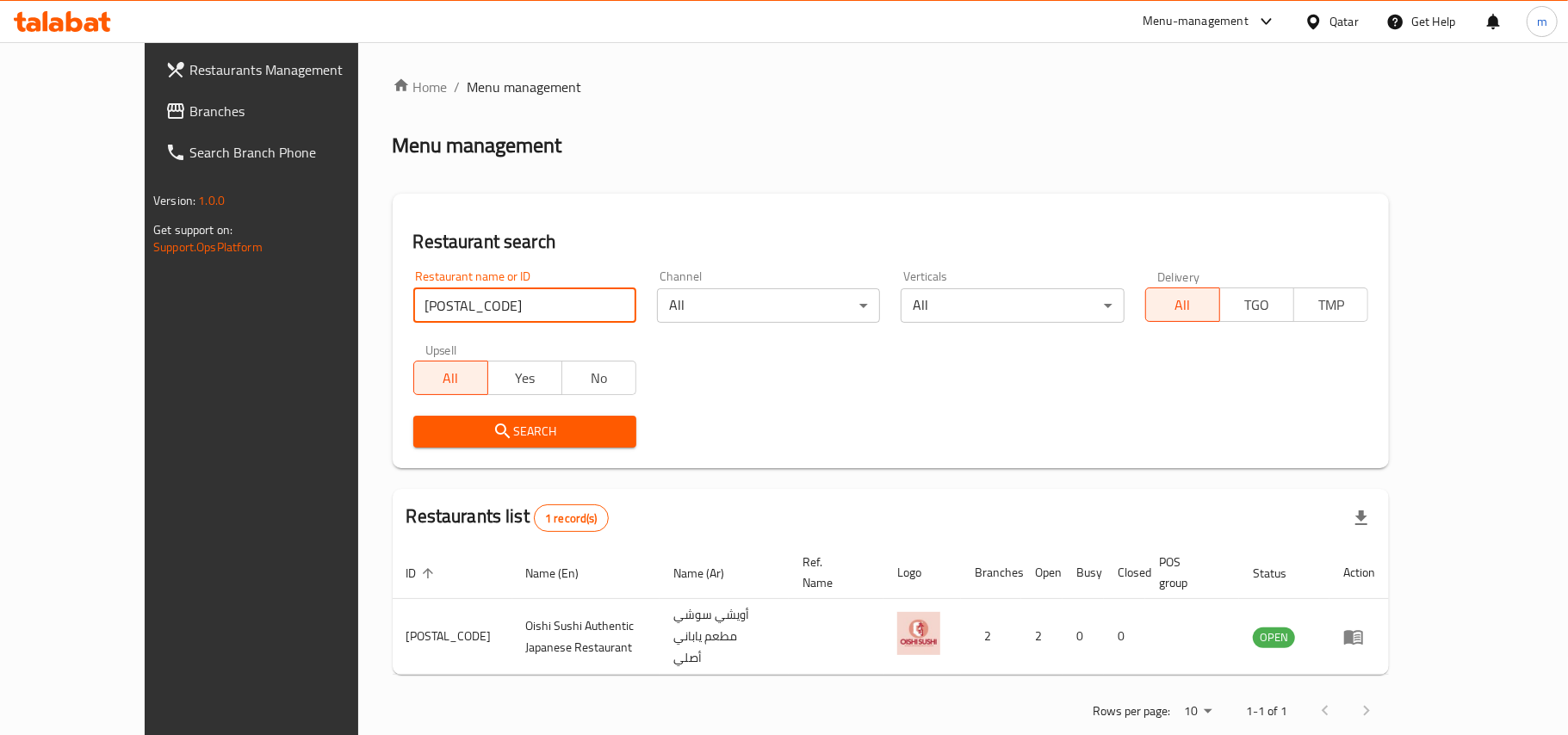 click on "Qatar" at bounding box center [1331, 22] 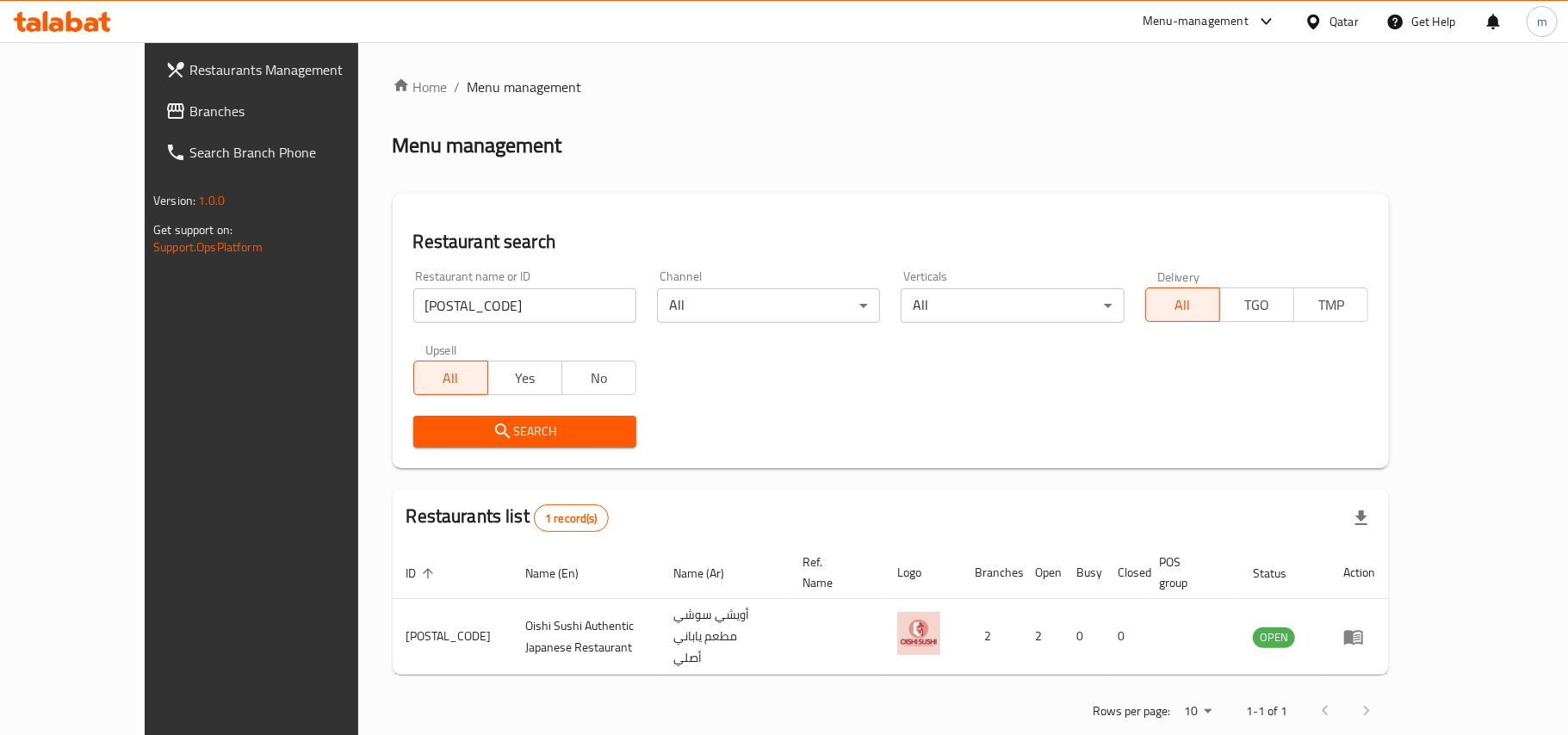 click at bounding box center [1317, 22] 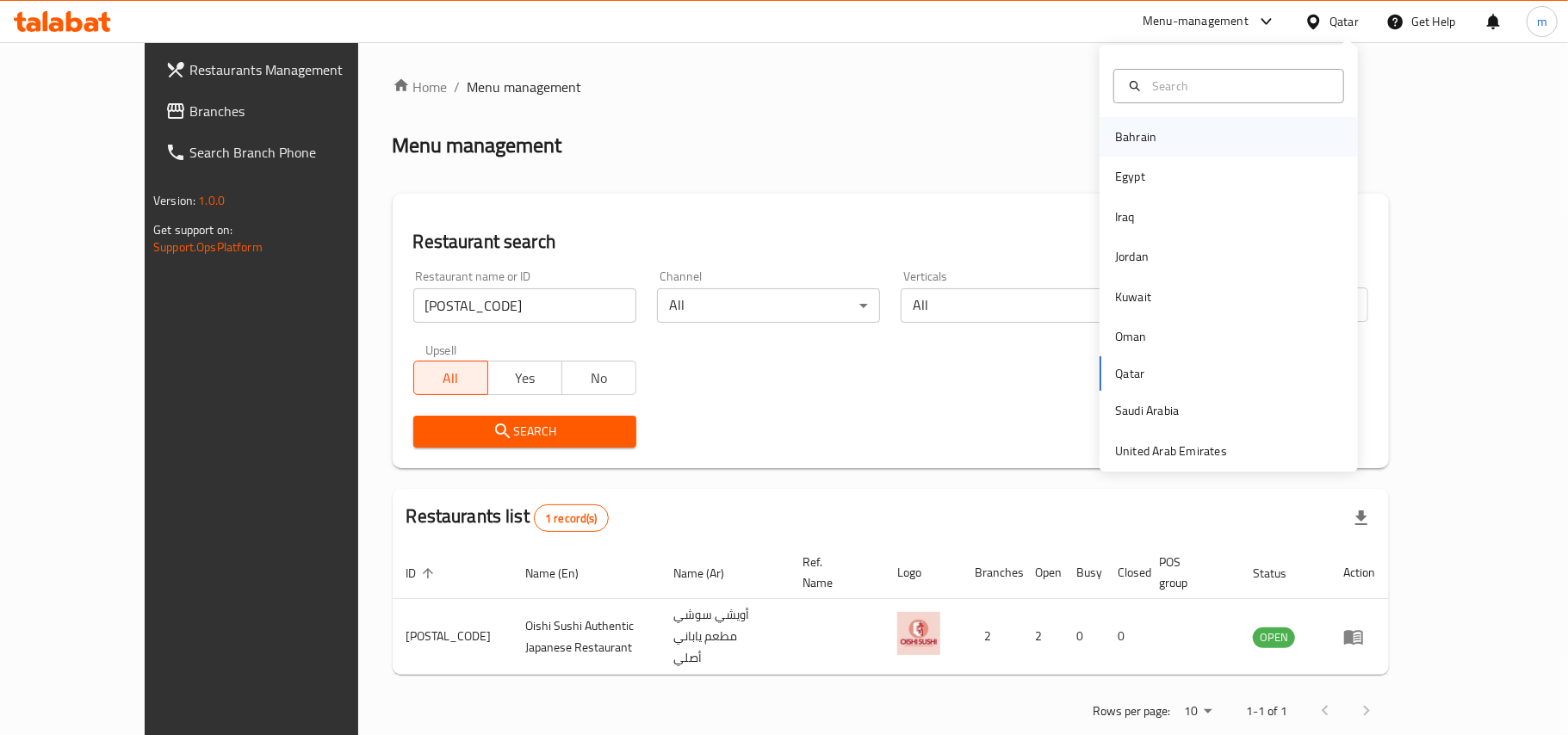 click on "Bahrain" at bounding box center (1229, 137) 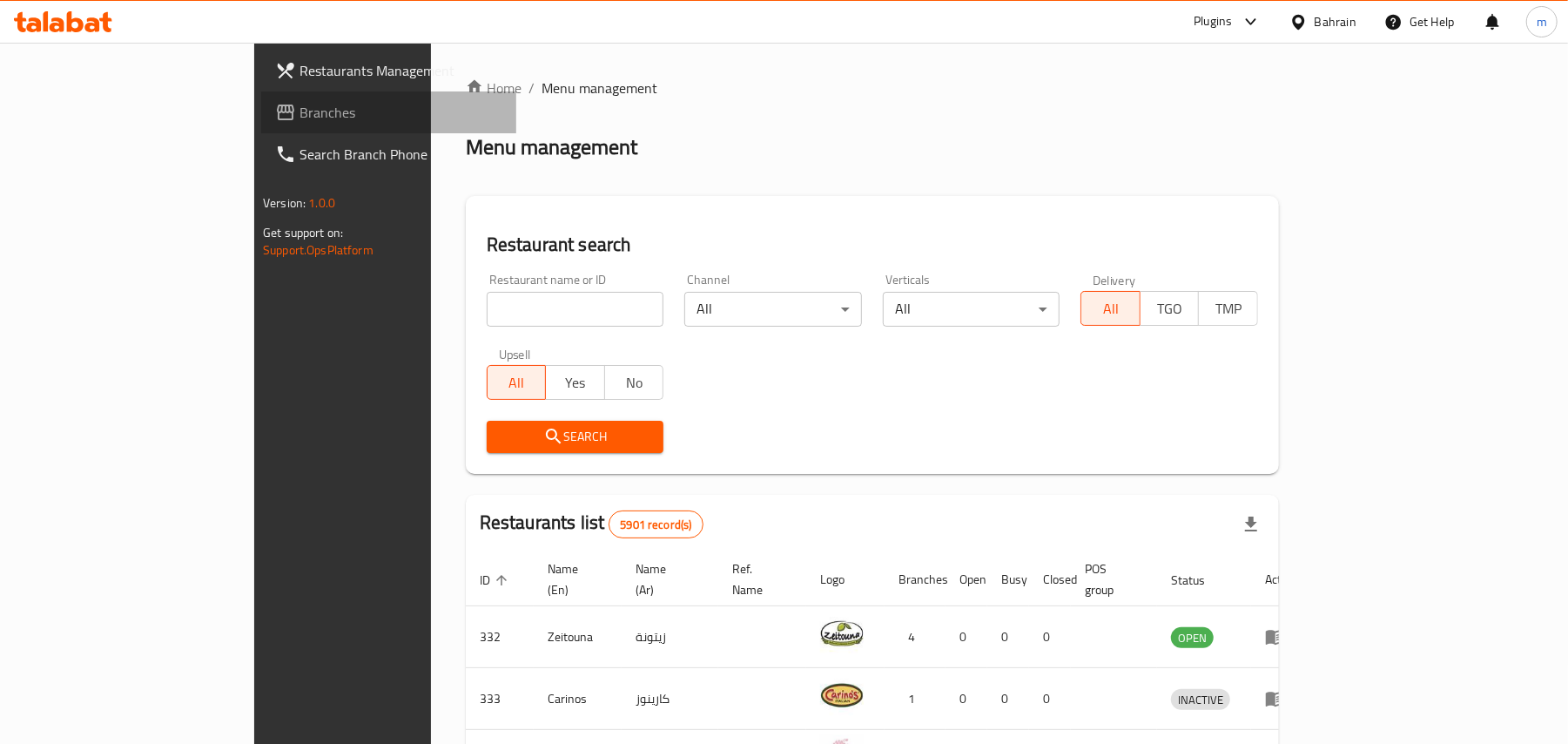 click on "Branches" at bounding box center [400, 112] 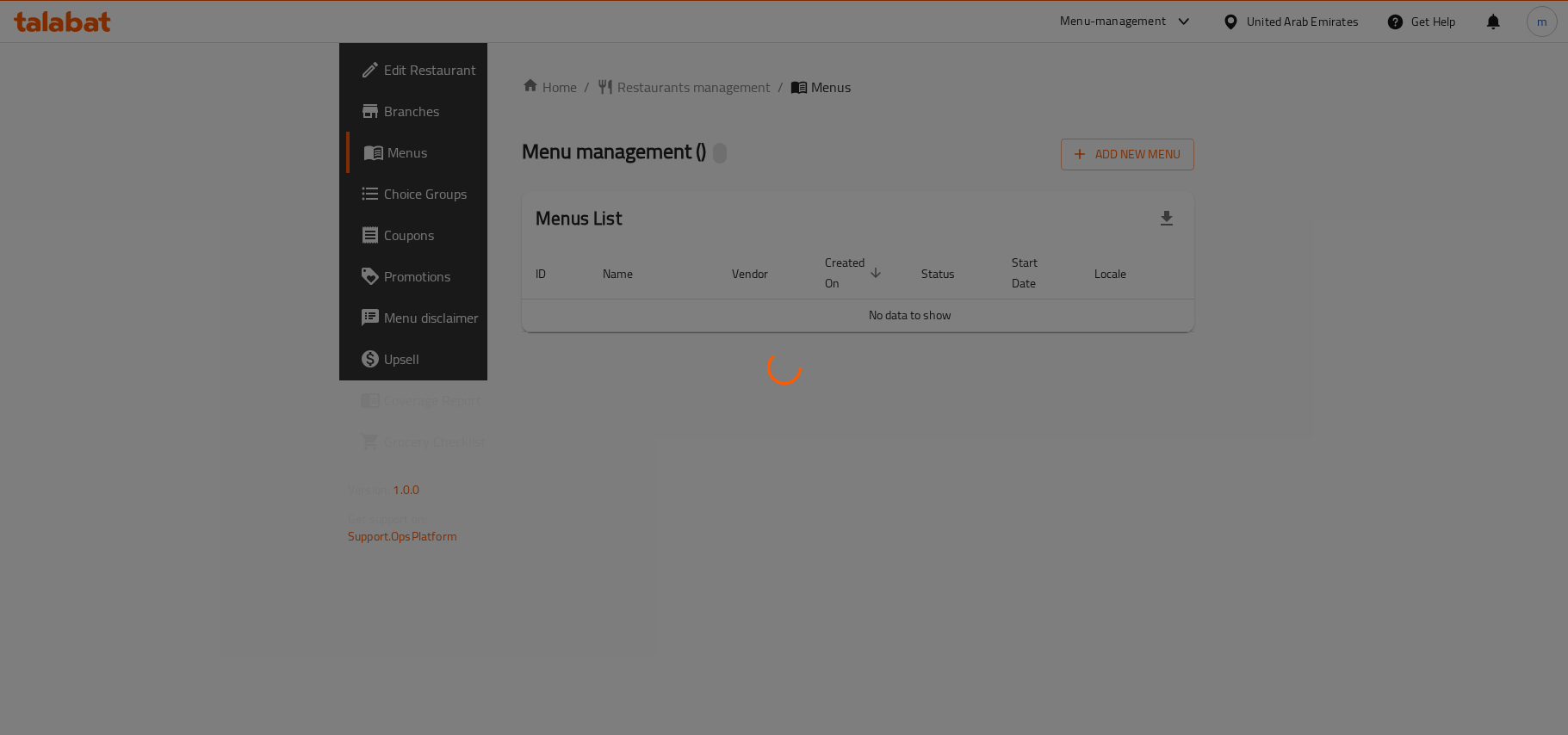 scroll, scrollTop: 0, scrollLeft: 0, axis: both 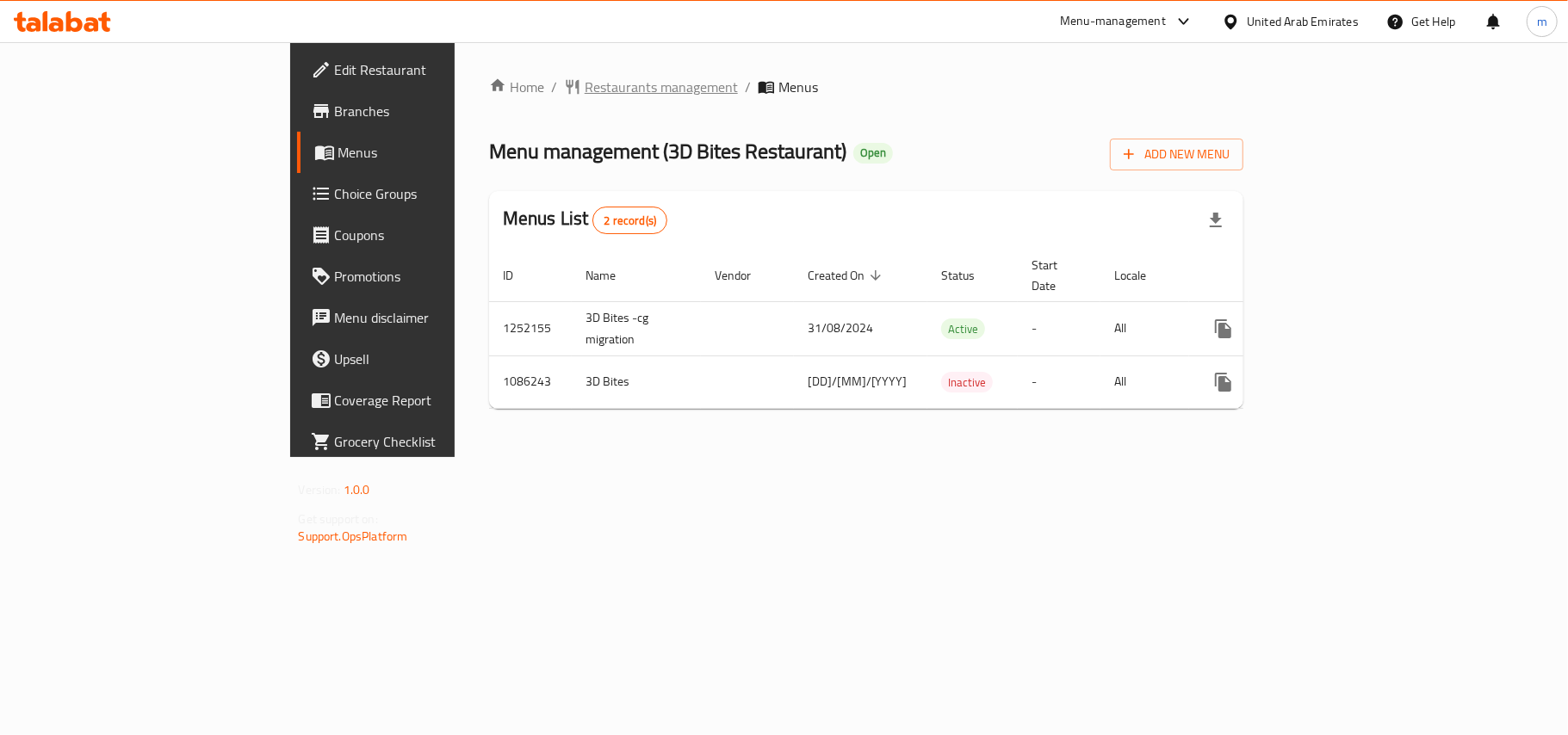 click on "Restaurants management" at bounding box center [661, 87] 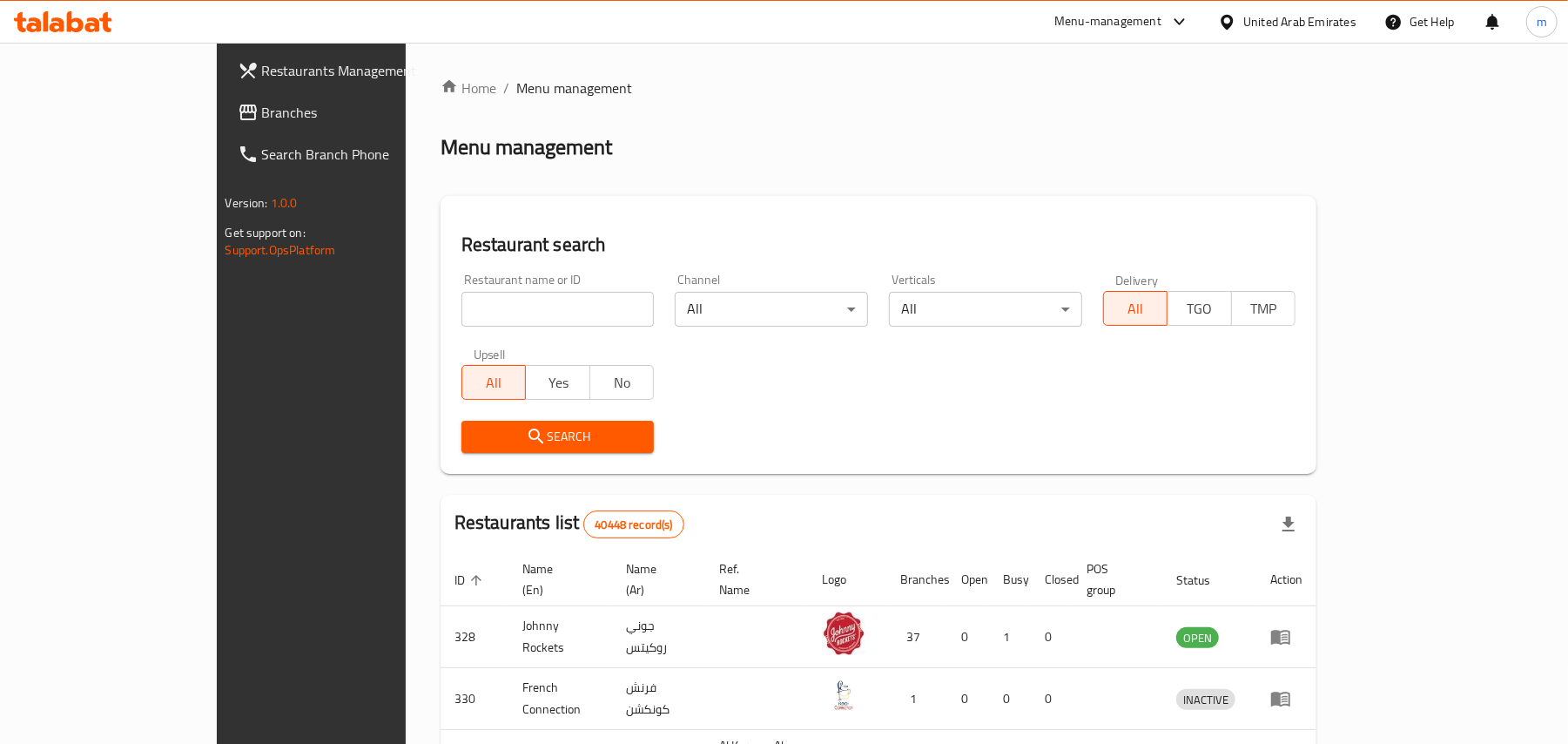 click at bounding box center (558, 309) 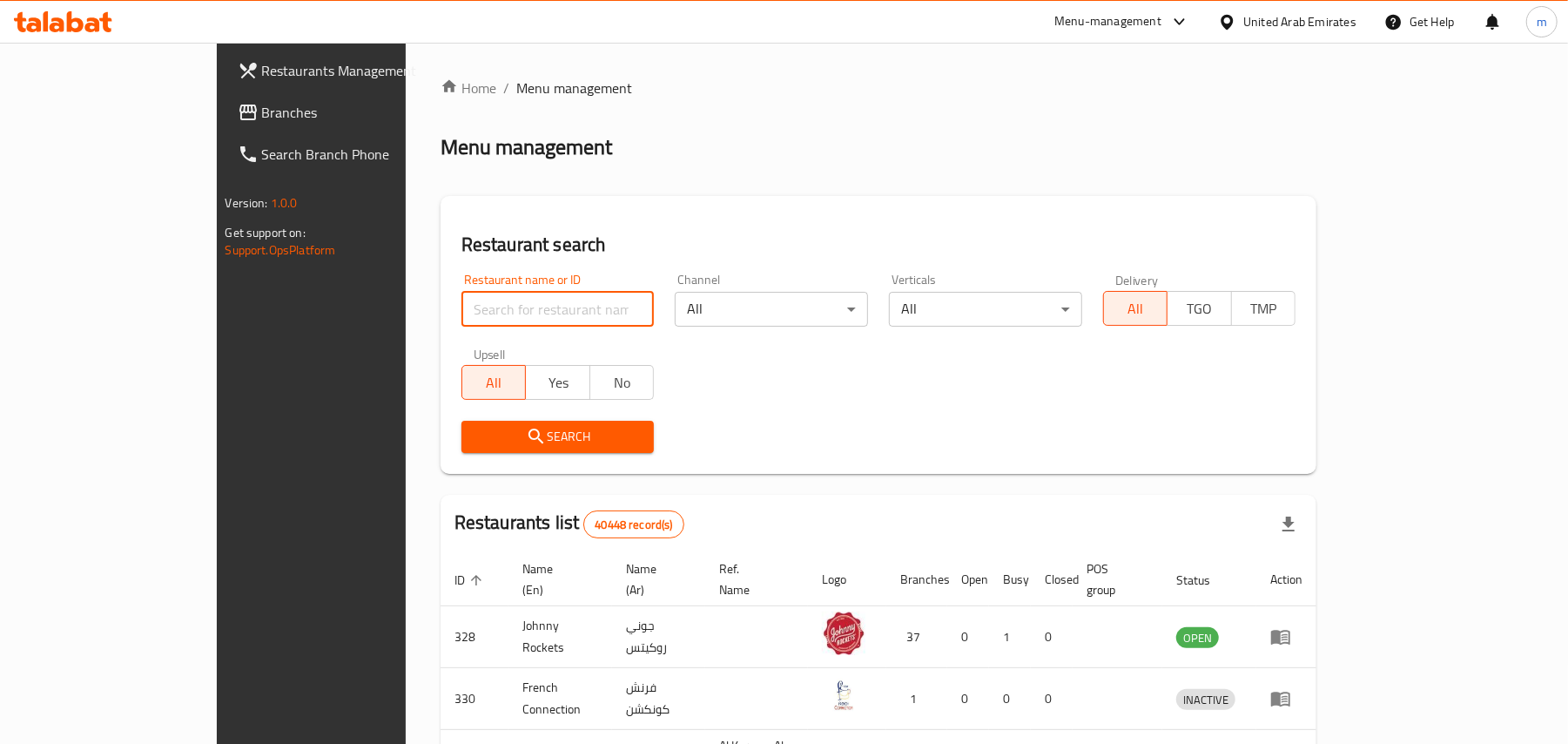 paste on "664646" 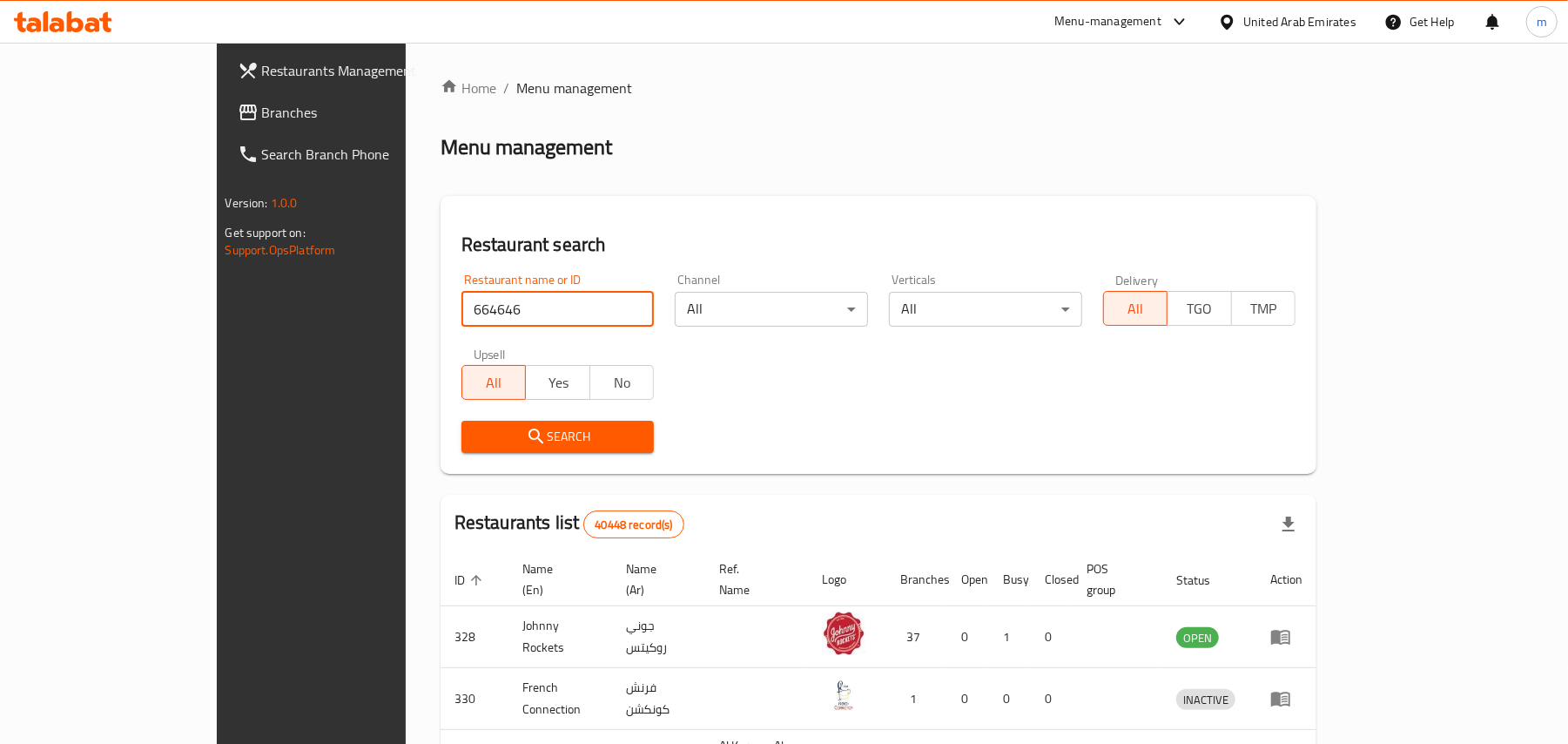 type on "664646" 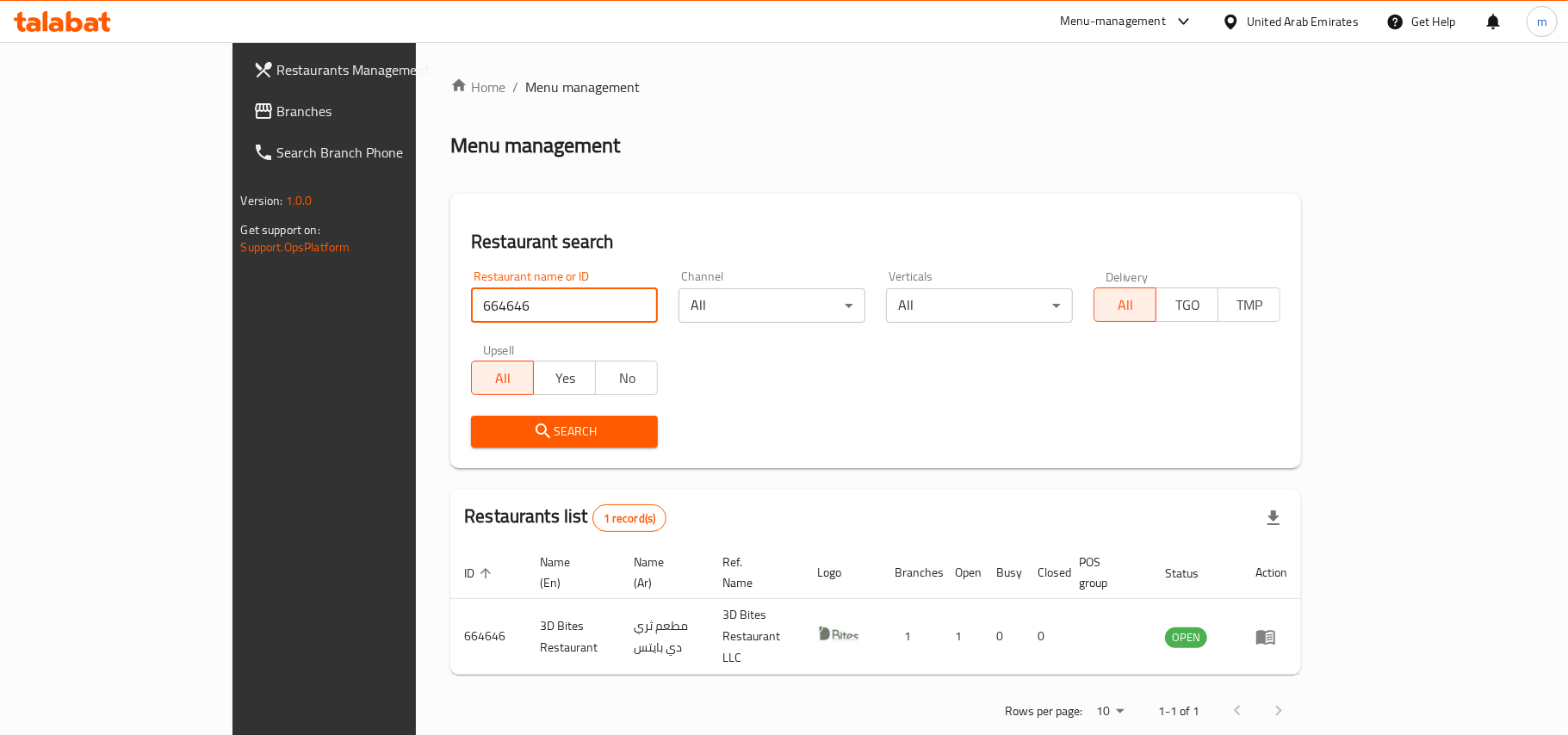 click on "Branches" at bounding box center (379, 111) 